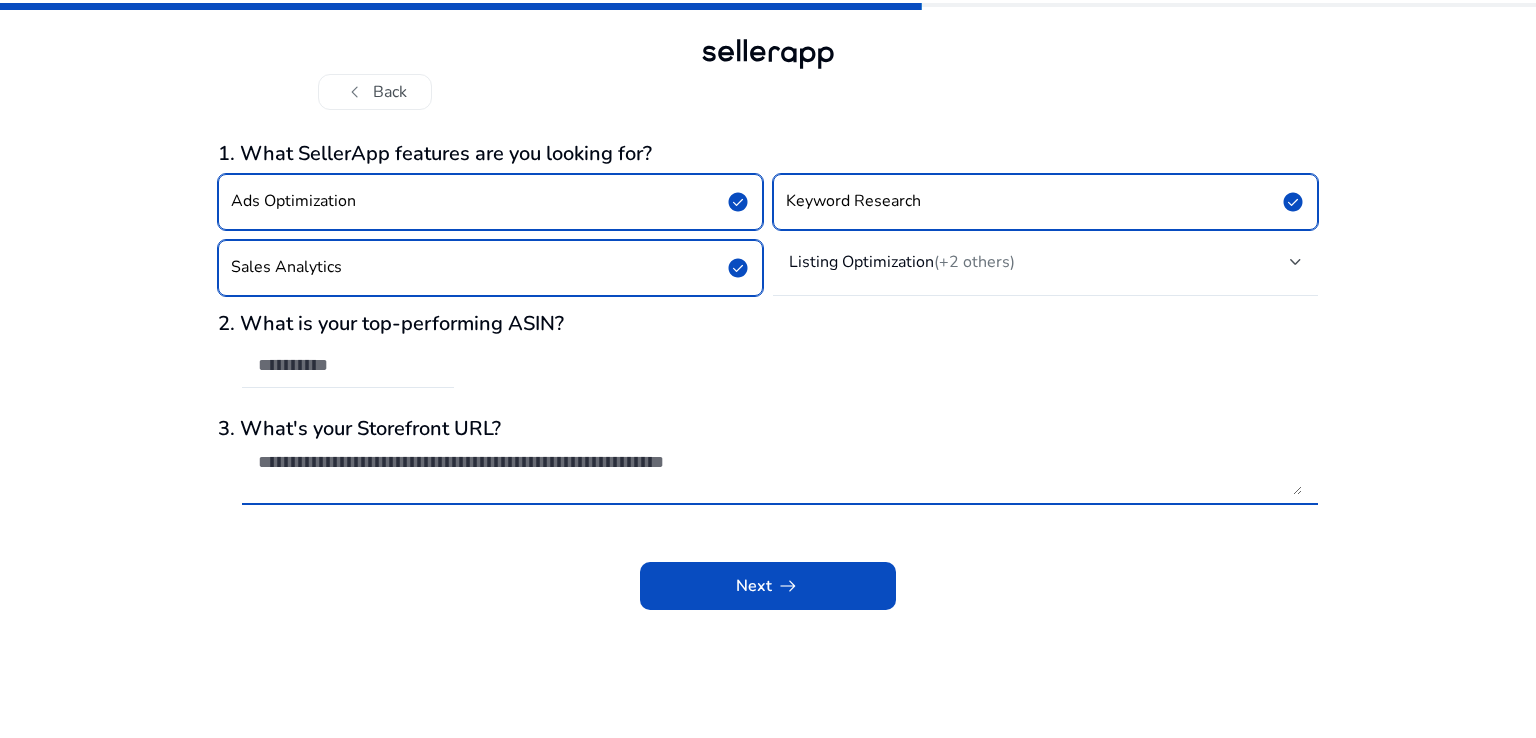 scroll, scrollTop: 0, scrollLeft: 0, axis: both 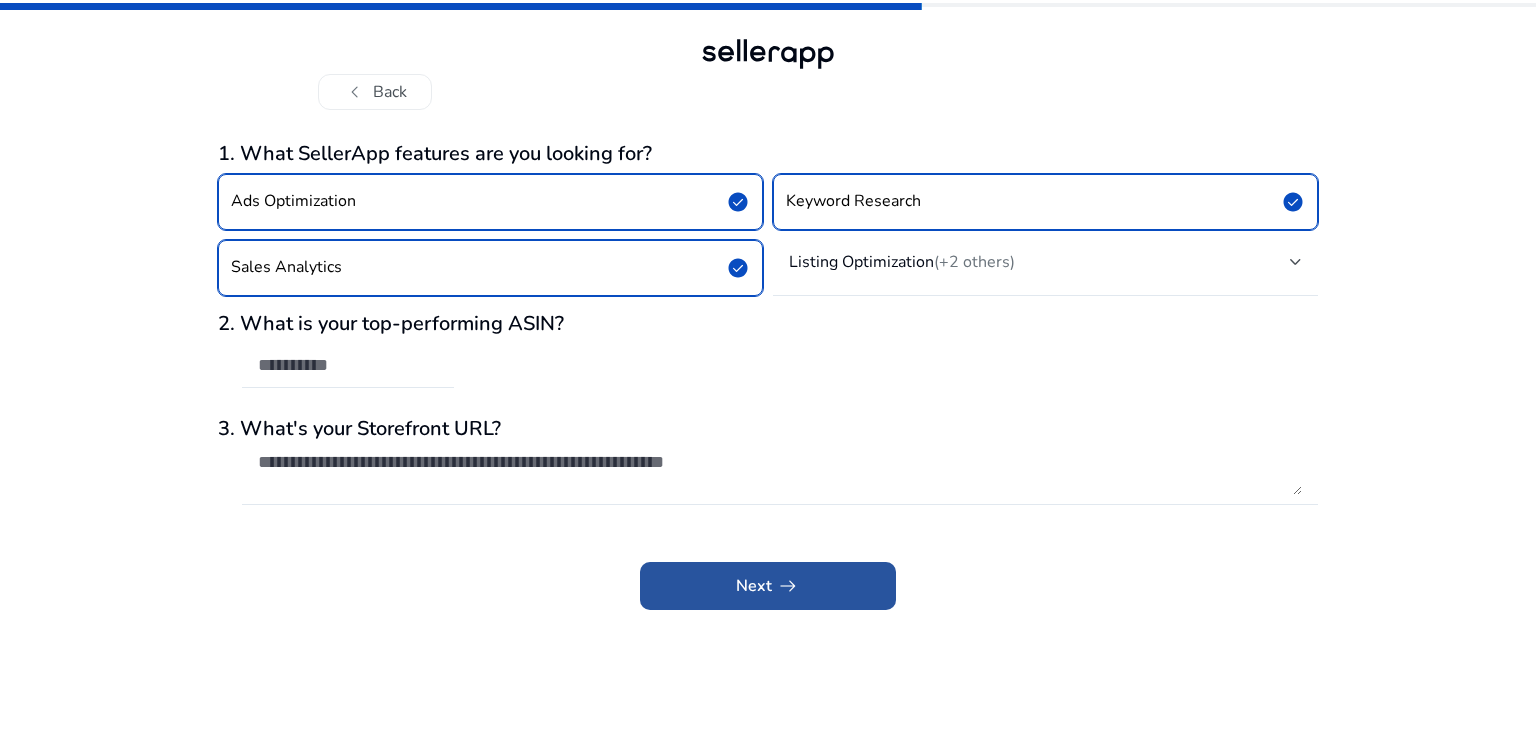 click 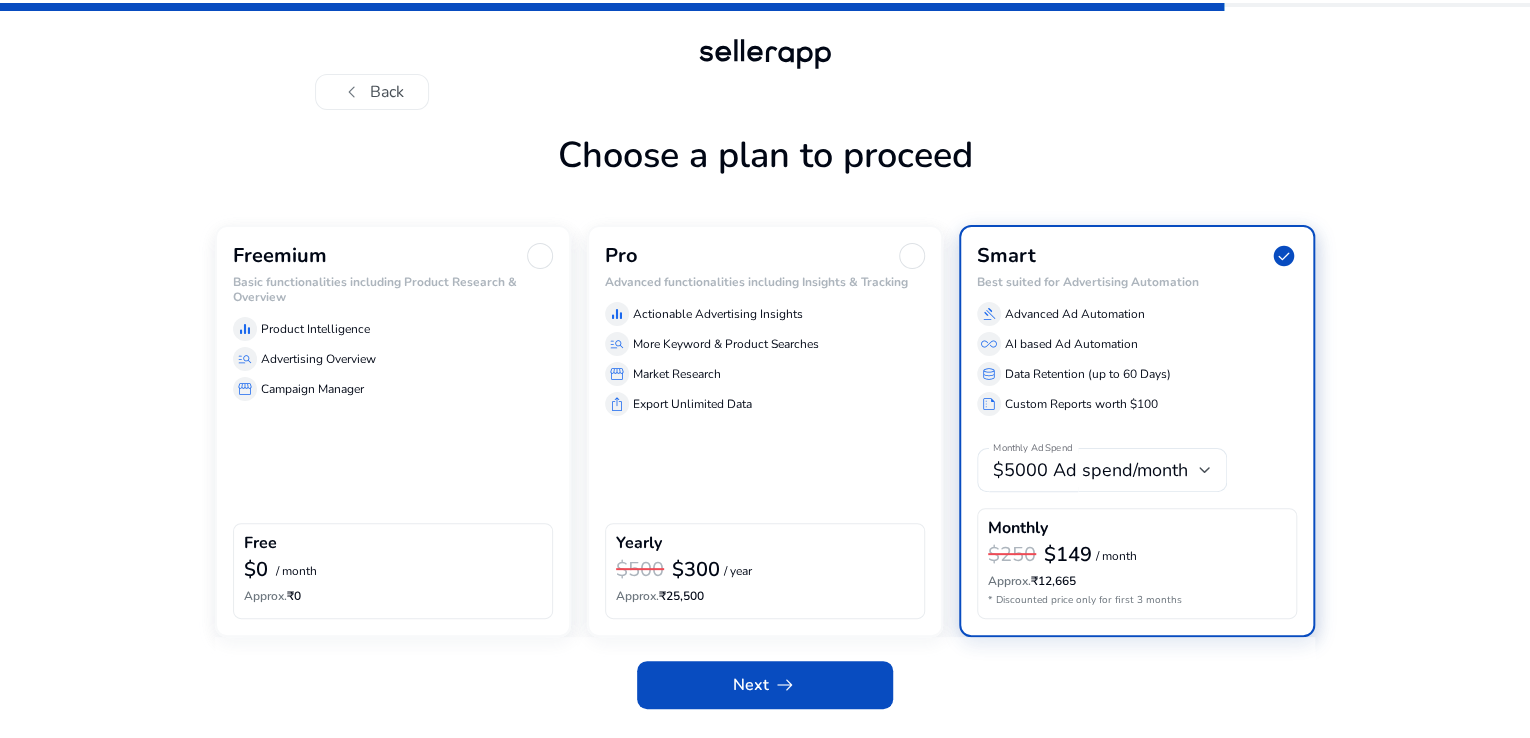 click on "Freemium Basic functionalities including Product Research & Overview  equalizer  Product Intelligence  manage_search  Advertising Overview  storefront  Campaign Manager  Free  $0  / month  Approx.  ₹0" 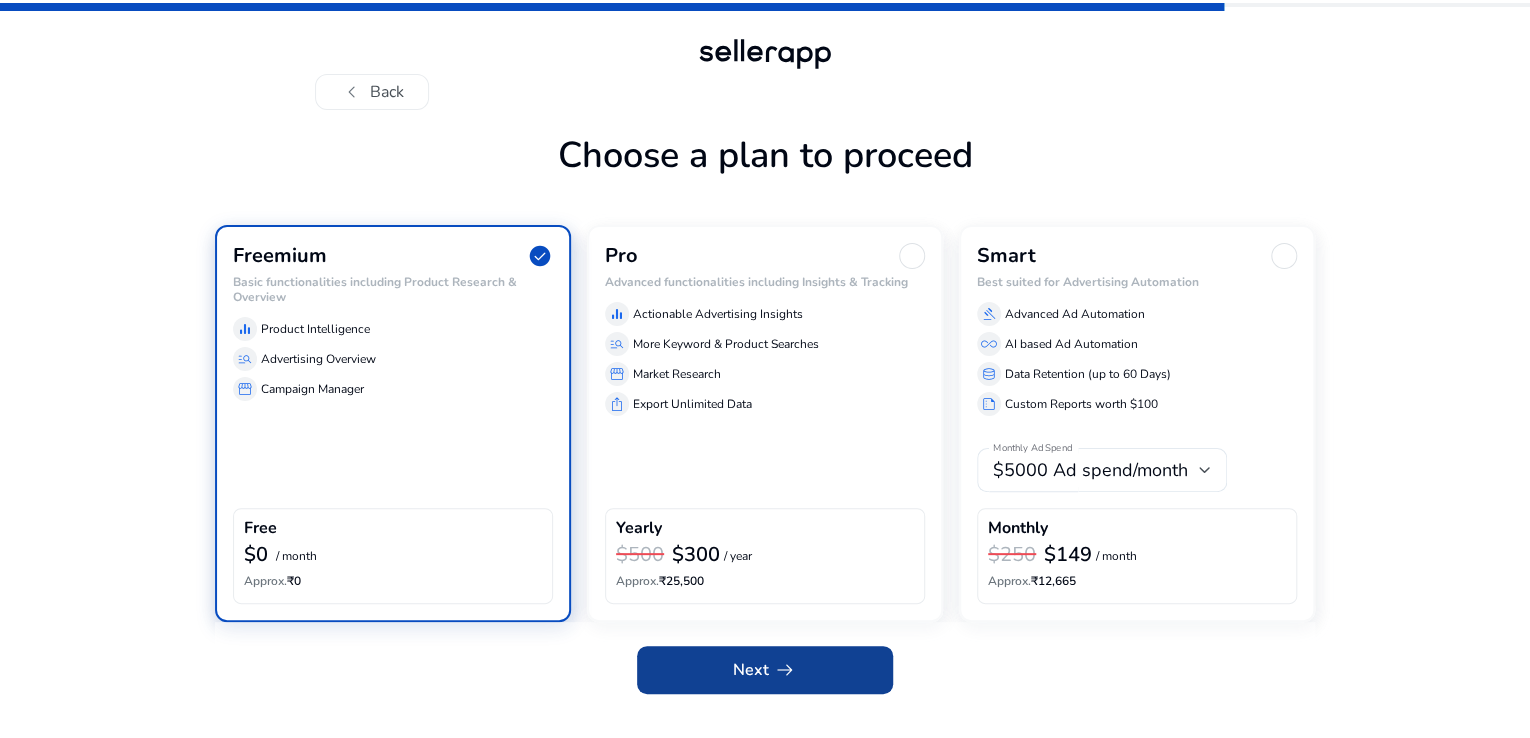 click 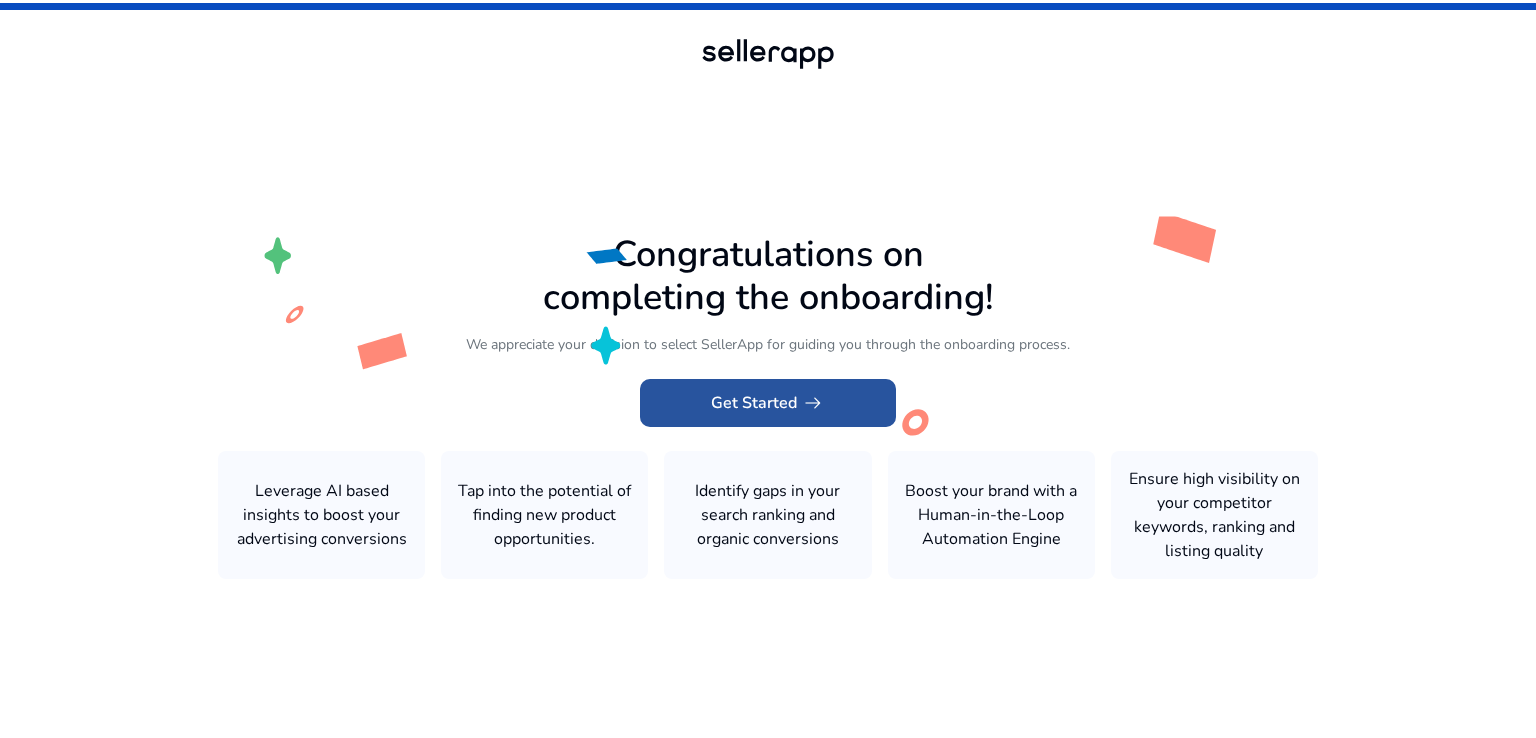 click on "Get Started   arrow_right_alt" 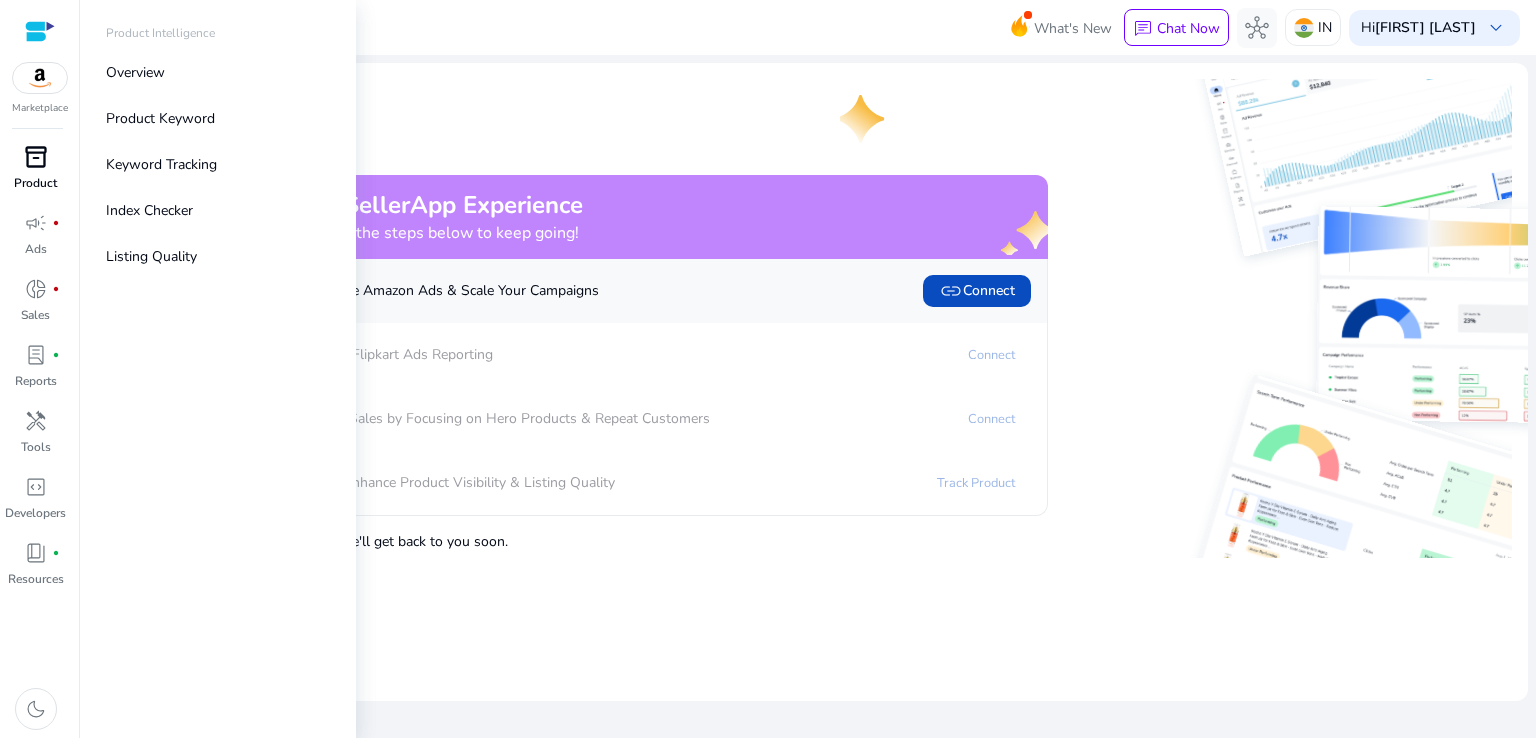 click on "inventory_2" at bounding box center [36, 157] 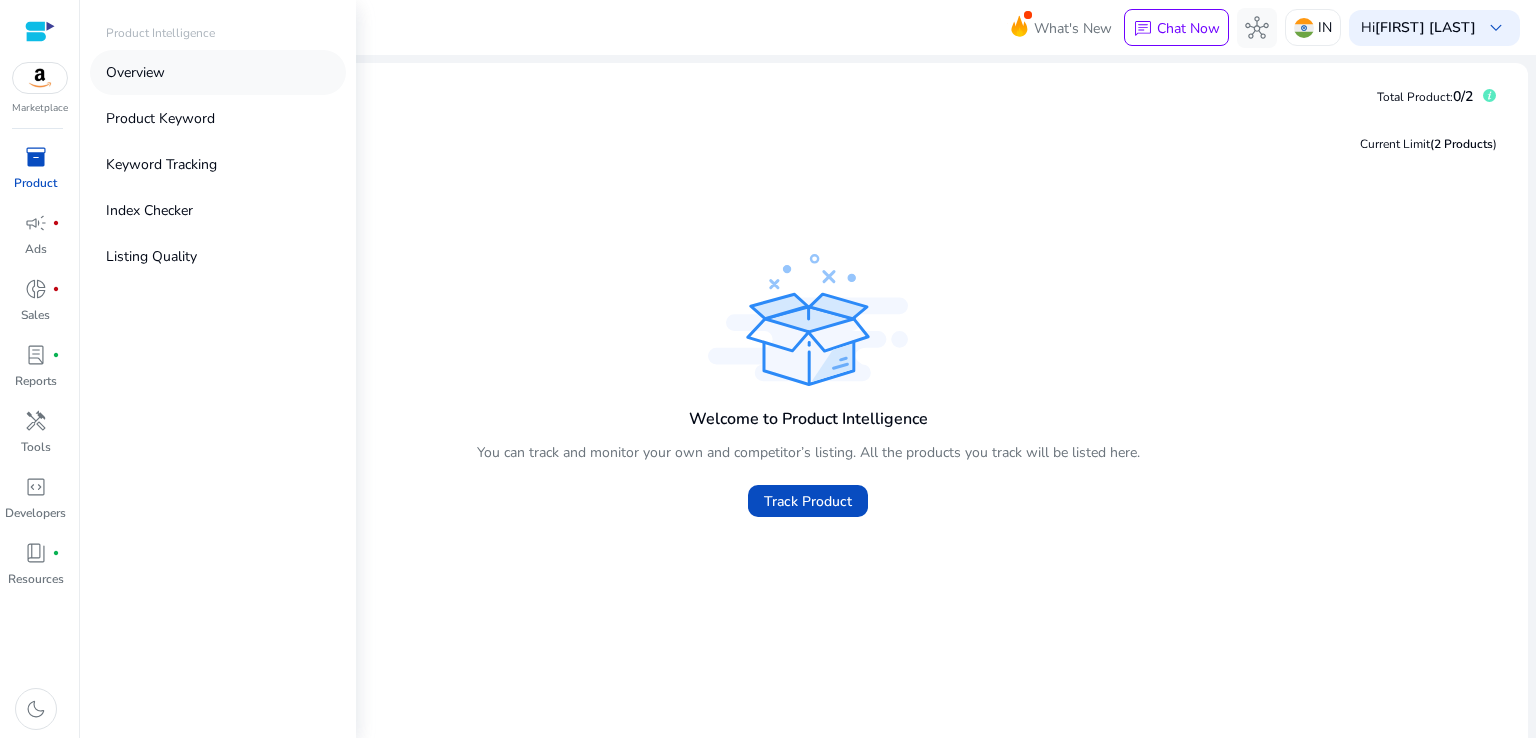 click on "Overview" at bounding box center [135, 72] 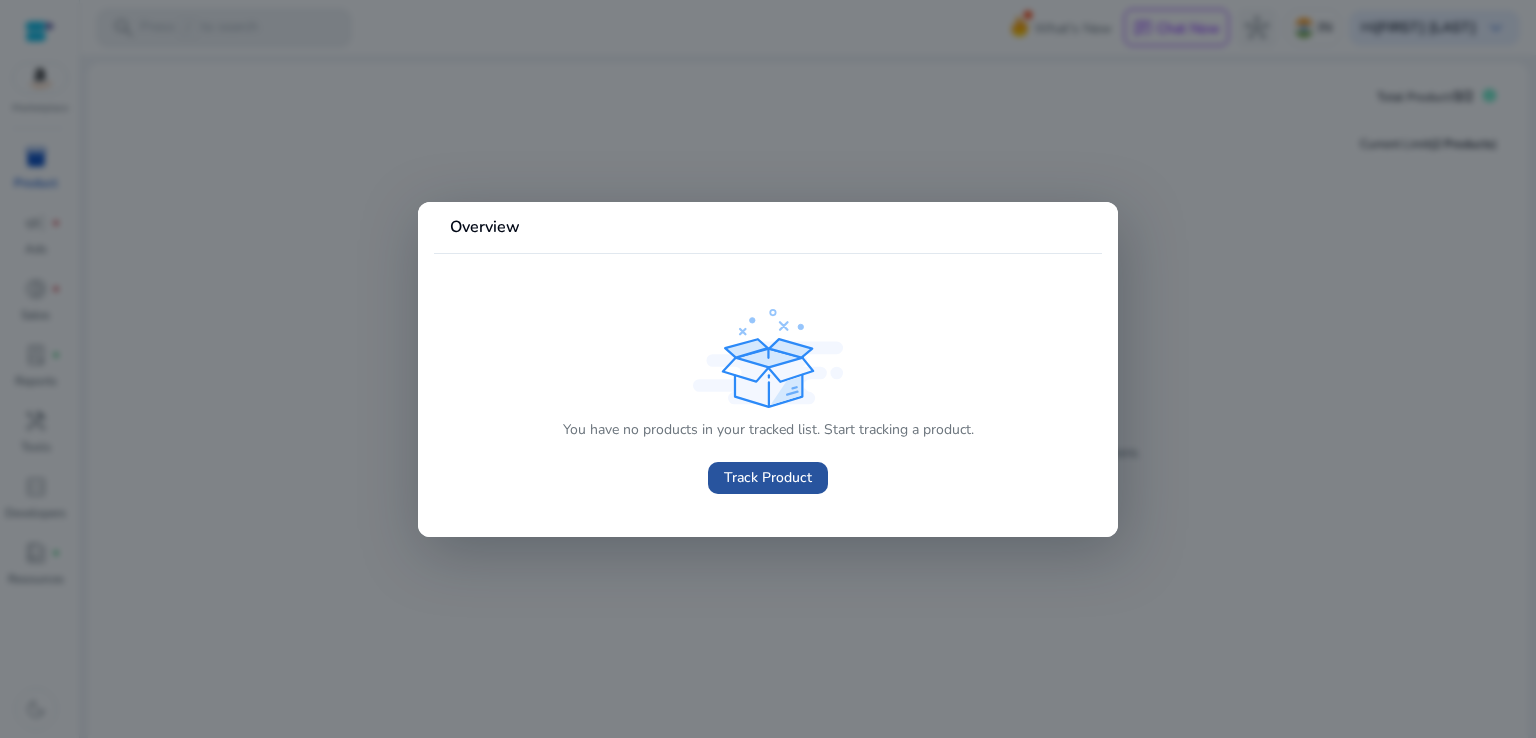 click on "Track Product" 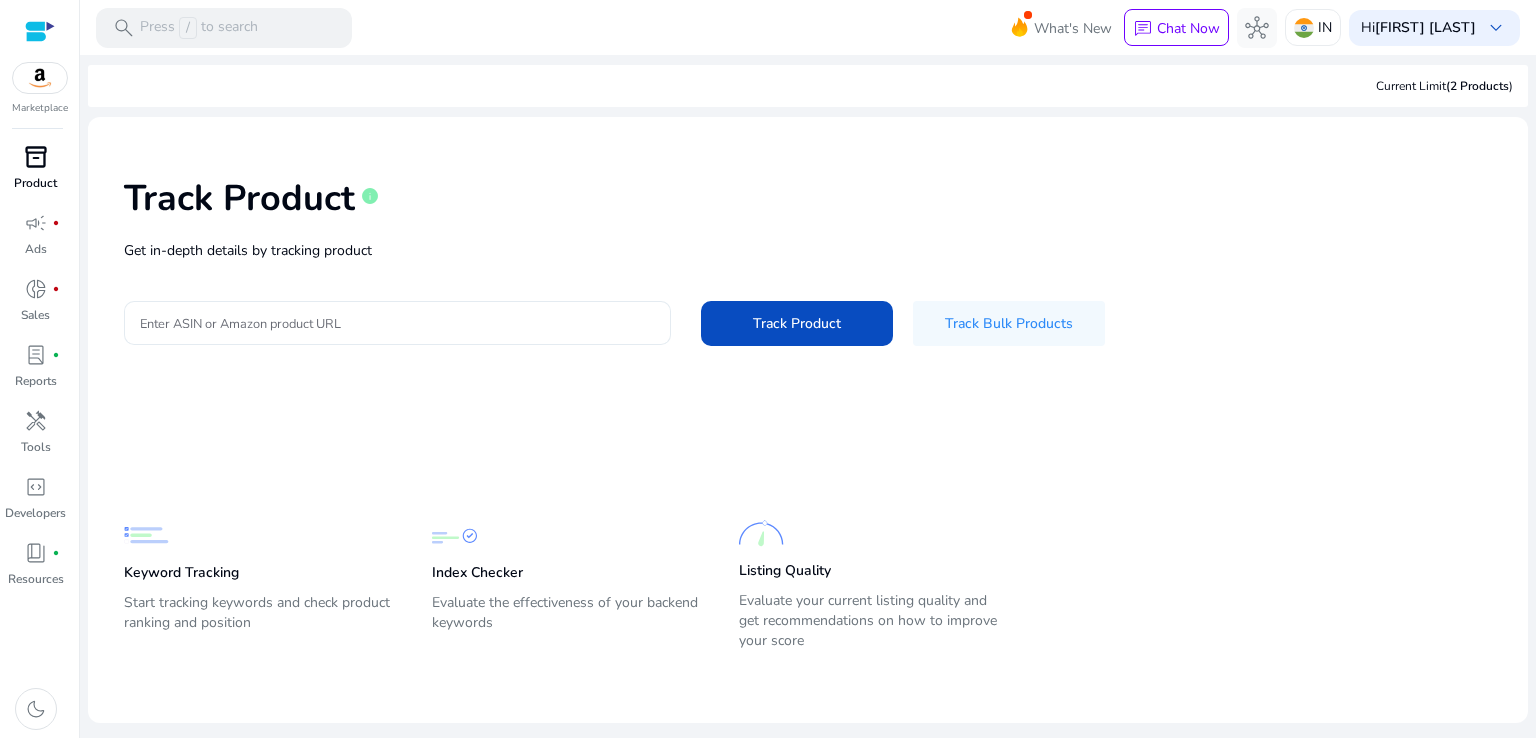 click on "Enter ASIN or Amazon product URL" at bounding box center [397, 323] 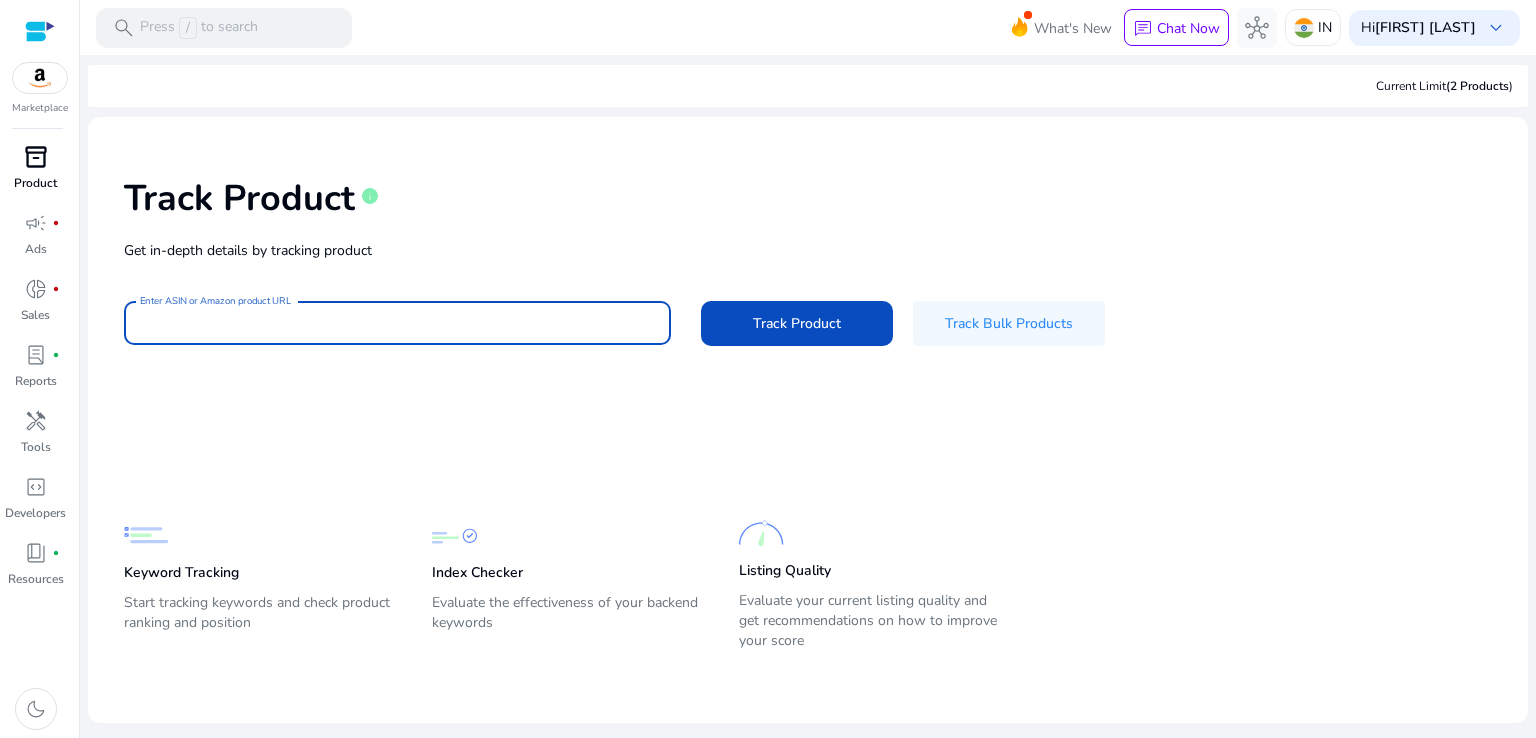 scroll, scrollTop: 0, scrollLeft: 0, axis: both 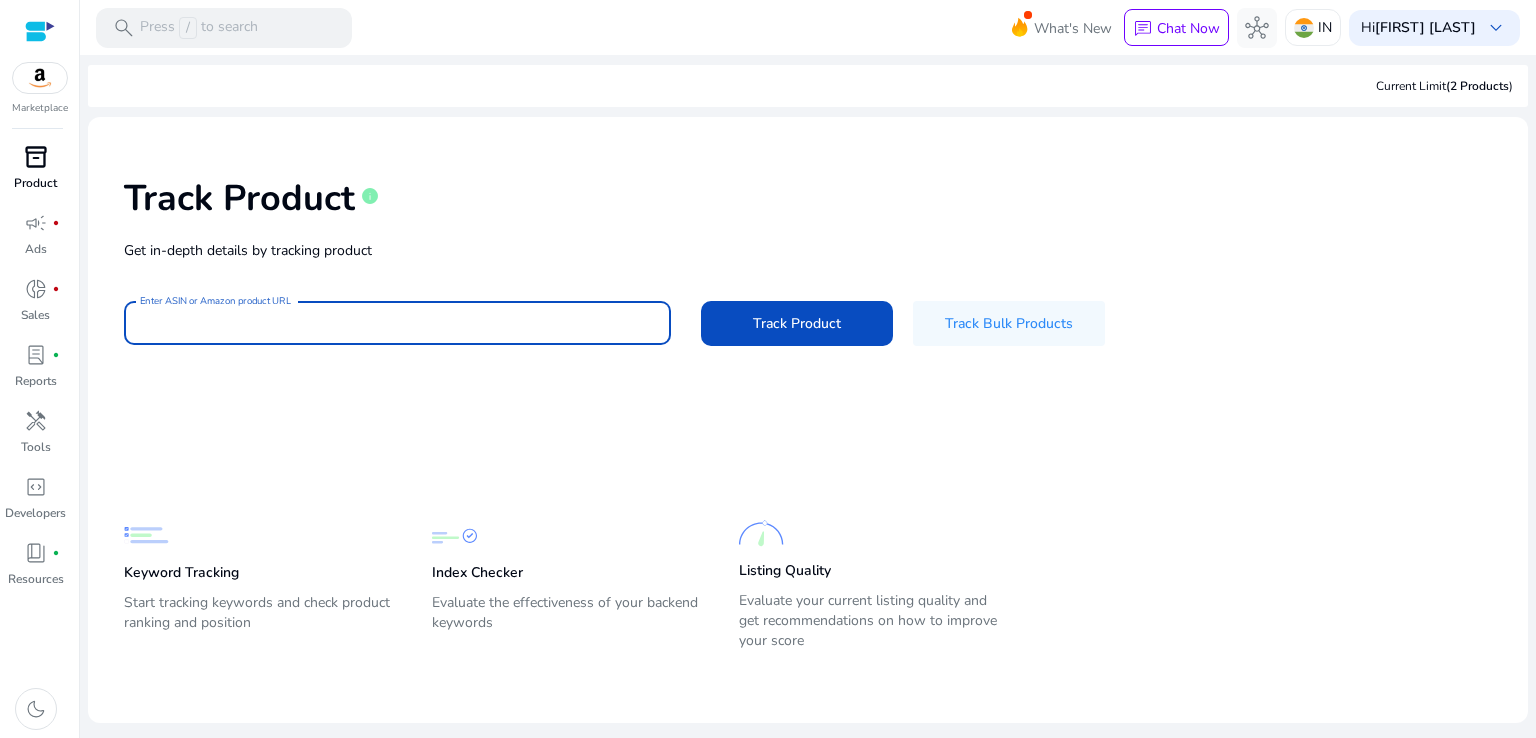 paste on "**********" 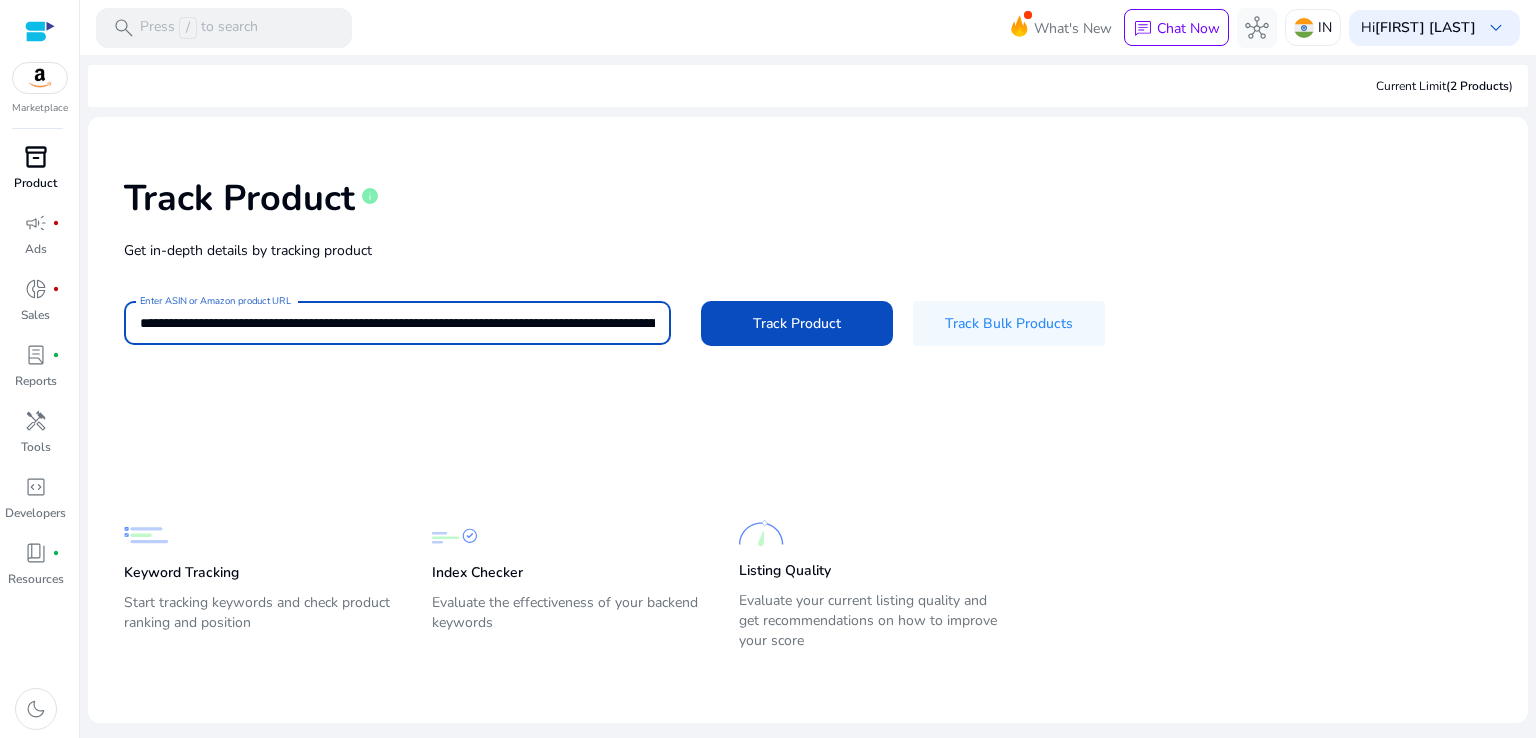 scroll, scrollTop: 0, scrollLeft: 285, axis: horizontal 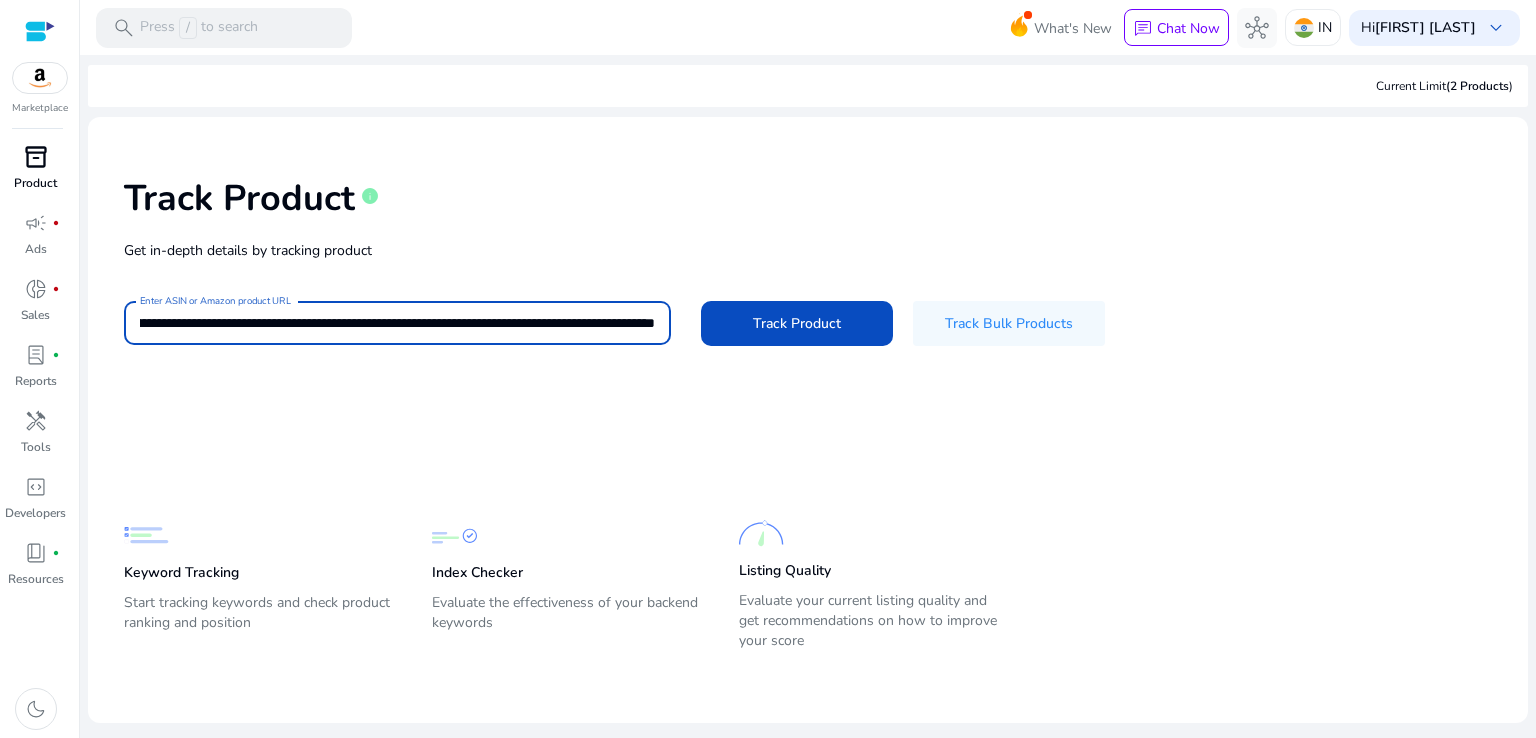 click on "**********" at bounding box center (397, 323) 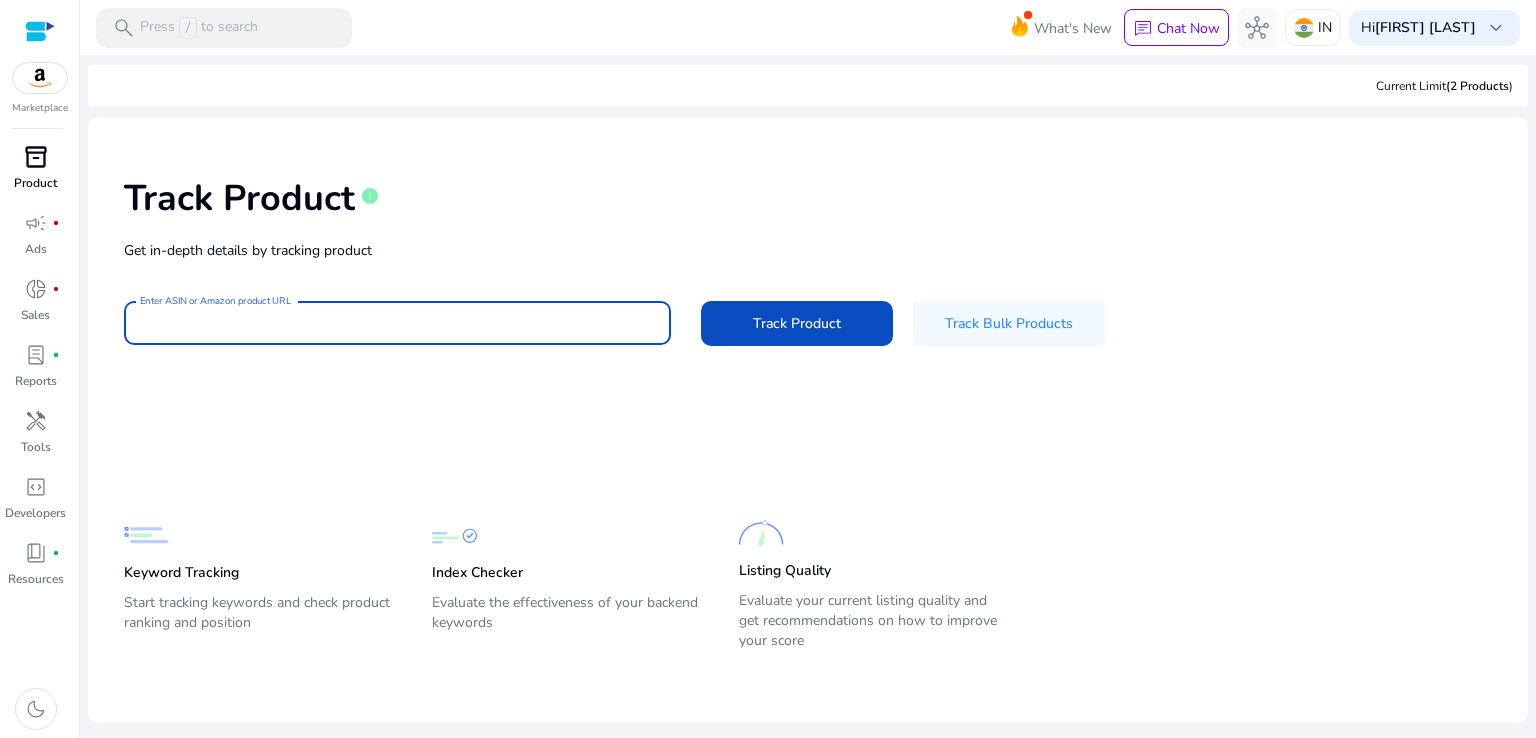 scroll, scrollTop: 0, scrollLeft: 0, axis: both 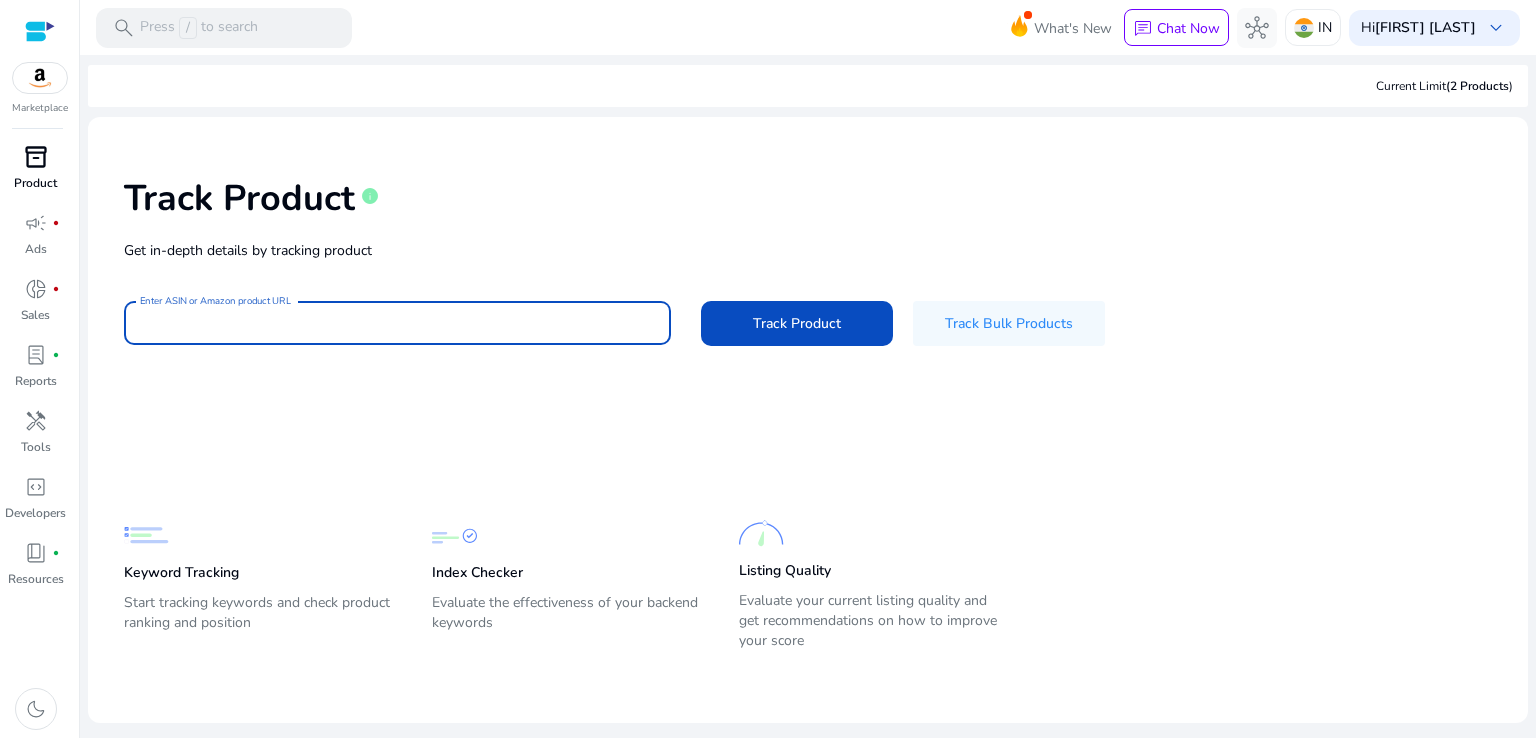 paste on "**********" 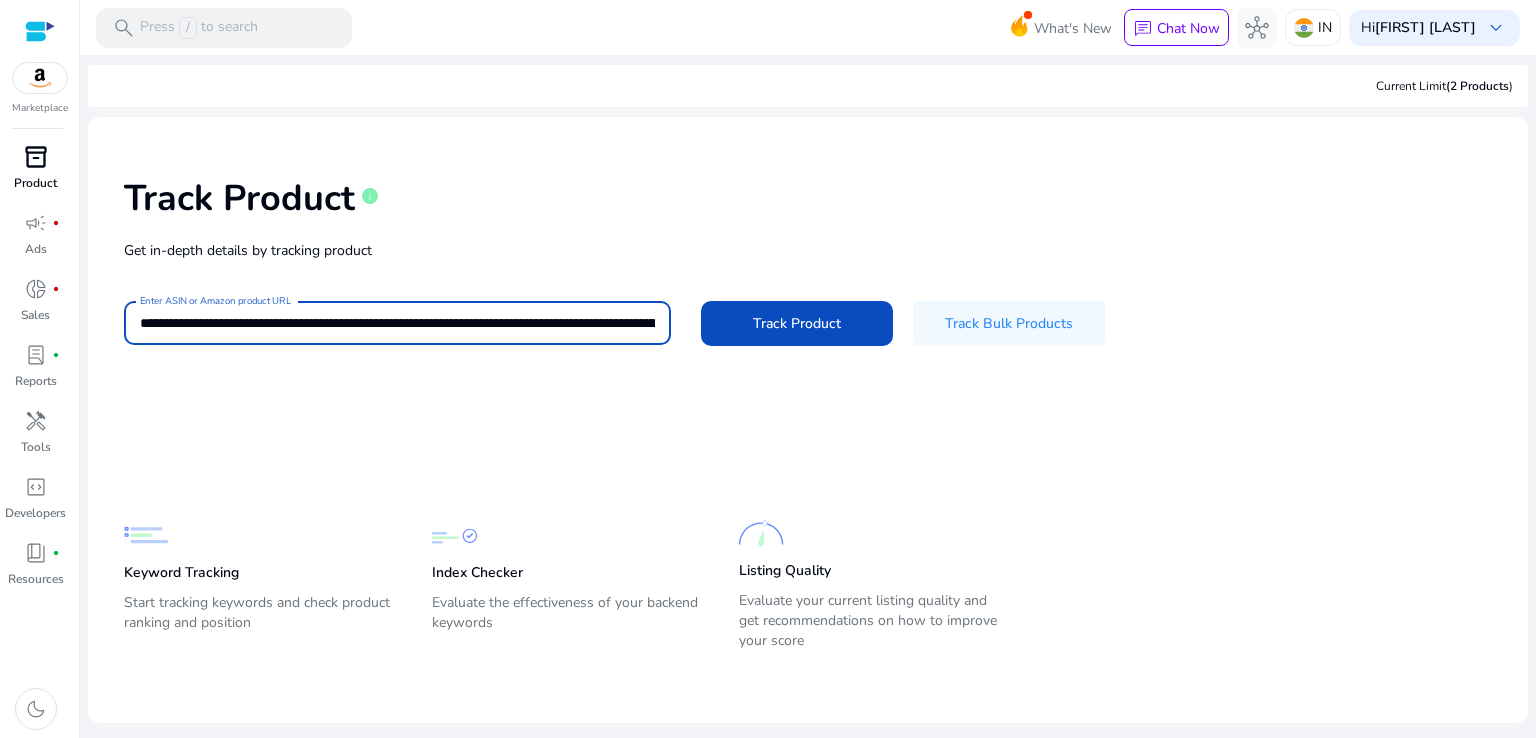 scroll, scrollTop: 0, scrollLeft: 285, axis: horizontal 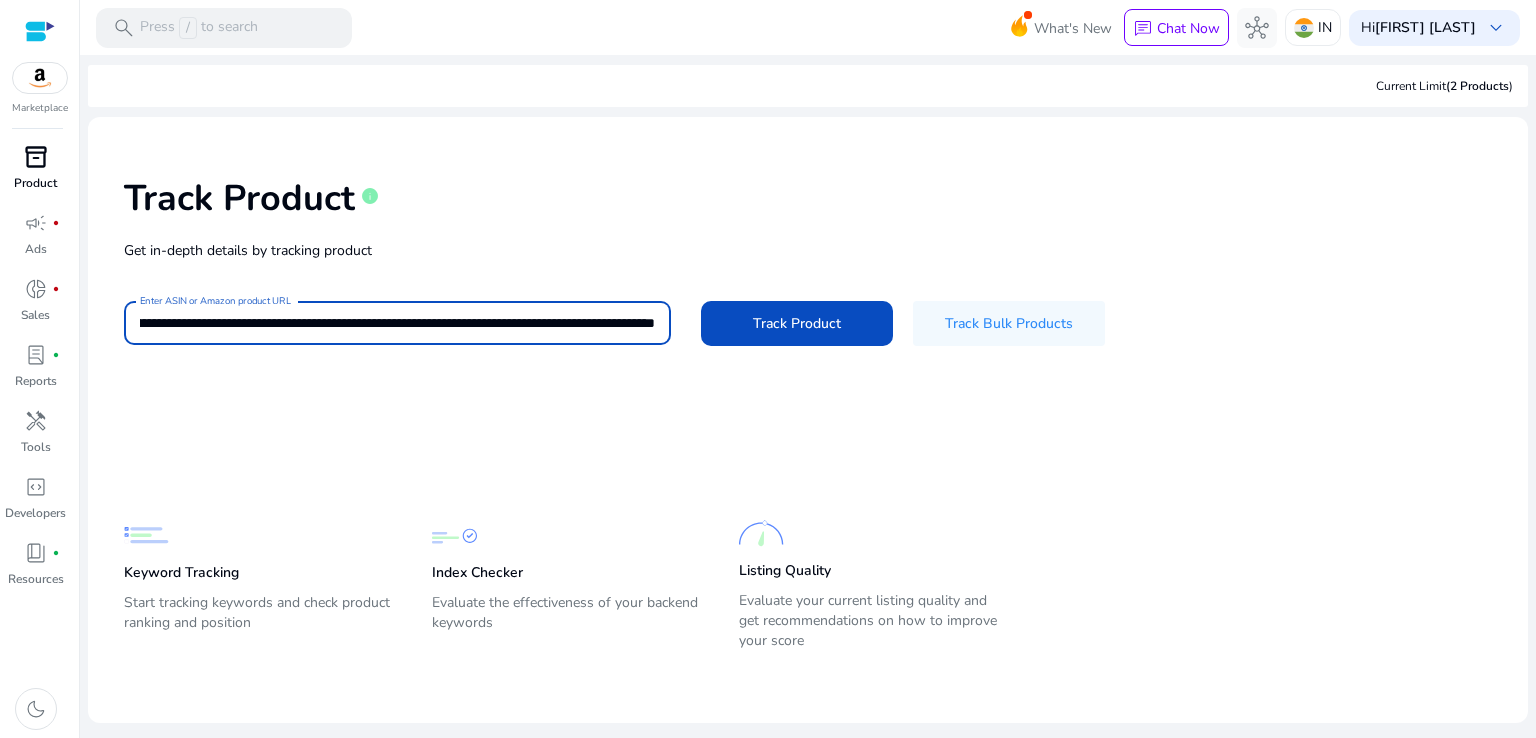 type on "**********" 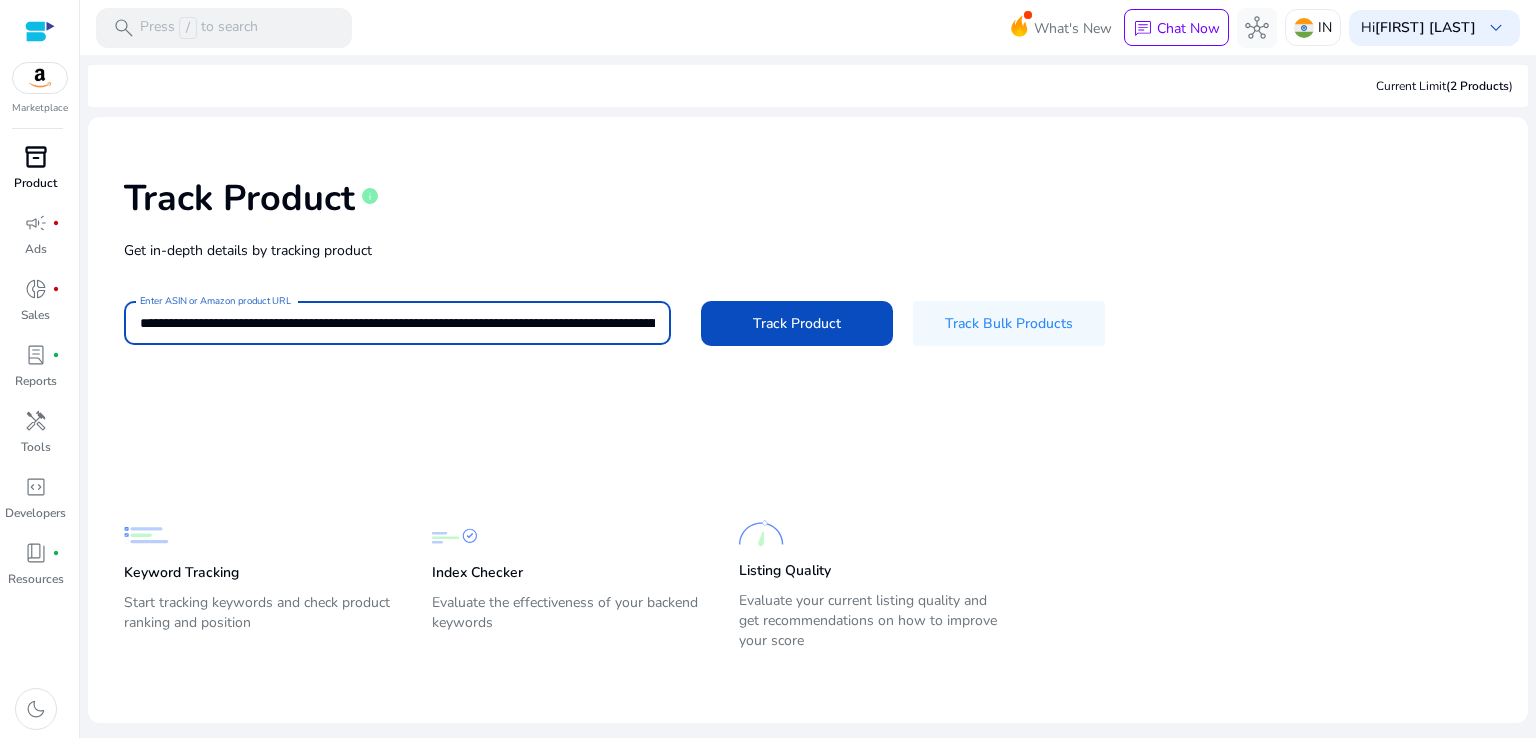 click on "Current Limit  (2 Products )" 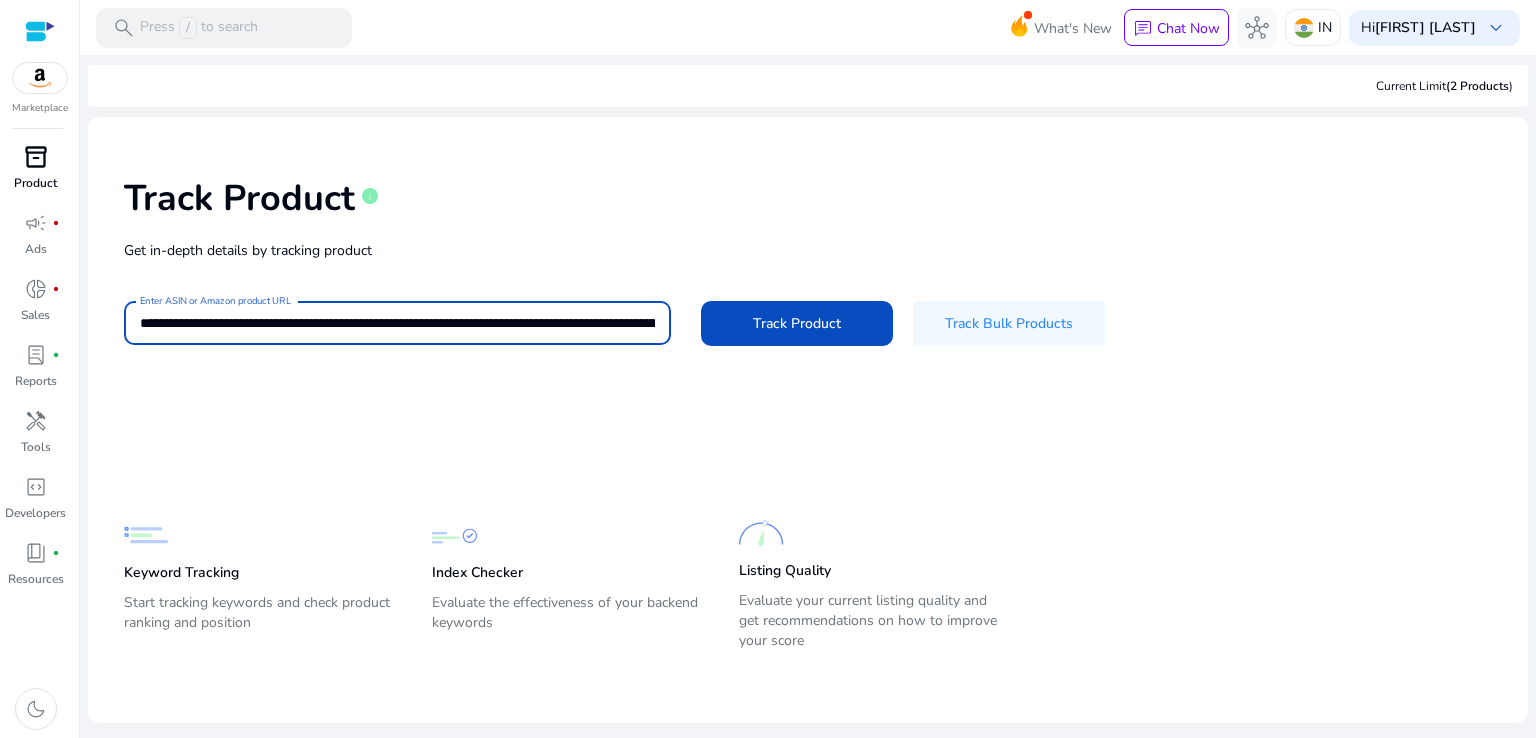 click on "**********" at bounding box center [397, 323] 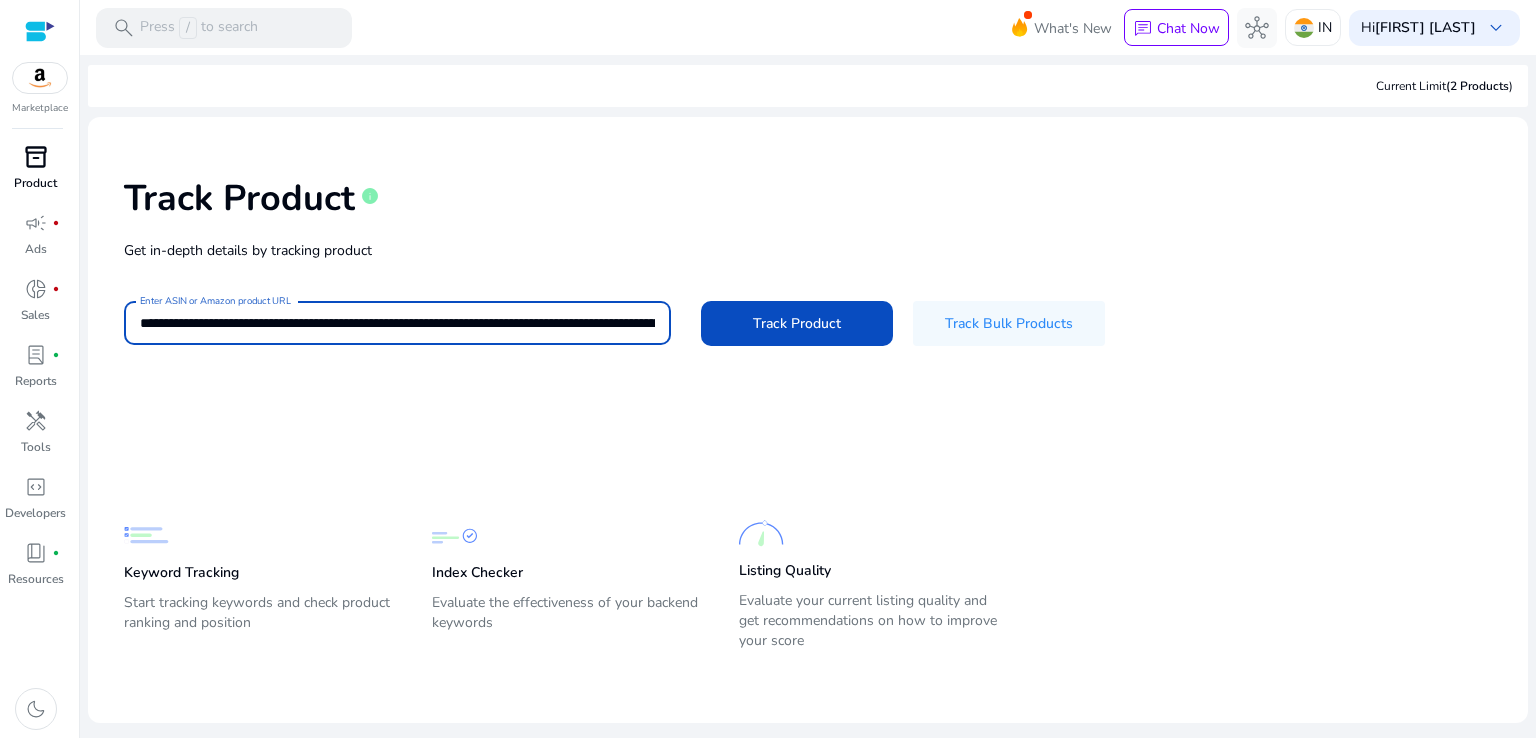 click on "**********" at bounding box center [397, 323] 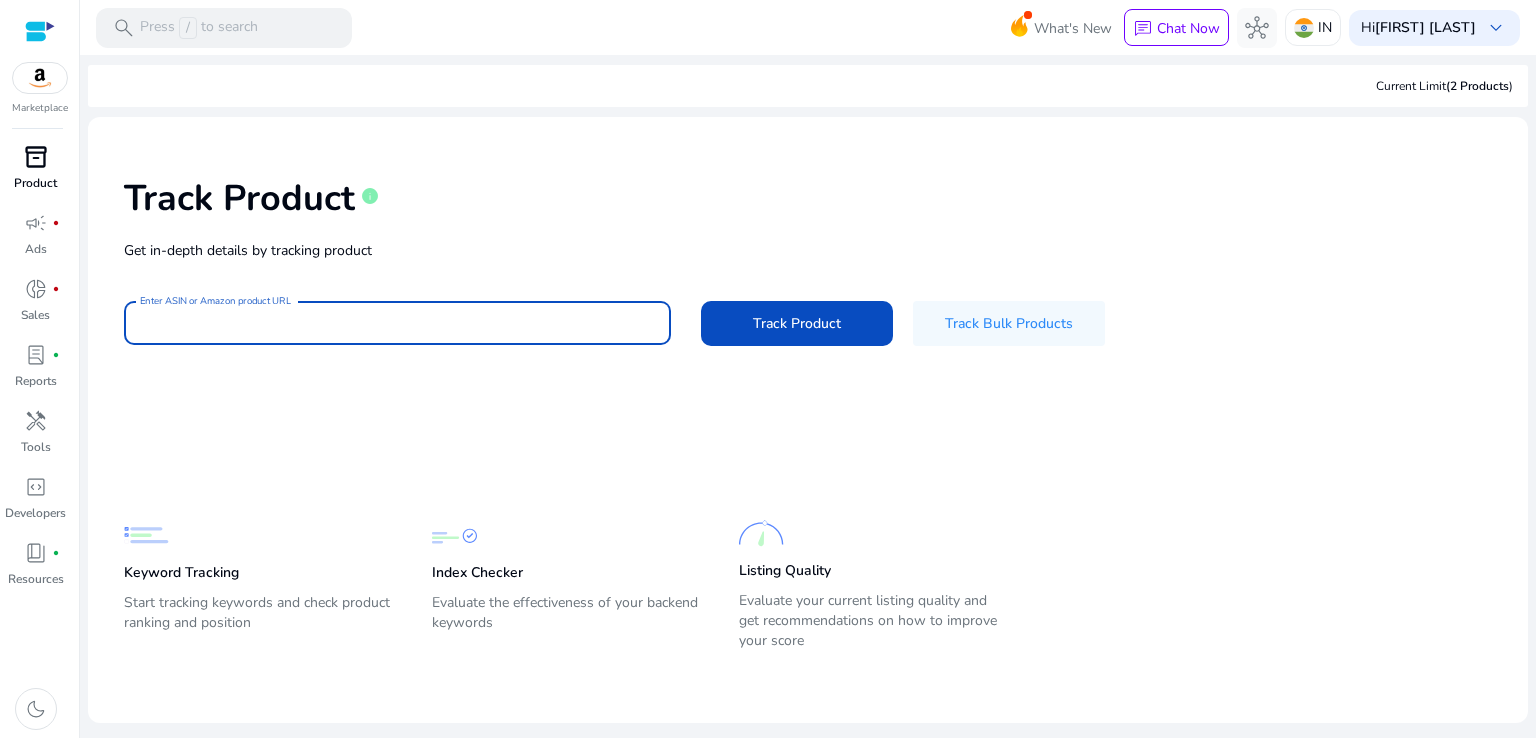 paste on "**********" 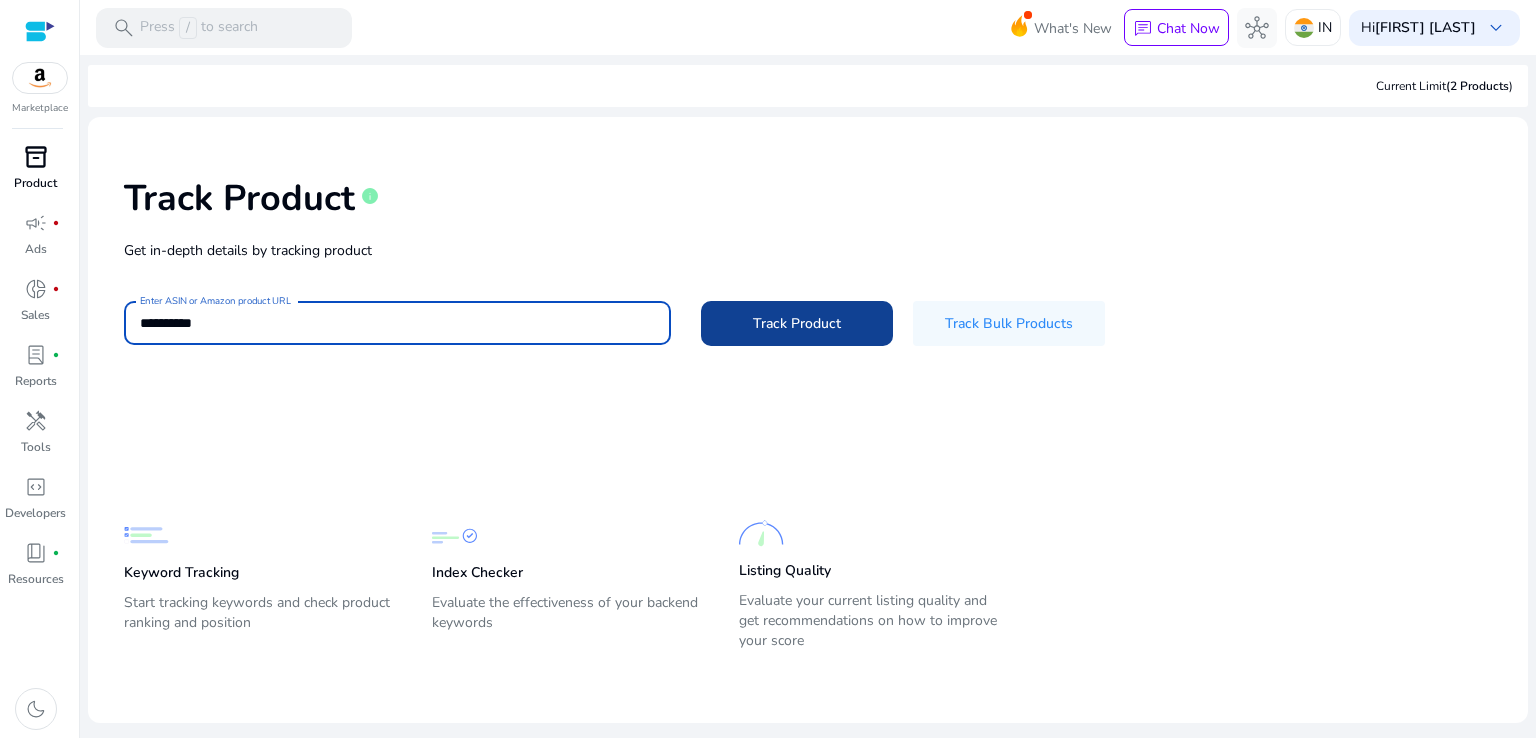 type on "**********" 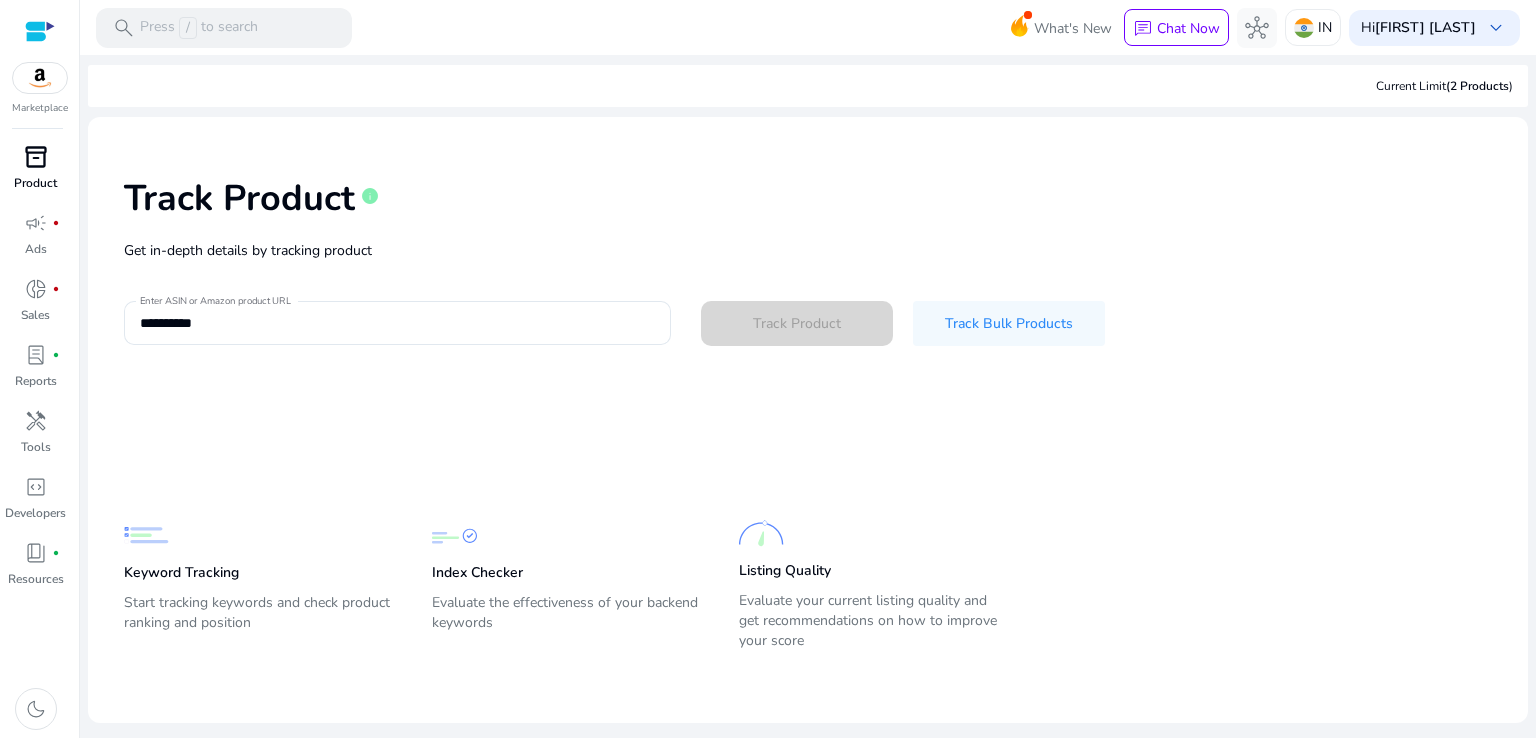 type 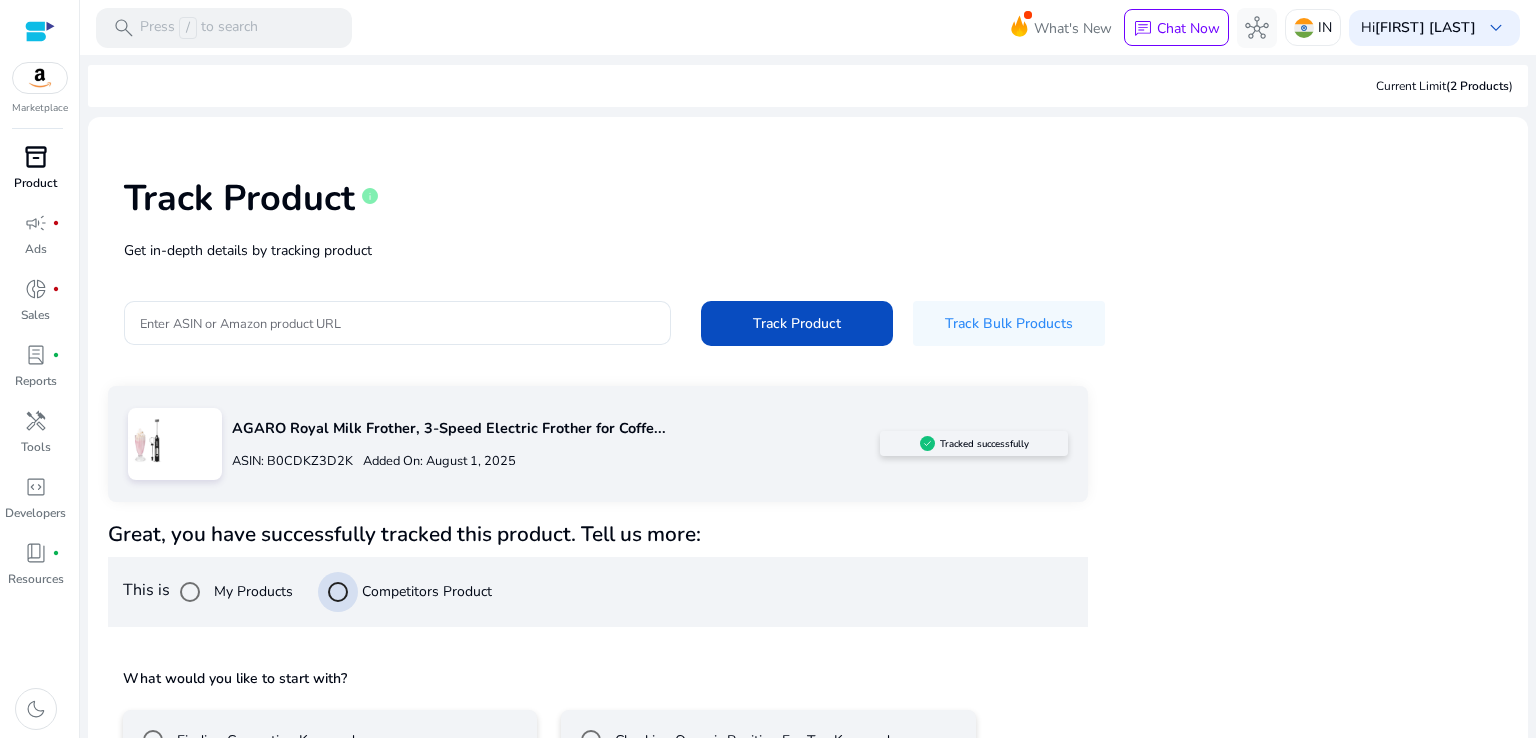 scroll, scrollTop: 136, scrollLeft: 0, axis: vertical 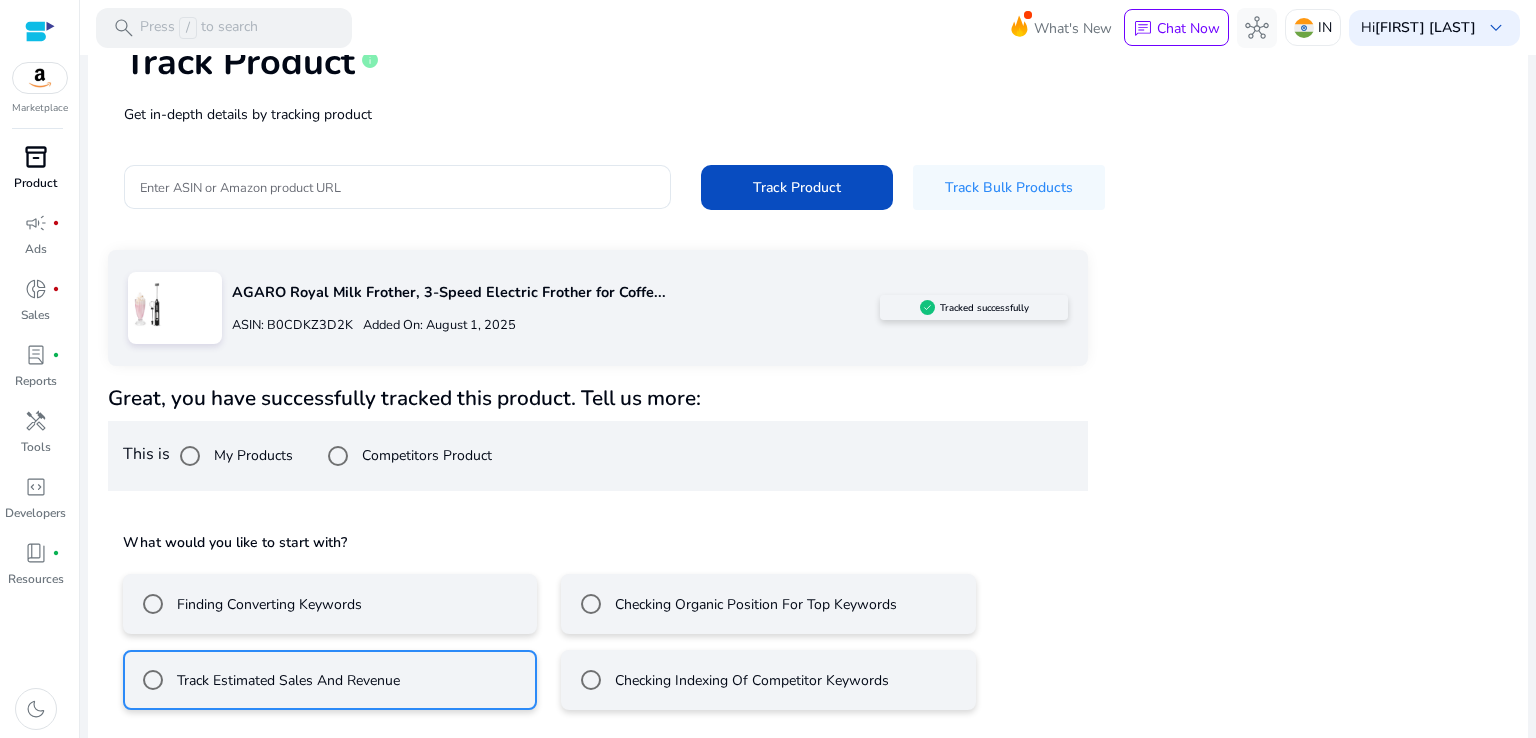 drag, startPoint x: 1527, startPoint y: 393, endPoint x: 1525, endPoint y: 487, distance: 94.02127 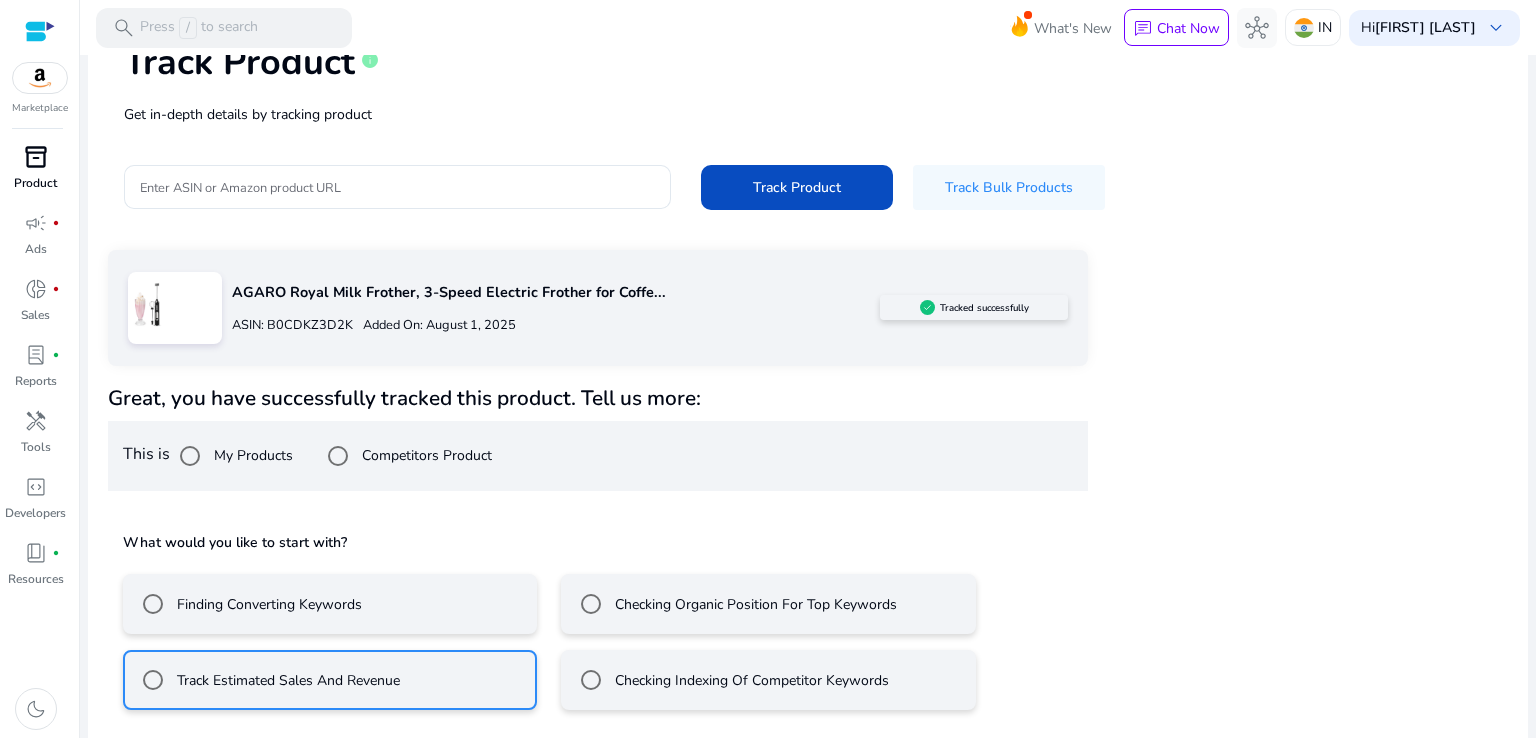 click on "AGARO Royal Milk Frother, 3-Speed Electric Frother for Coffe...  ASIN: B0CDKZ3D2K  Added On: August 1, 2025  Tracked successfully  Great, you have successfully tracked this product. Tell us more:   This is  My Products Competitors Product What would you like to start with? Finding Converting Keywords Checking Organic Position For Top Keywords Track Estimated Sales And Revenue Checking Indexing Of Competitor Keywords All set, Product Intelligence is configured now. Get Started" 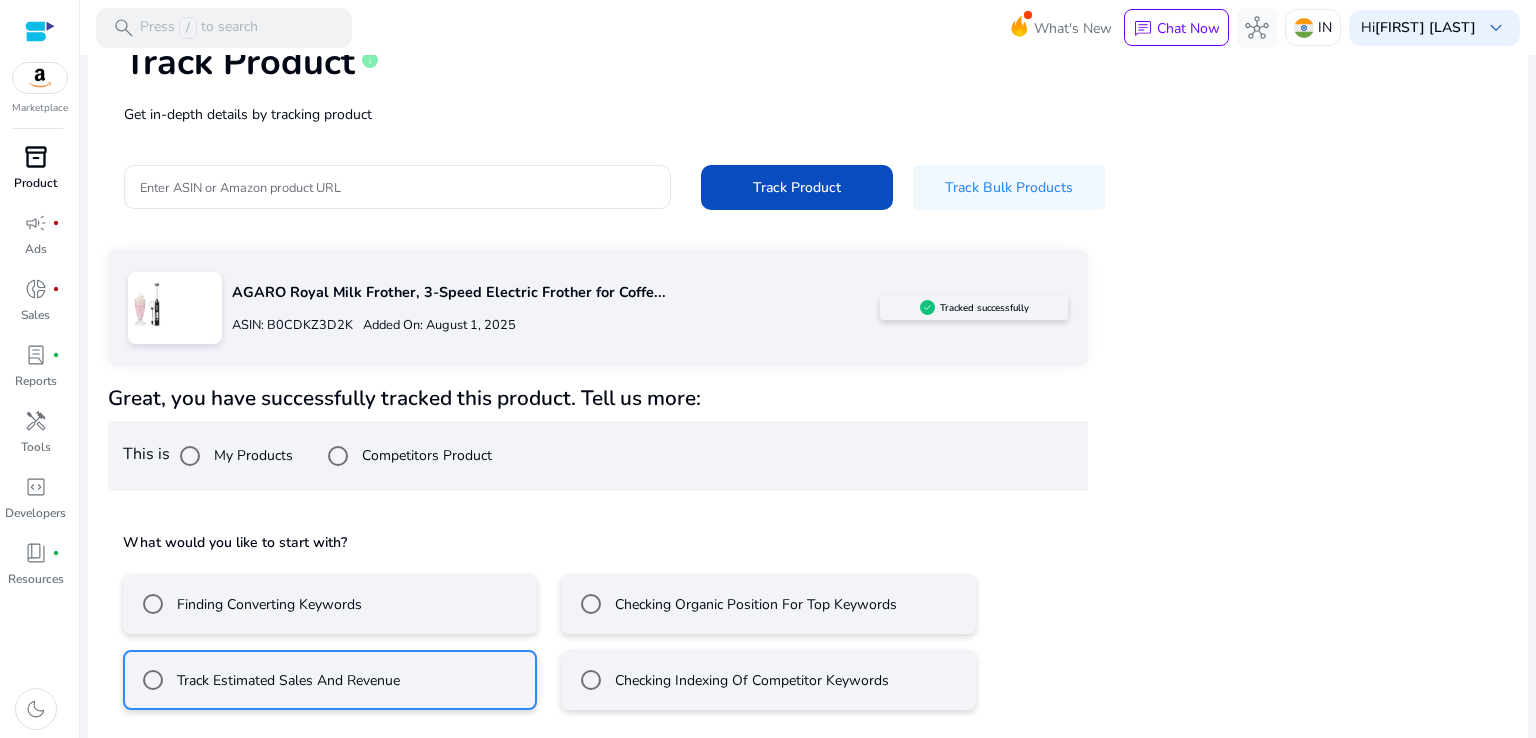 scroll, scrollTop: 225, scrollLeft: 0, axis: vertical 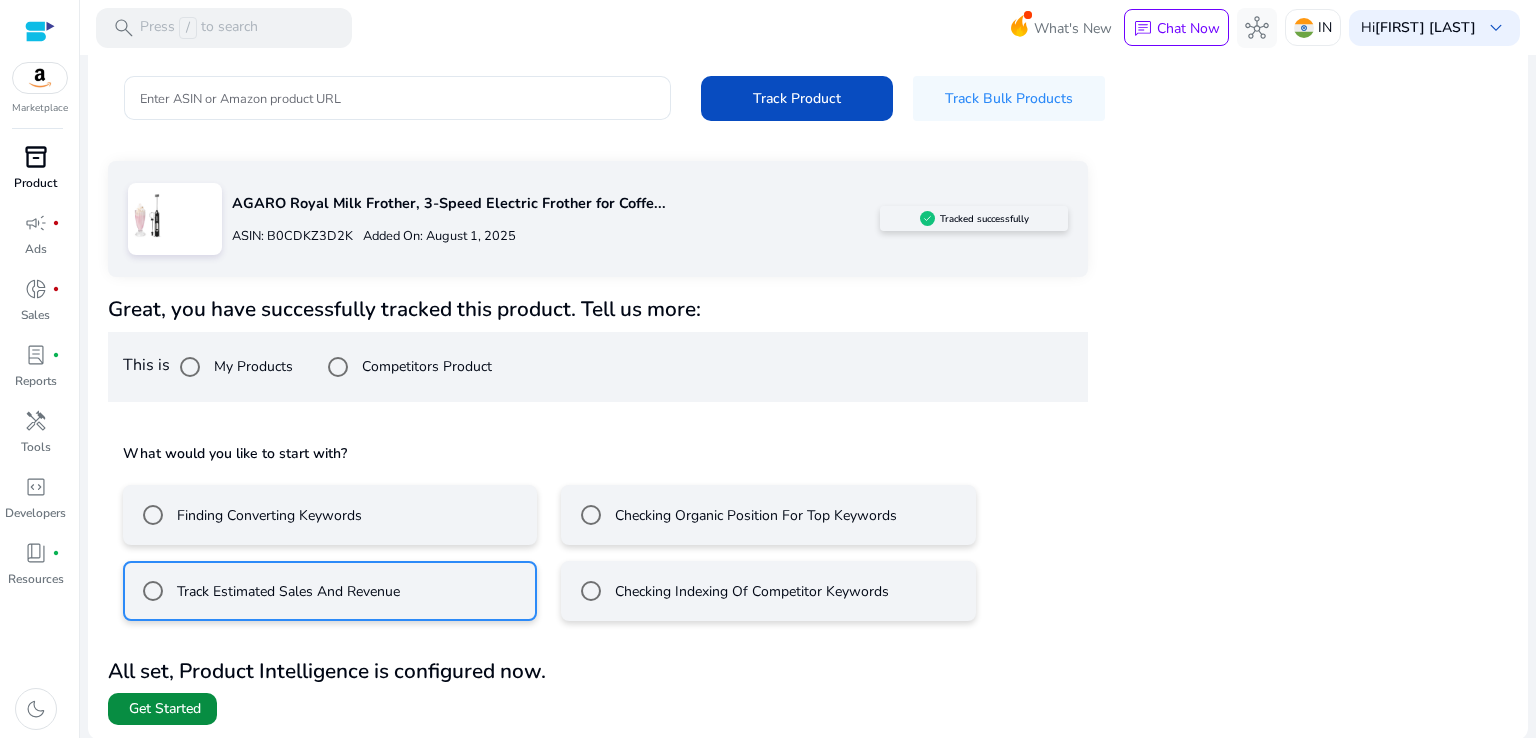click on "Get Started" at bounding box center (165, 709) 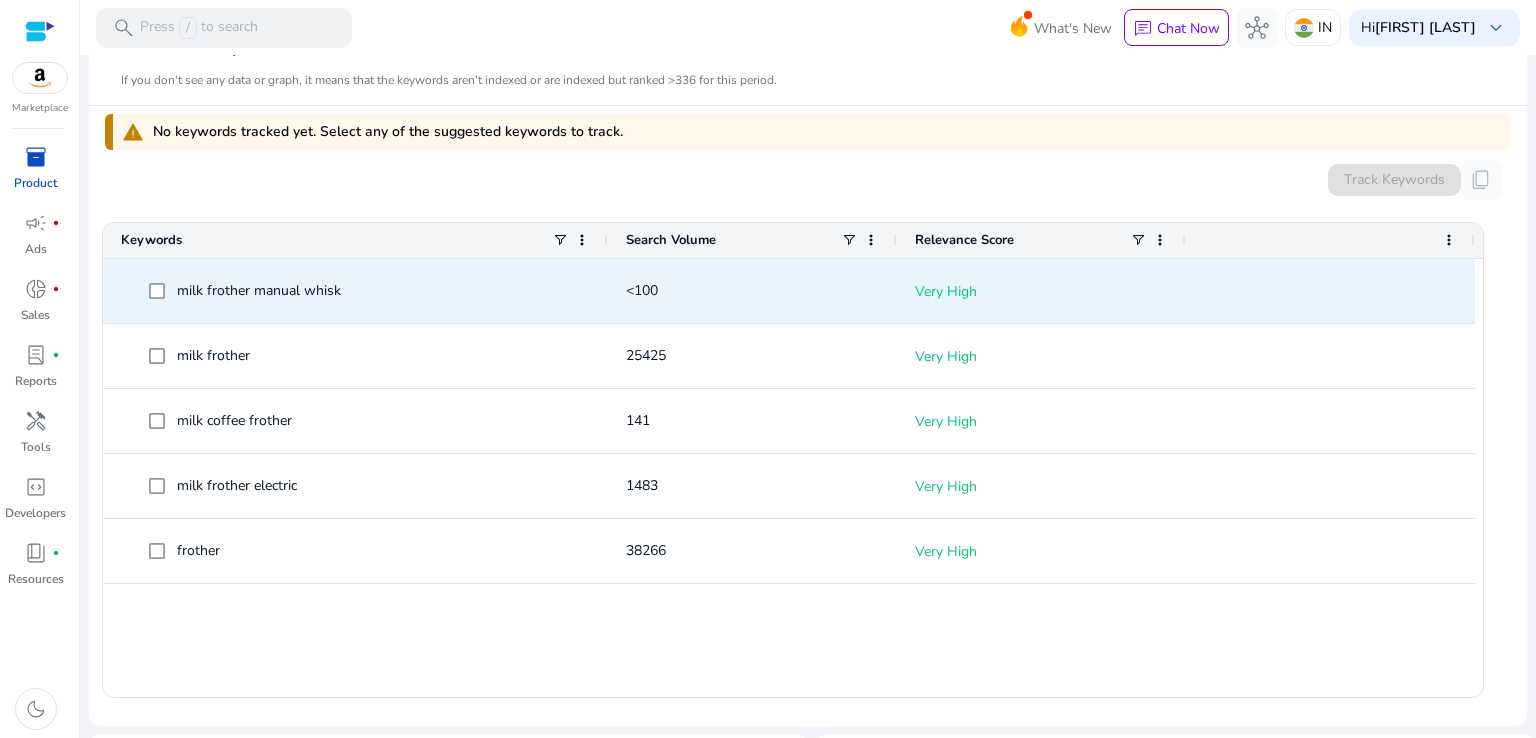 scroll, scrollTop: 658, scrollLeft: 0, axis: vertical 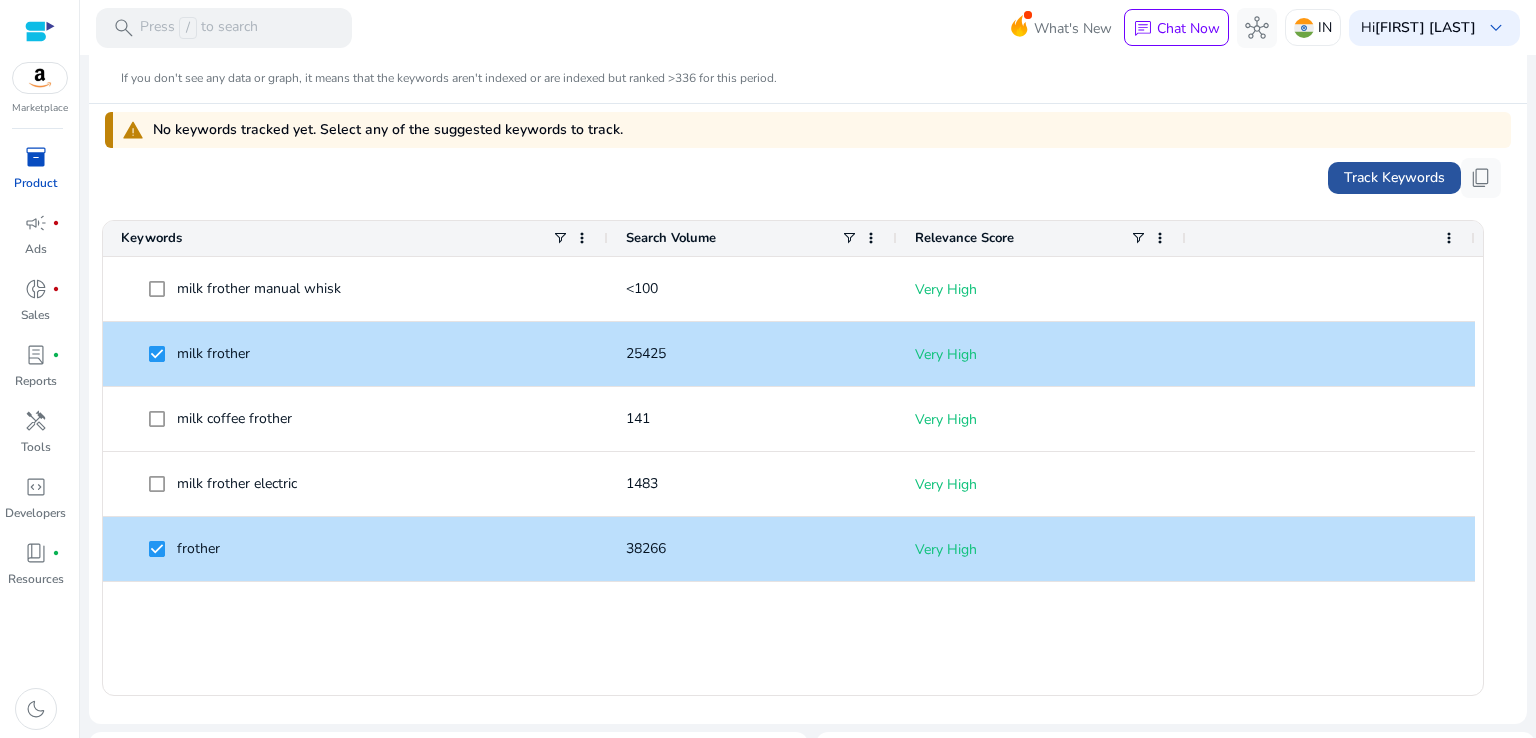 click on "Track Keywords" 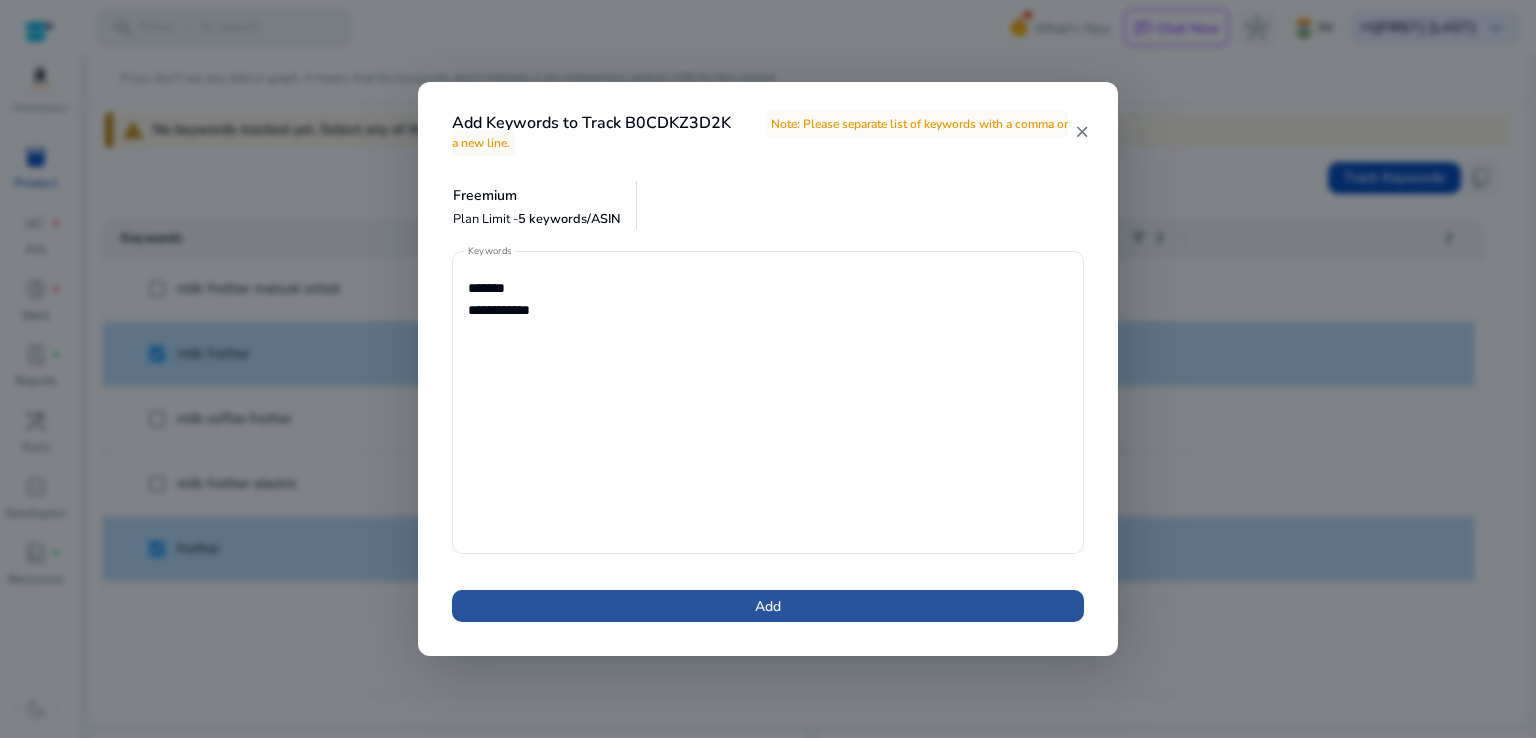 click on "Add" at bounding box center (768, 606) 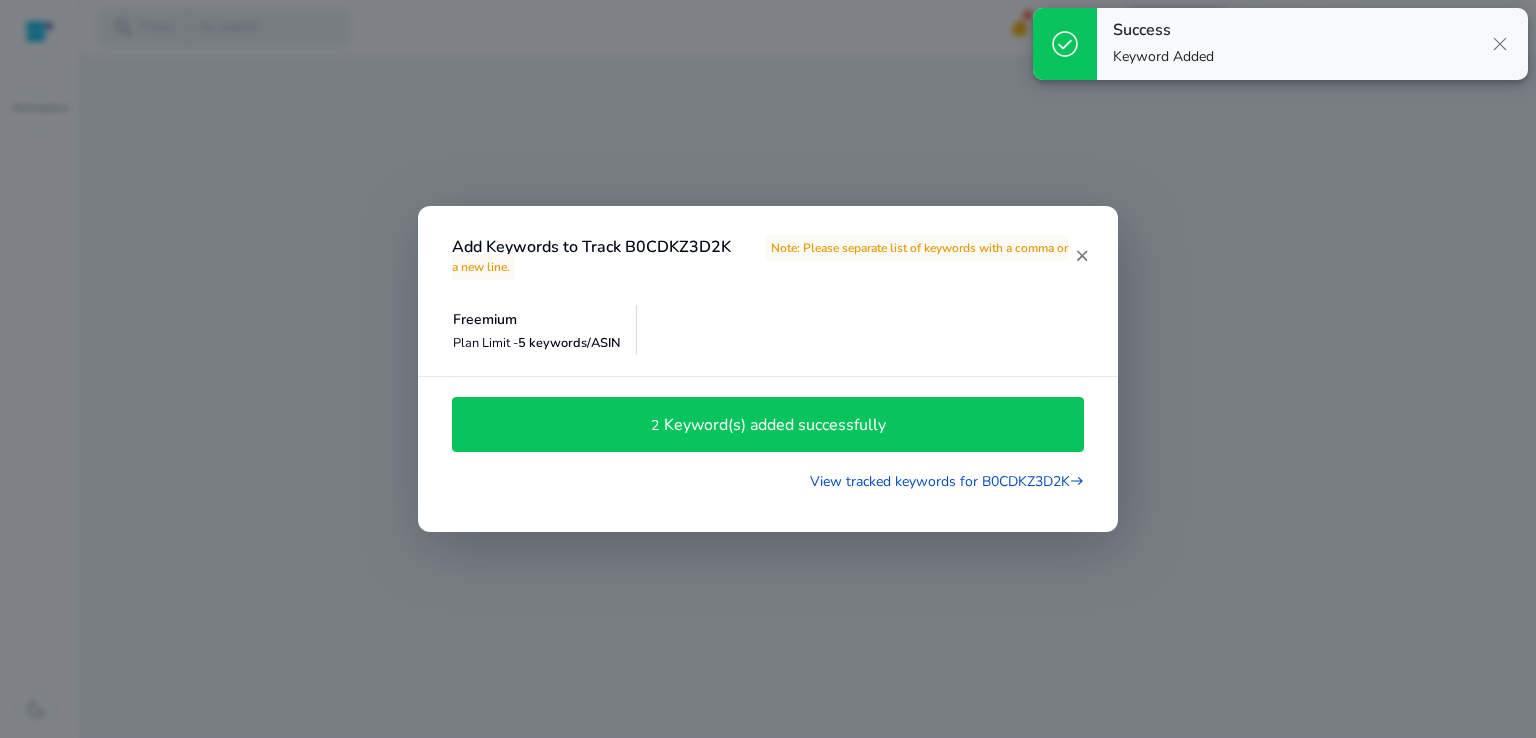 click on "Keyword(s) added successfully" at bounding box center [775, 425] 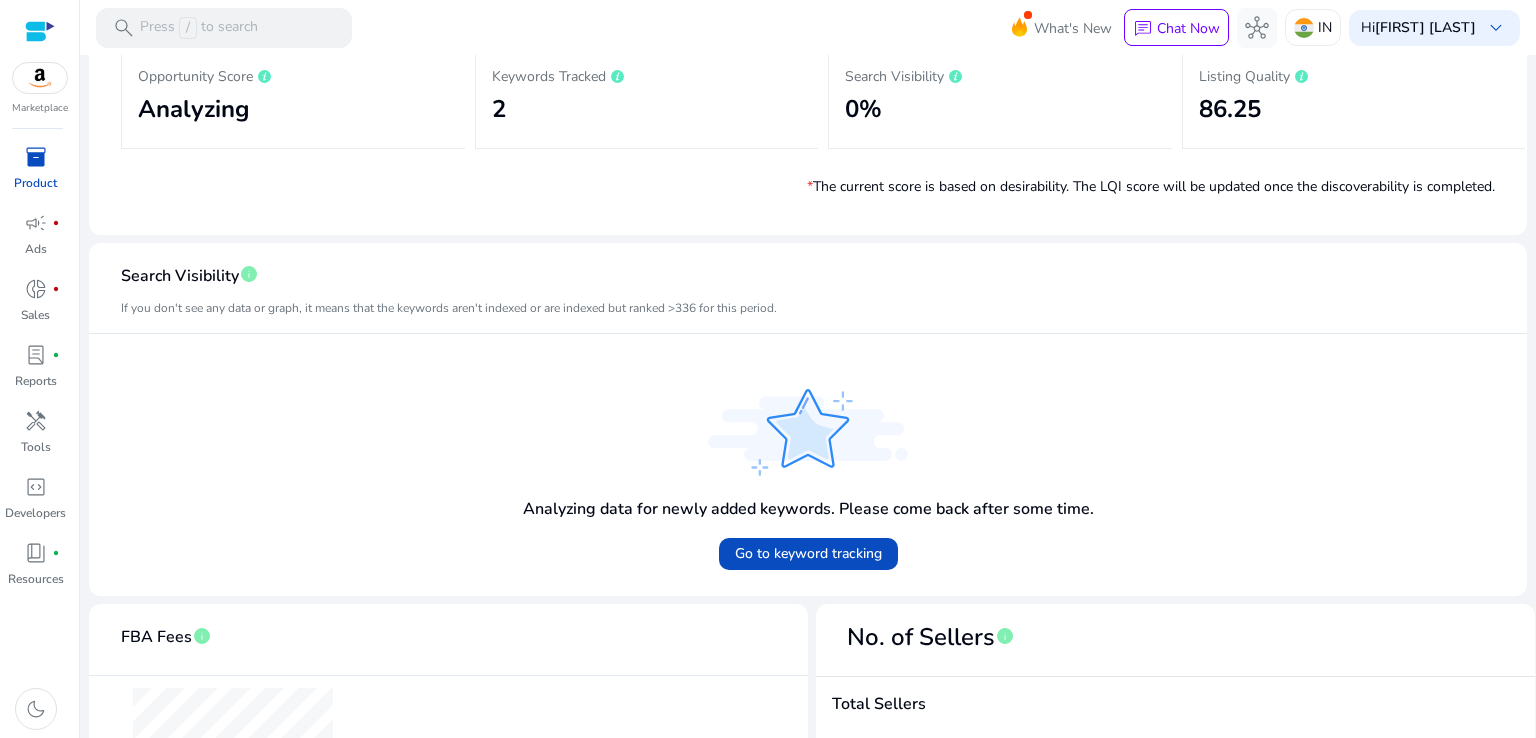 scroll, scrollTop: 564, scrollLeft: 0, axis: vertical 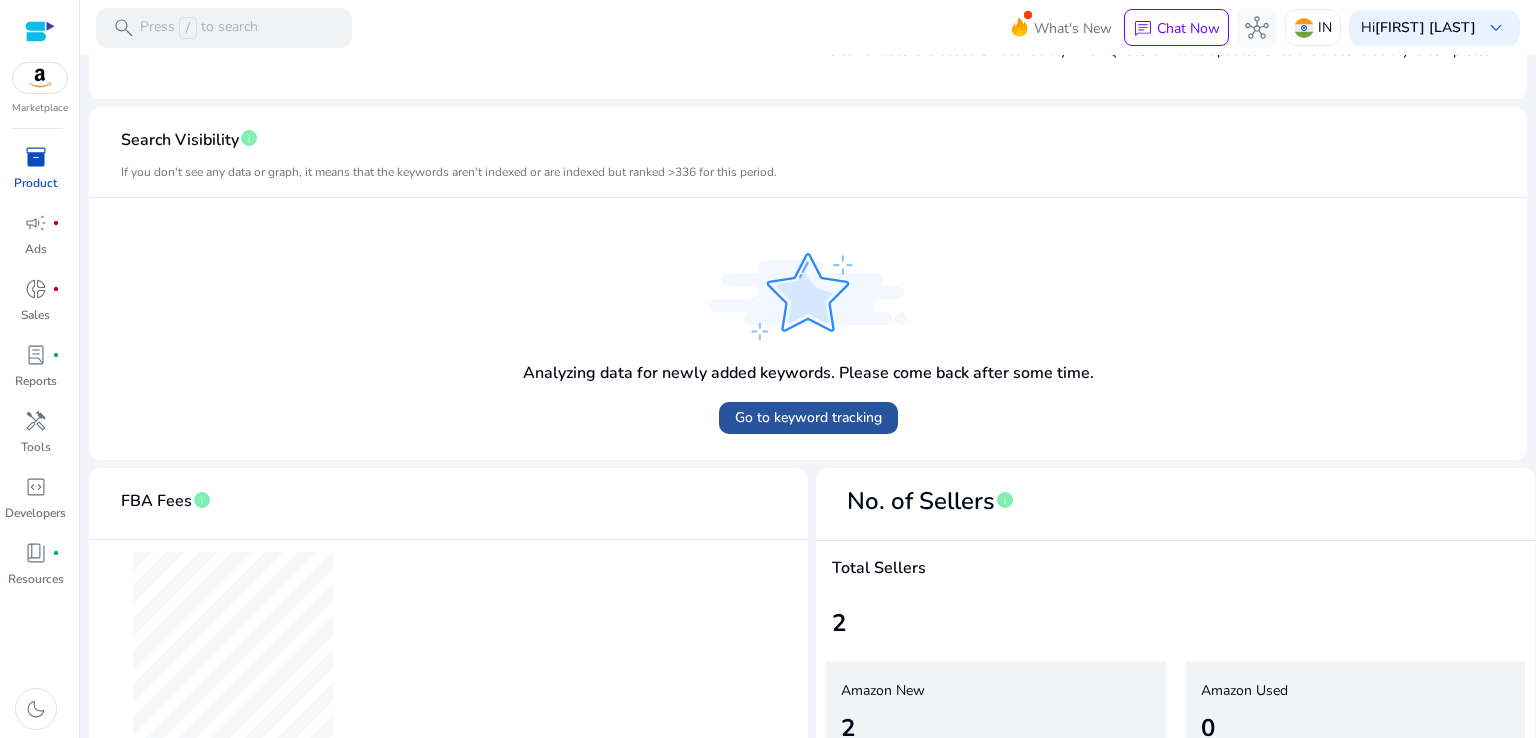 click on "Go to keyword tracking" 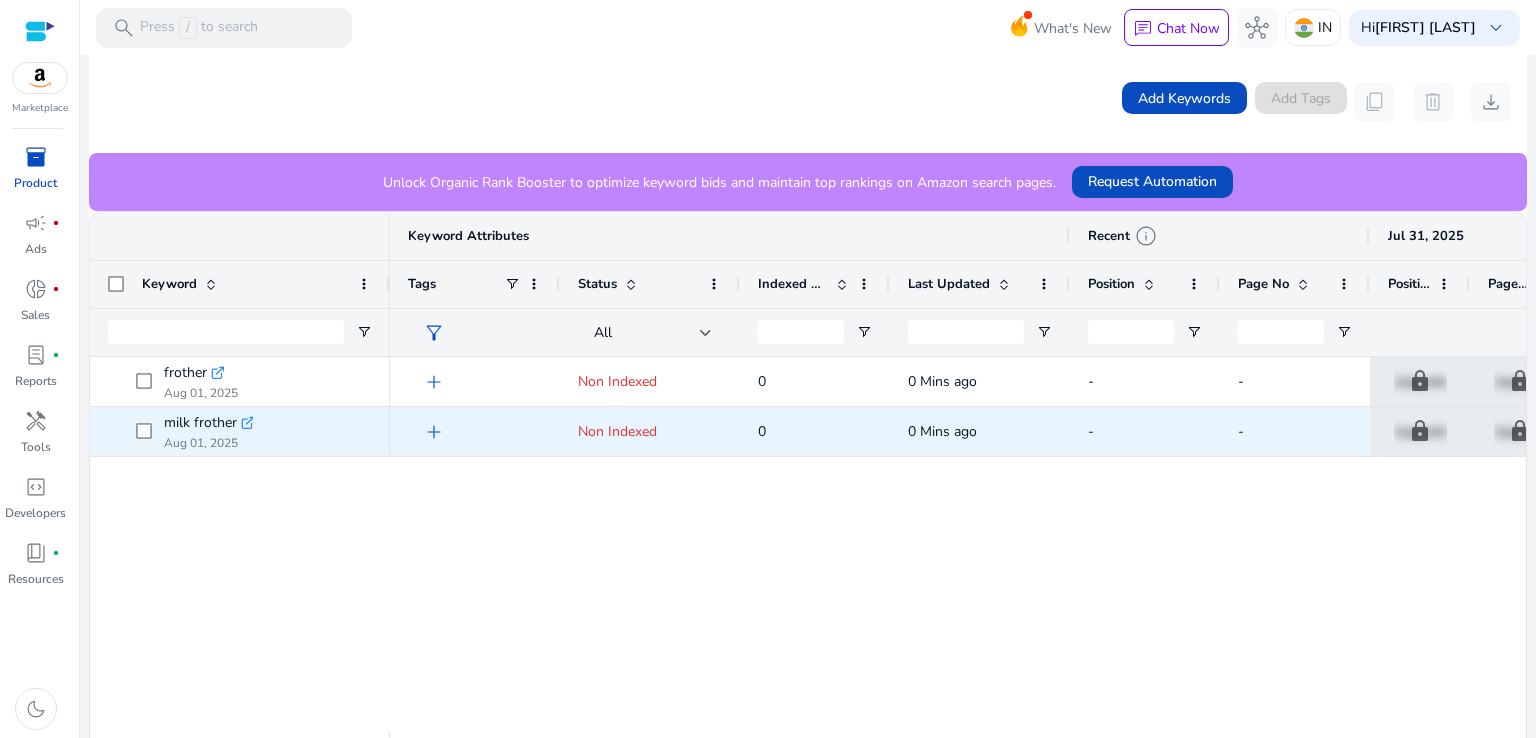 scroll, scrollTop: 475, scrollLeft: 0, axis: vertical 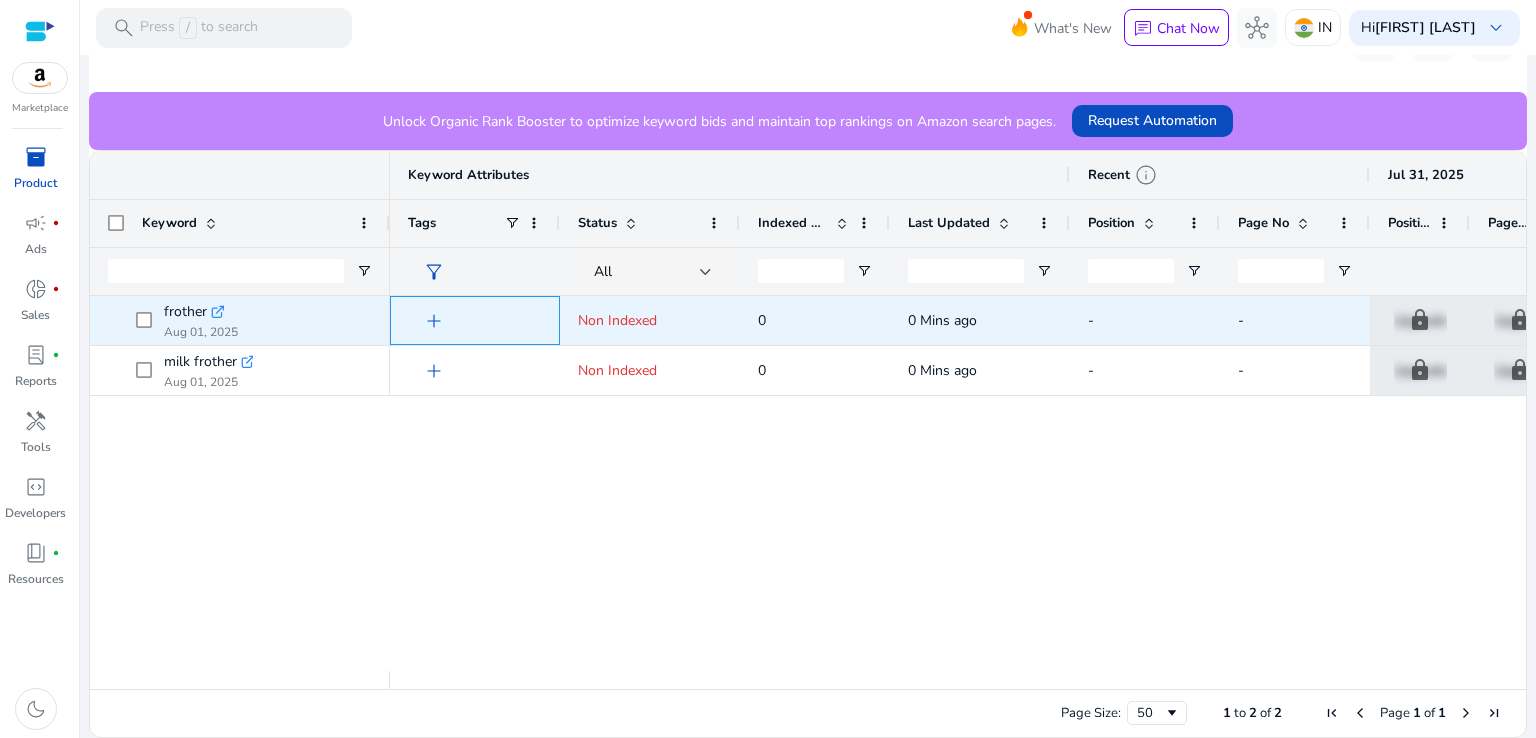 click on "add" at bounding box center [434, 321] 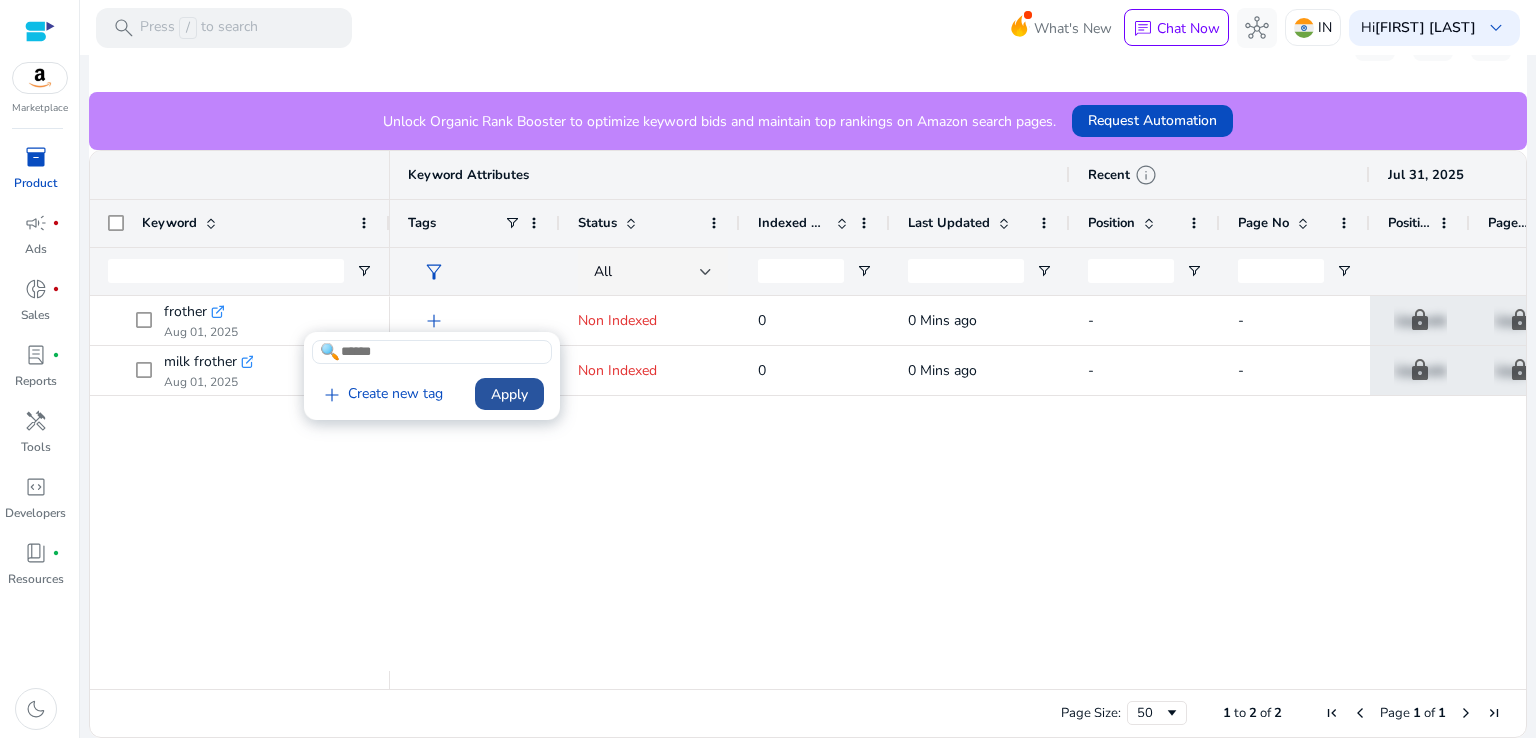 click on "Apply" at bounding box center (509, 394) 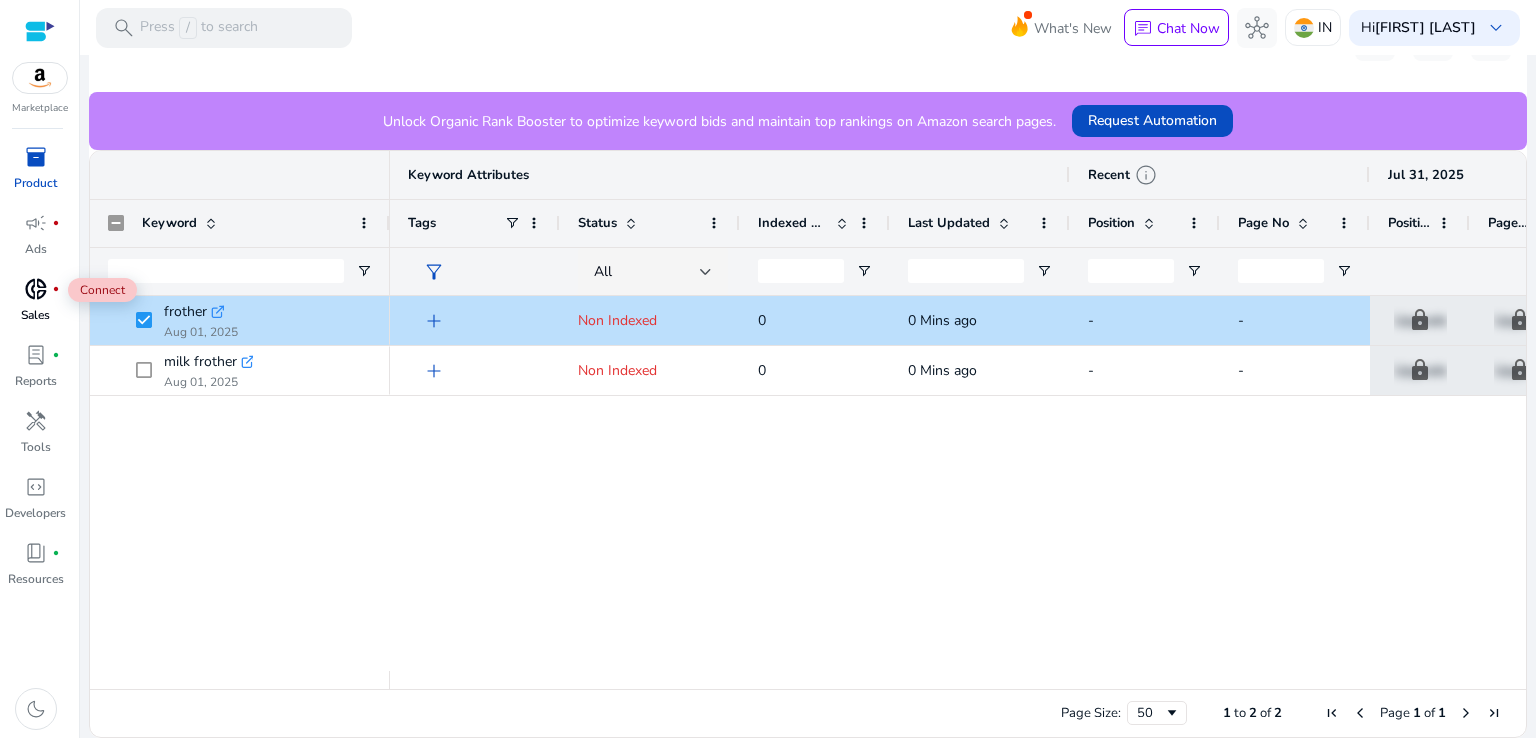 click on "donut_small" at bounding box center (36, 289) 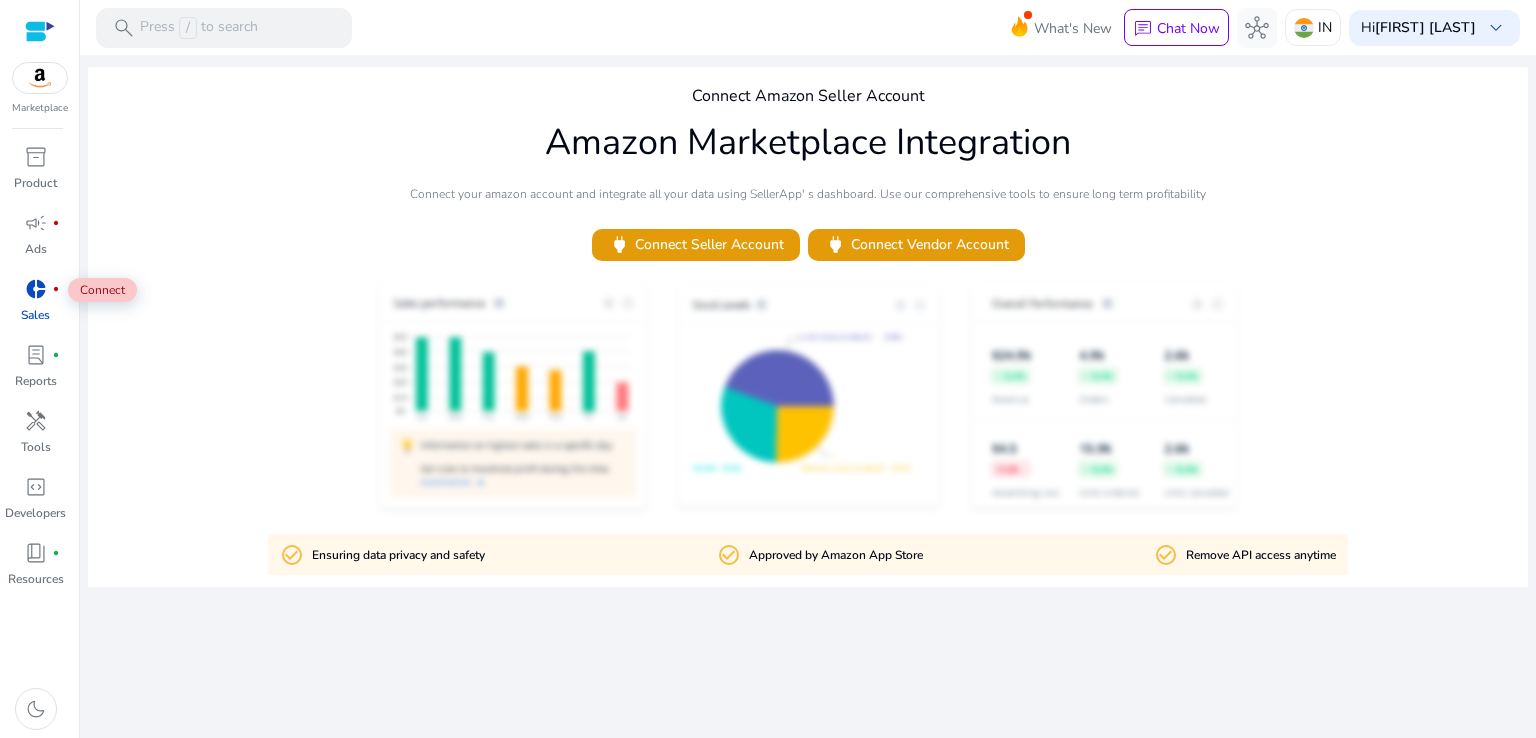 scroll, scrollTop: 0, scrollLeft: 0, axis: both 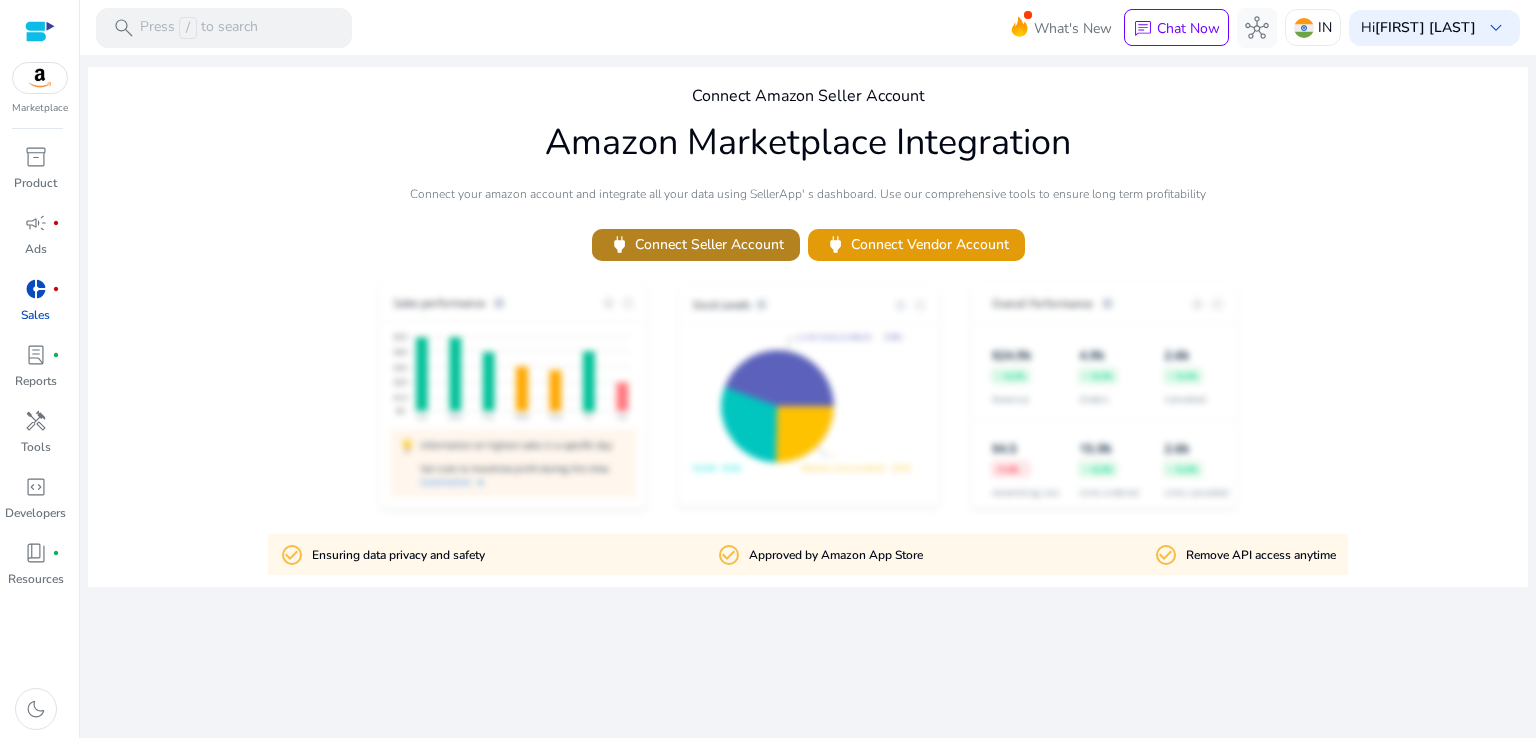 click on "power   Connect Seller Account" 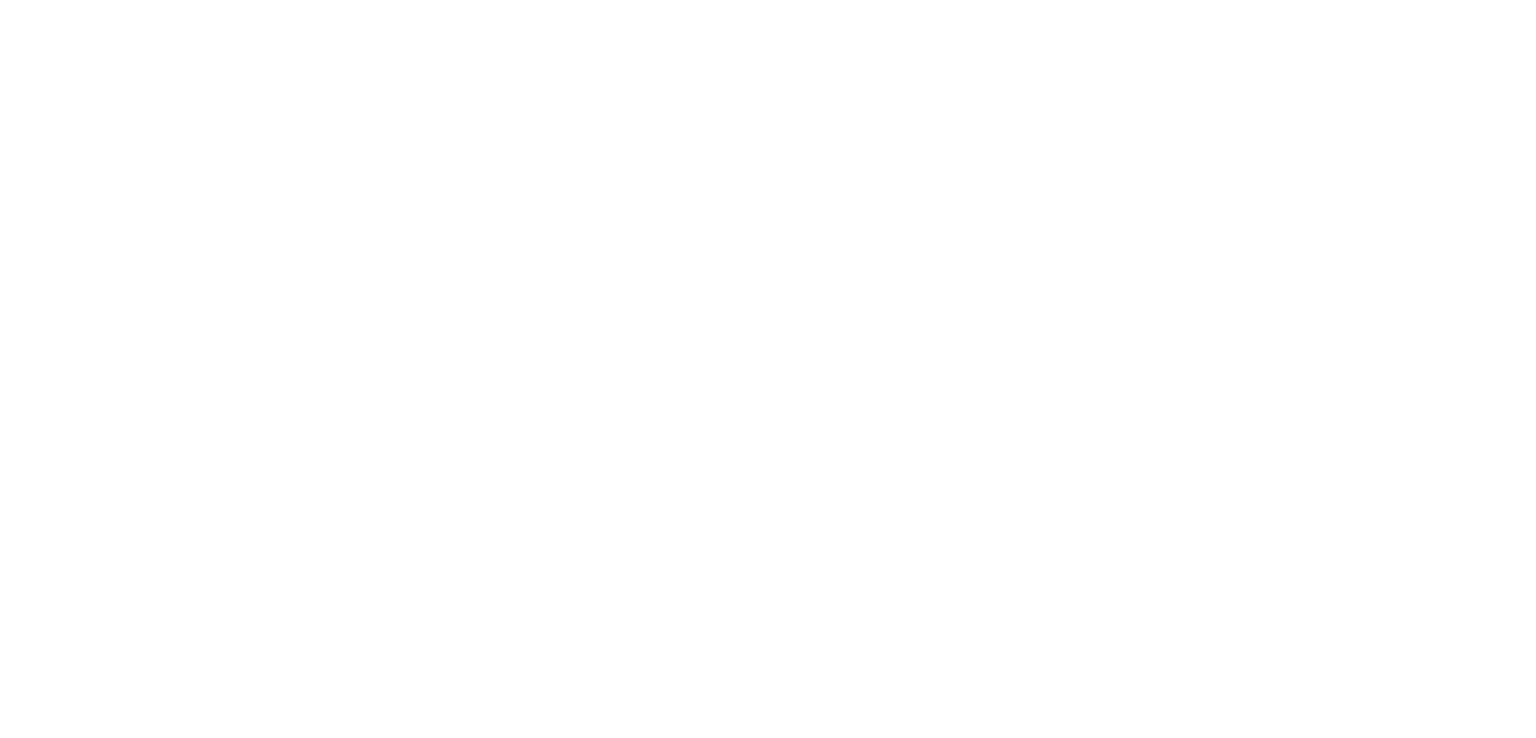 scroll, scrollTop: 0, scrollLeft: 0, axis: both 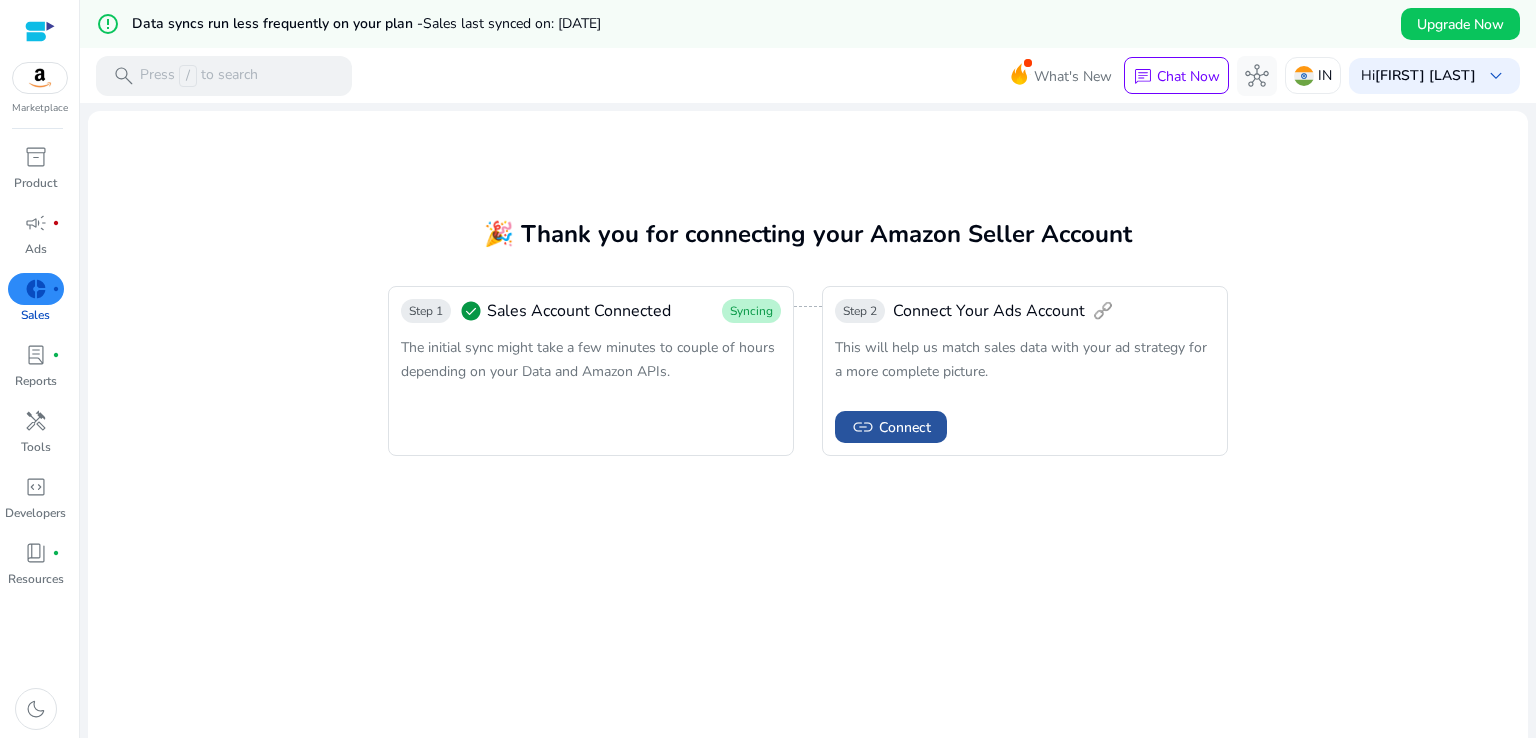 click on "Connect" 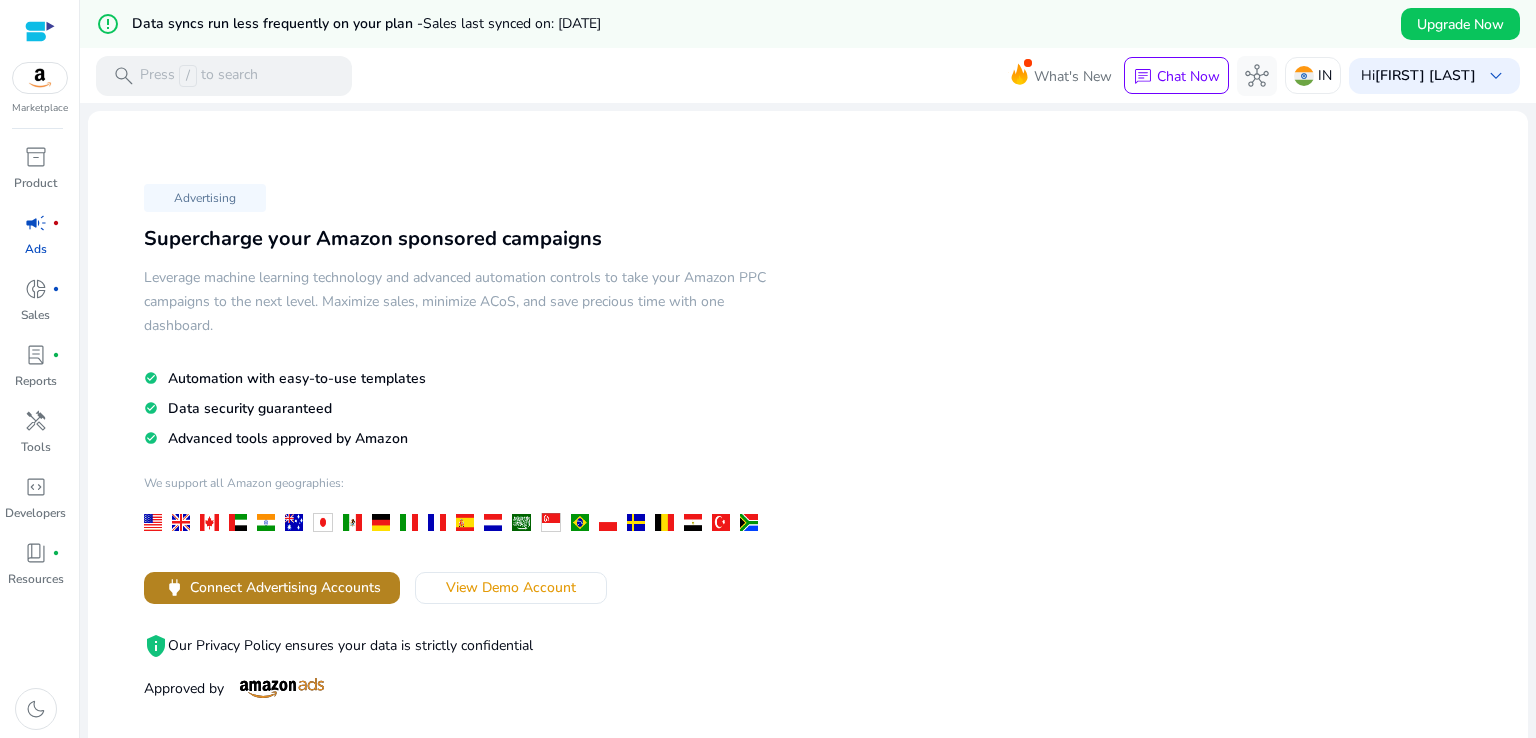 click on "power  Connect Advertising Accounts" 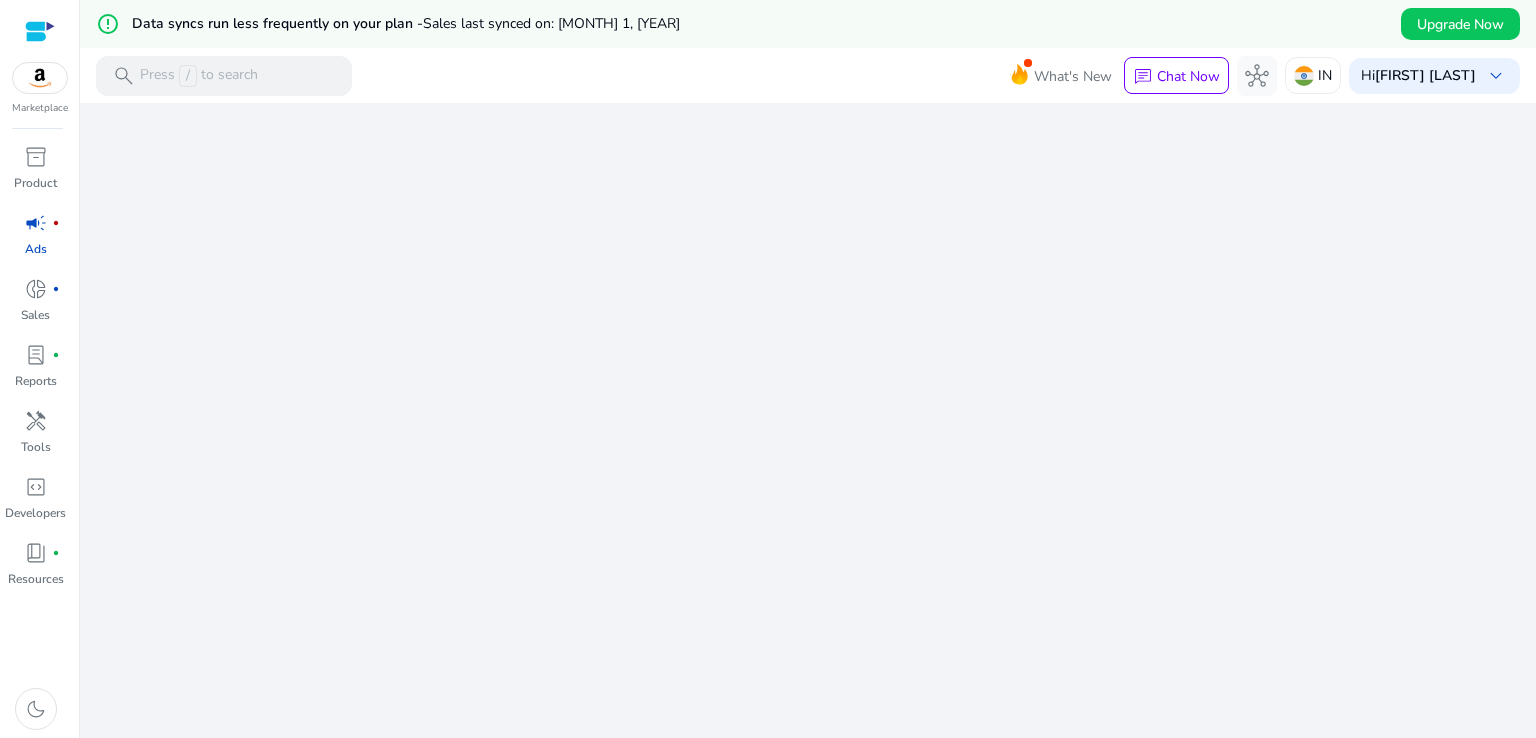 scroll, scrollTop: 0, scrollLeft: 0, axis: both 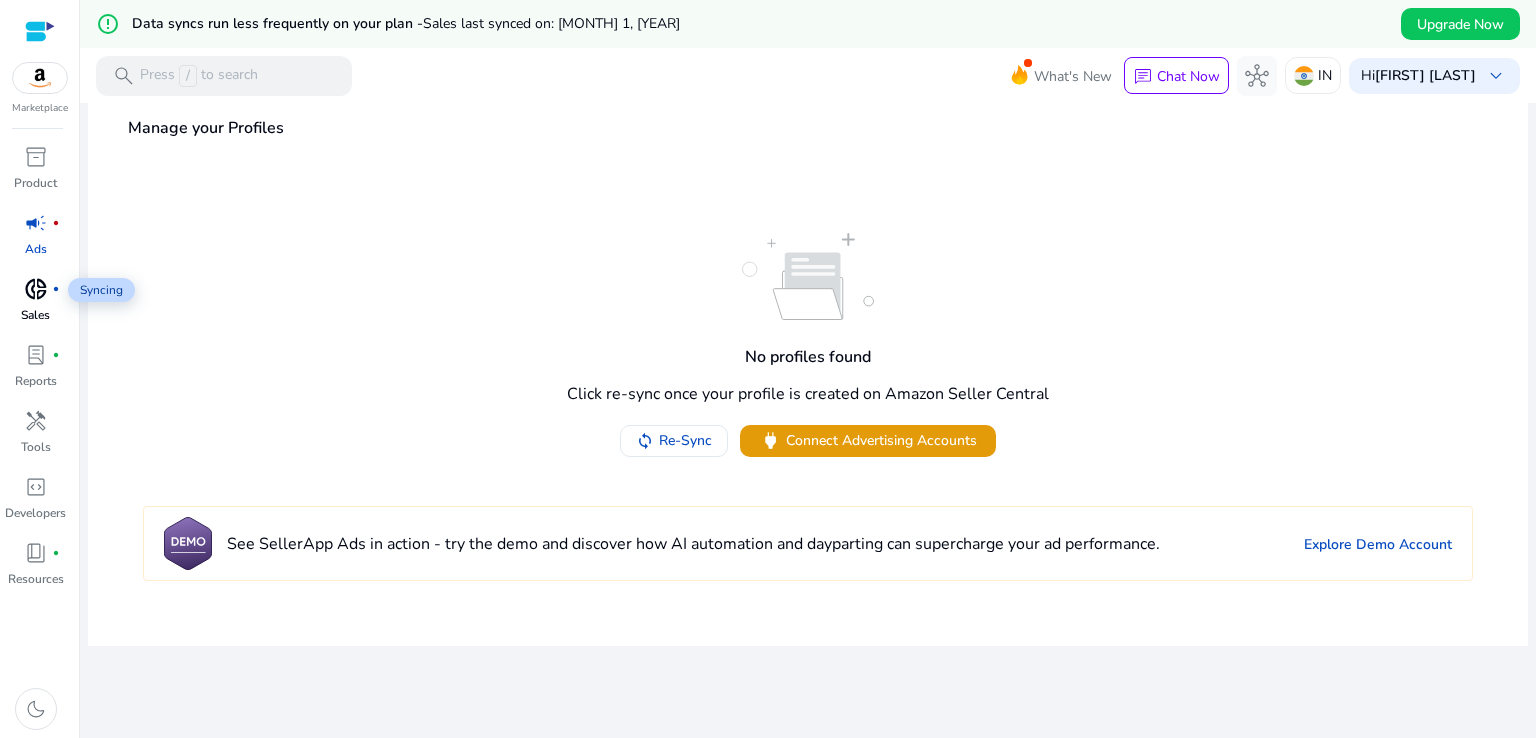 click on "donut_small" at bounding box center (36, 289) 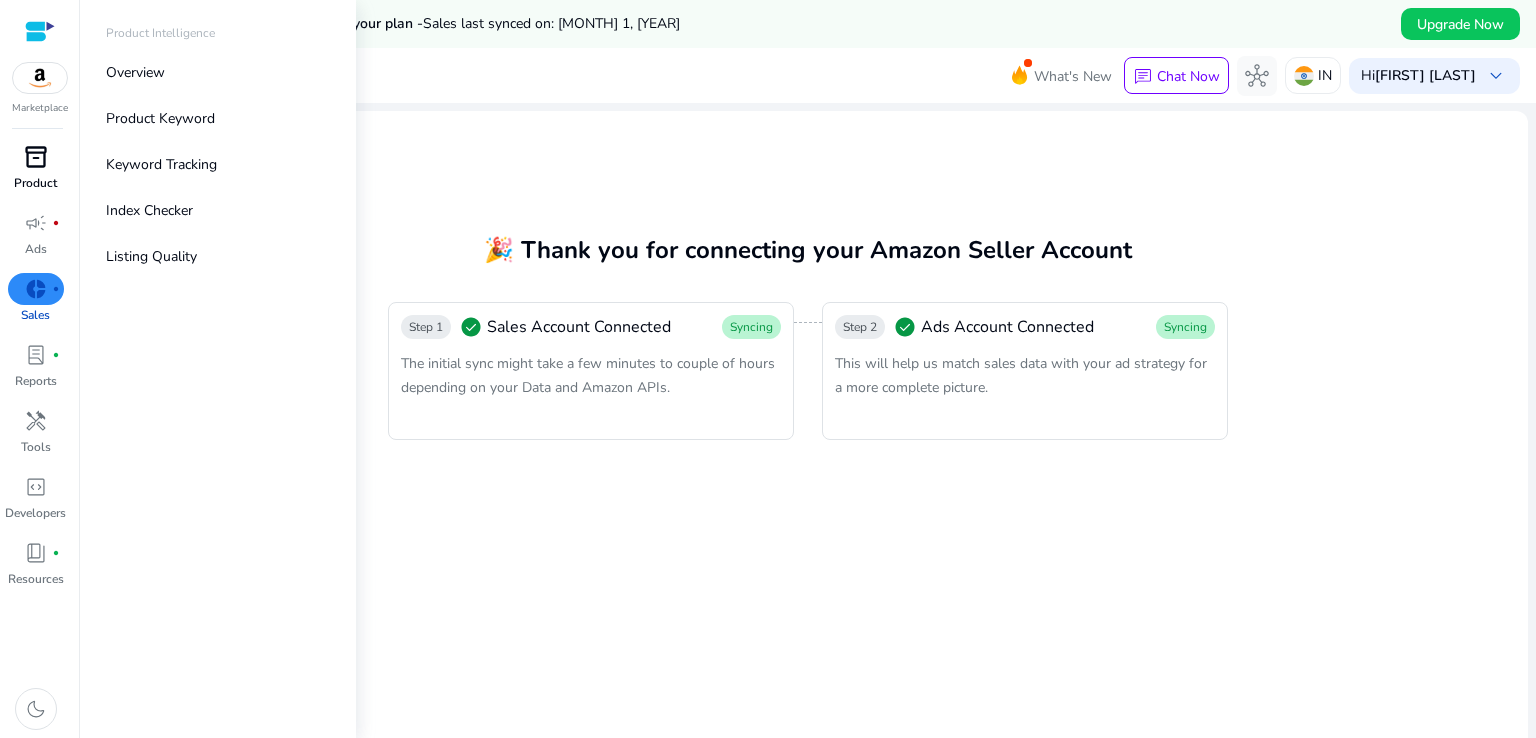 click on "inventory_2" at bounding box center (36, 157) 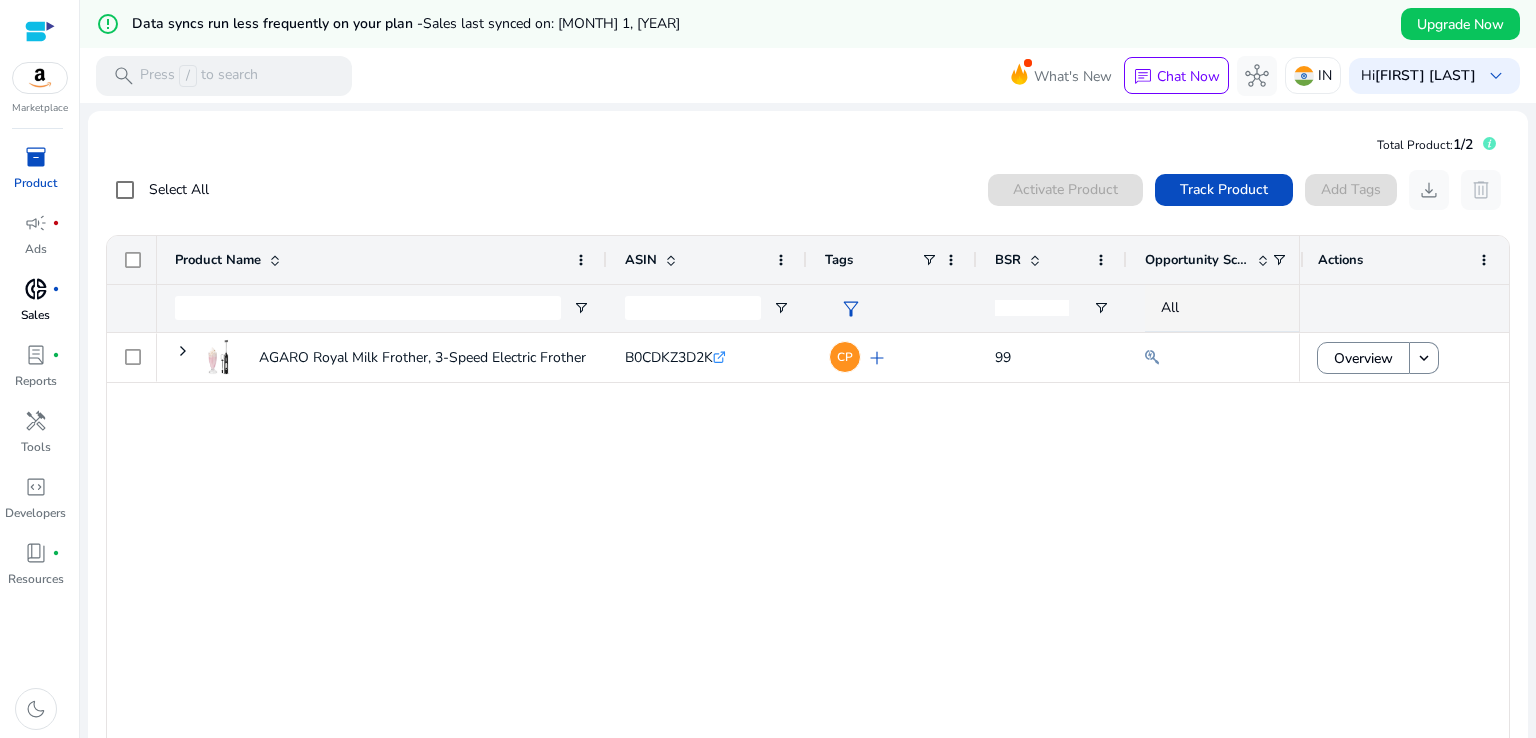 click on "AGARO Royal Milk Frother, 3-Speed Electric Frother for Coffee...
B0CDKZ3D2K  .st0{fill:#2c8af8}  CP  add  99 ₹16.33K - ₹16.89K" 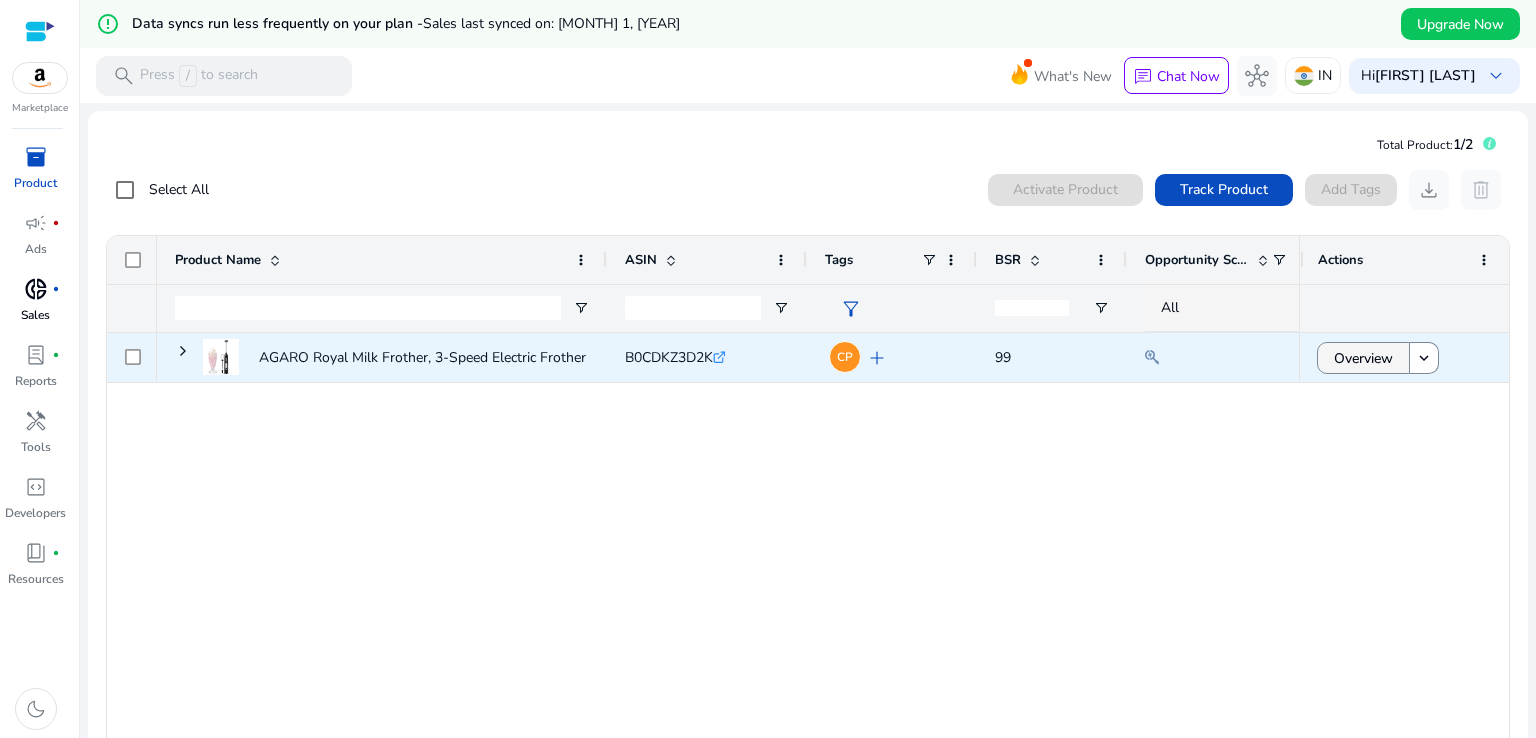 scroll, scrollTop: 0, scrollLeft: 0, axis: both 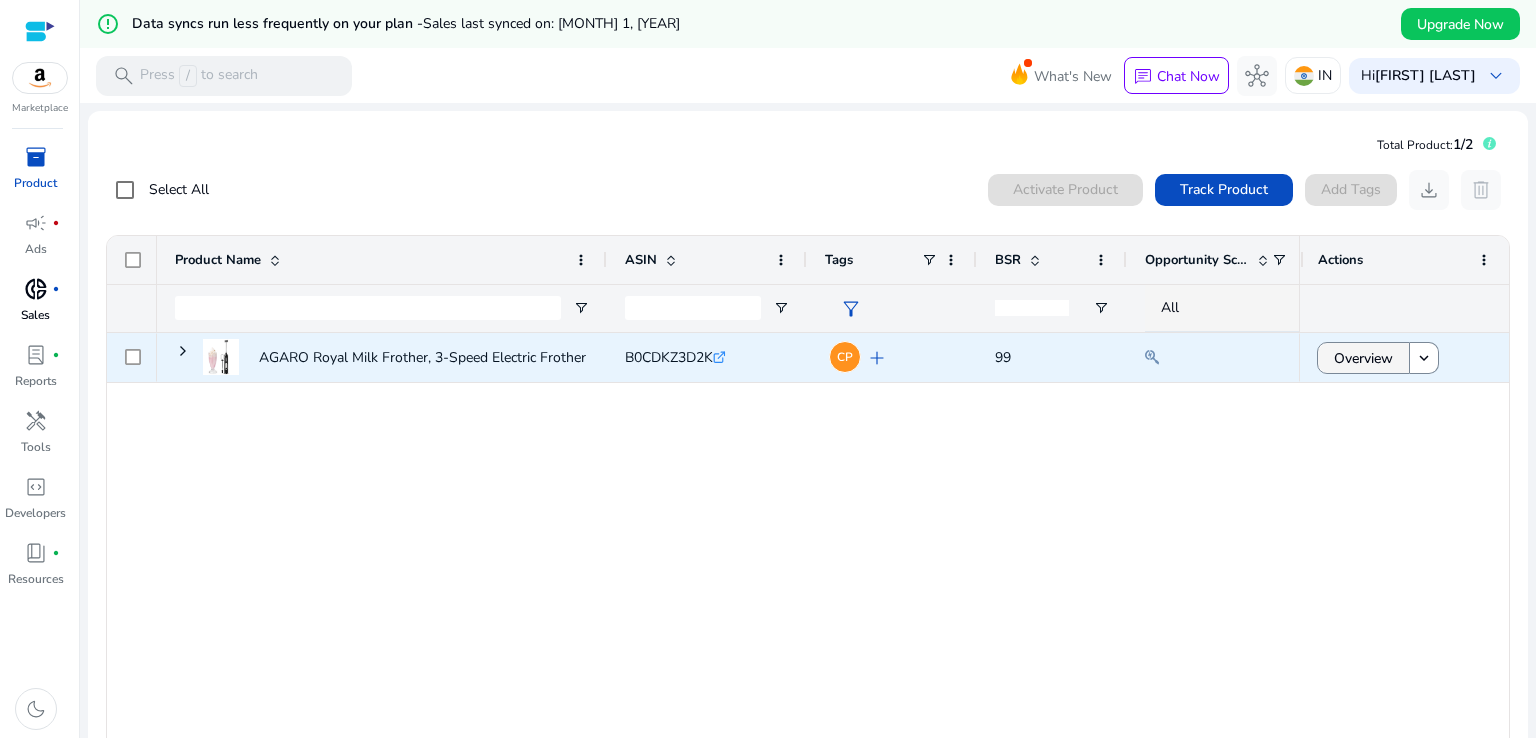 click on "Overview" 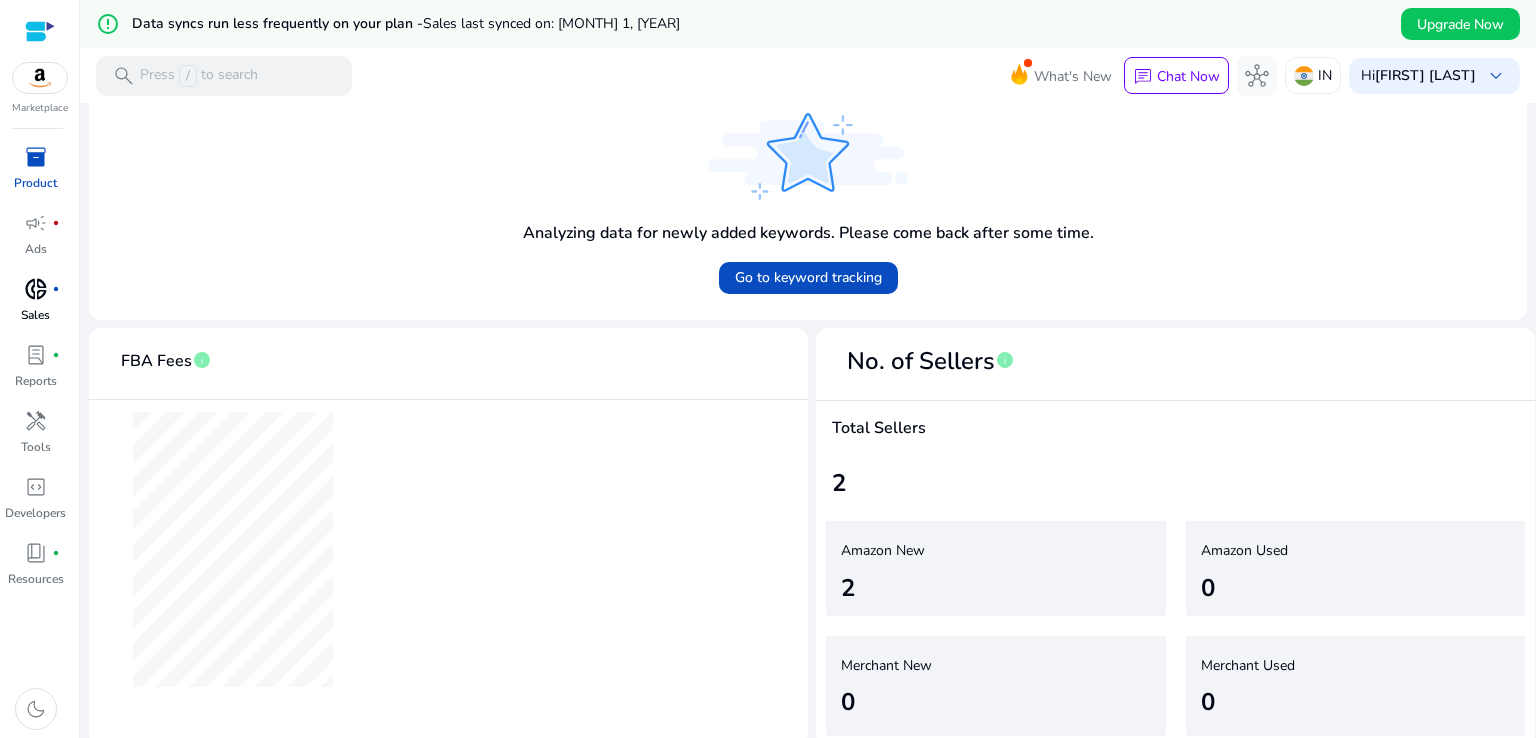 scroll, scrollTop: 760, scrollLeft: 0, axis: vertical 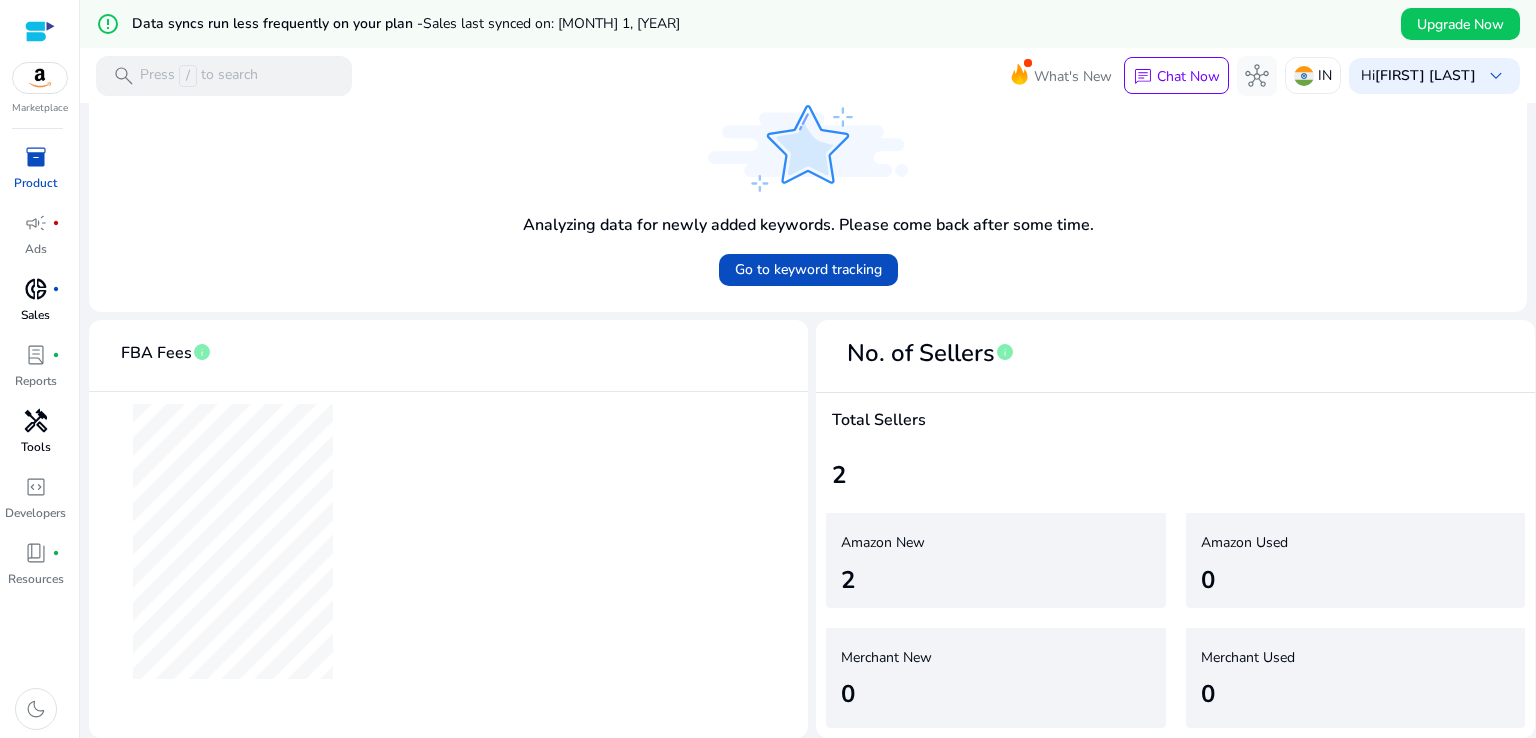click on "handyman" at bounding box center [36, 421] 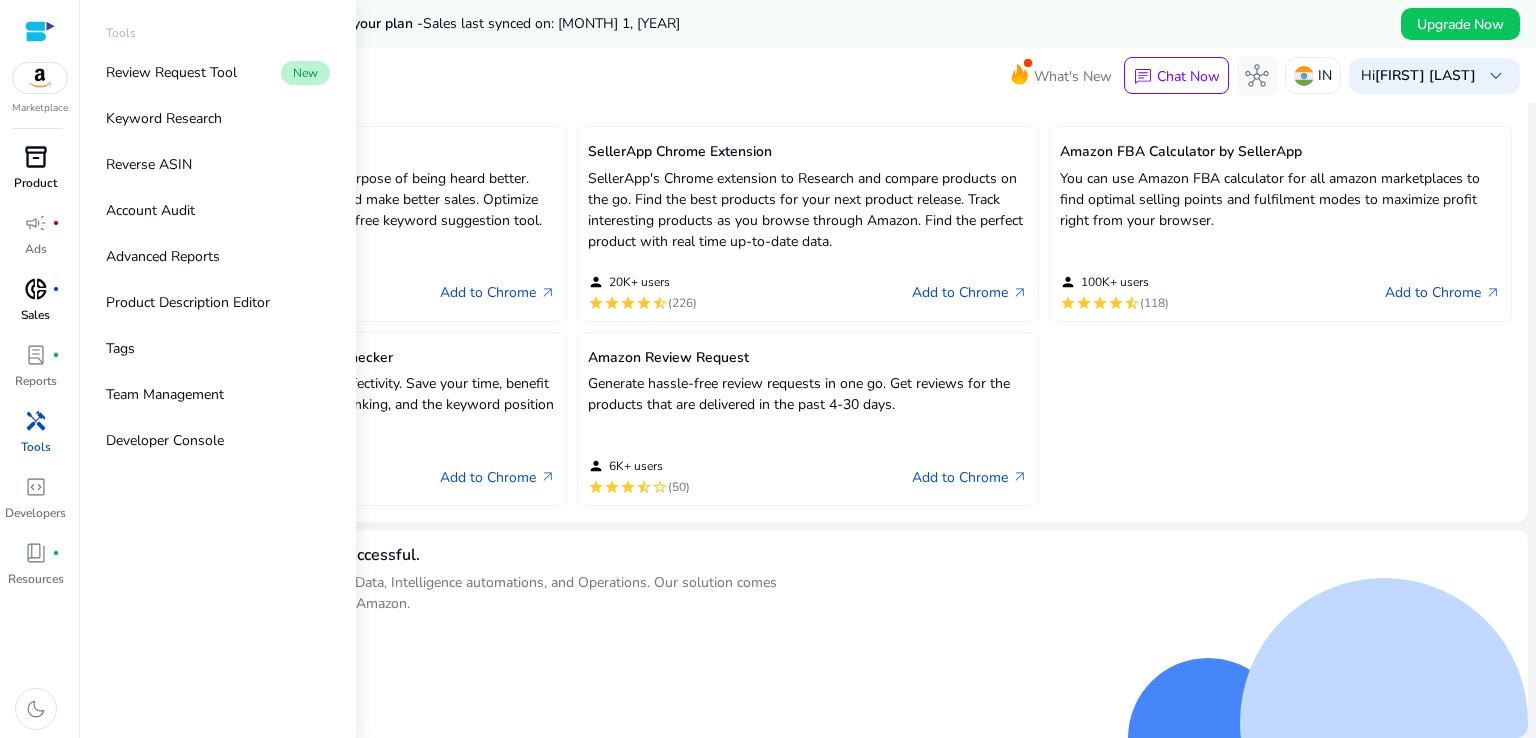 scroll, scrollTop: 0, scrollLeft: 0, axis: both 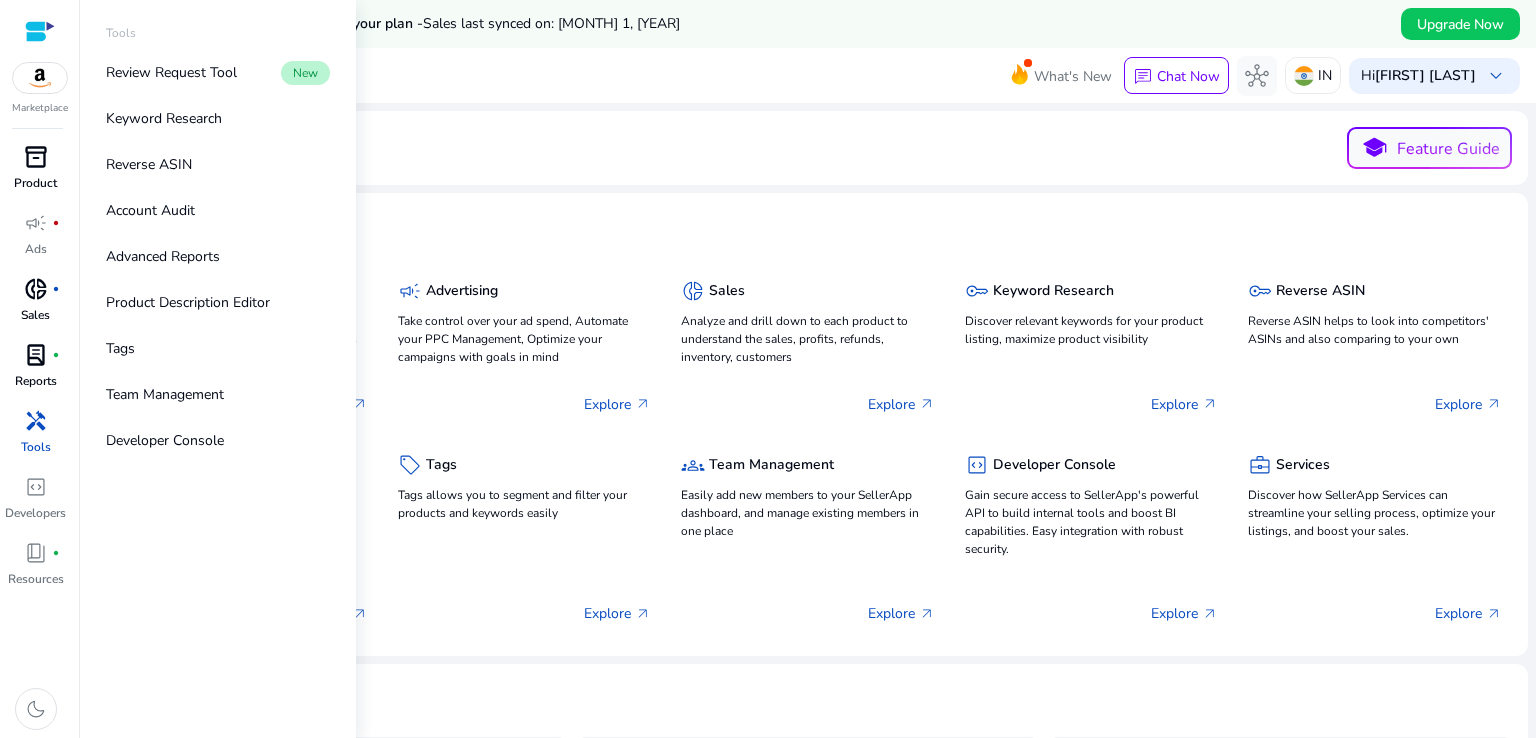 click on "lab_profile   fiber_manual_record" at bounding box center [36, 355] 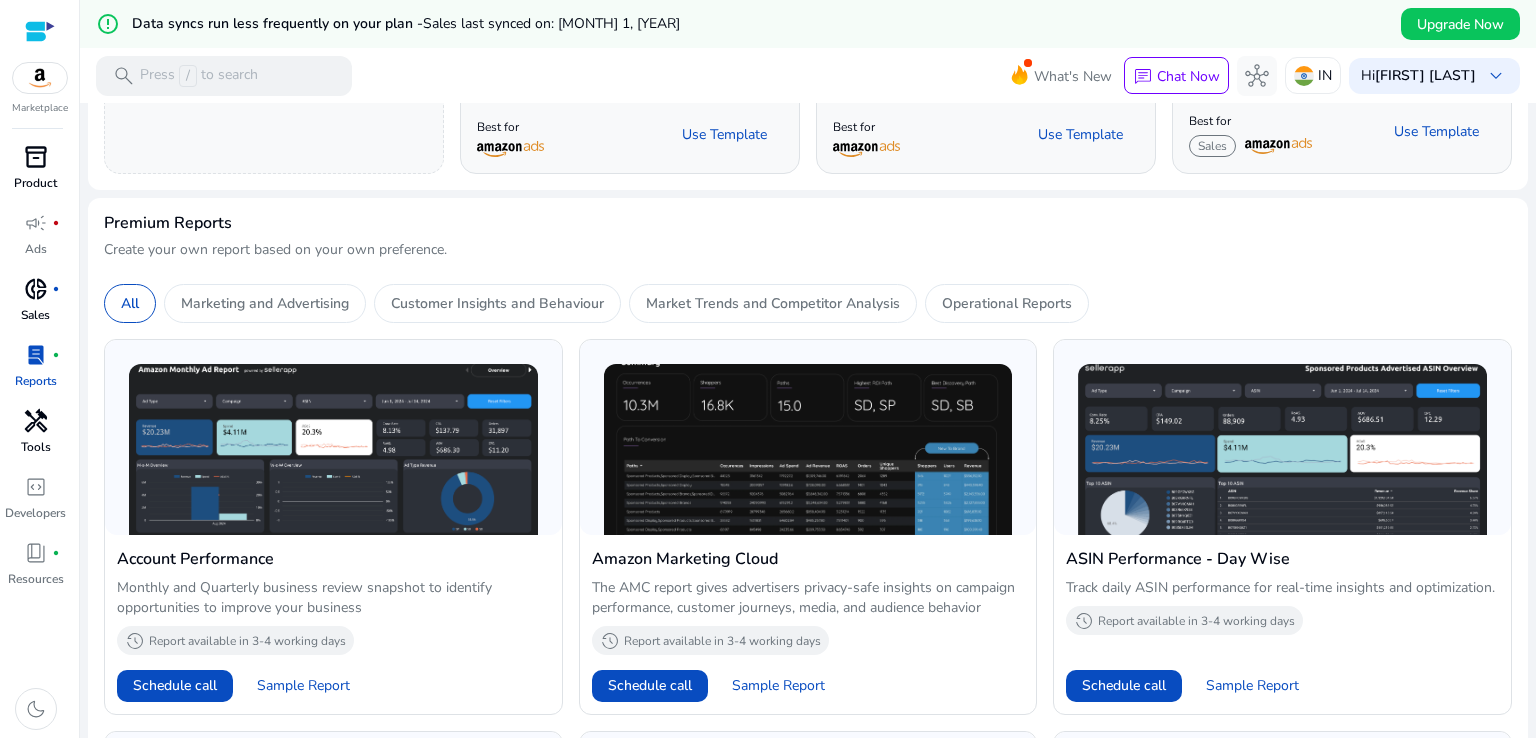 scroll, scrollTop: 347, scrollLeft: 0, axis: vertical 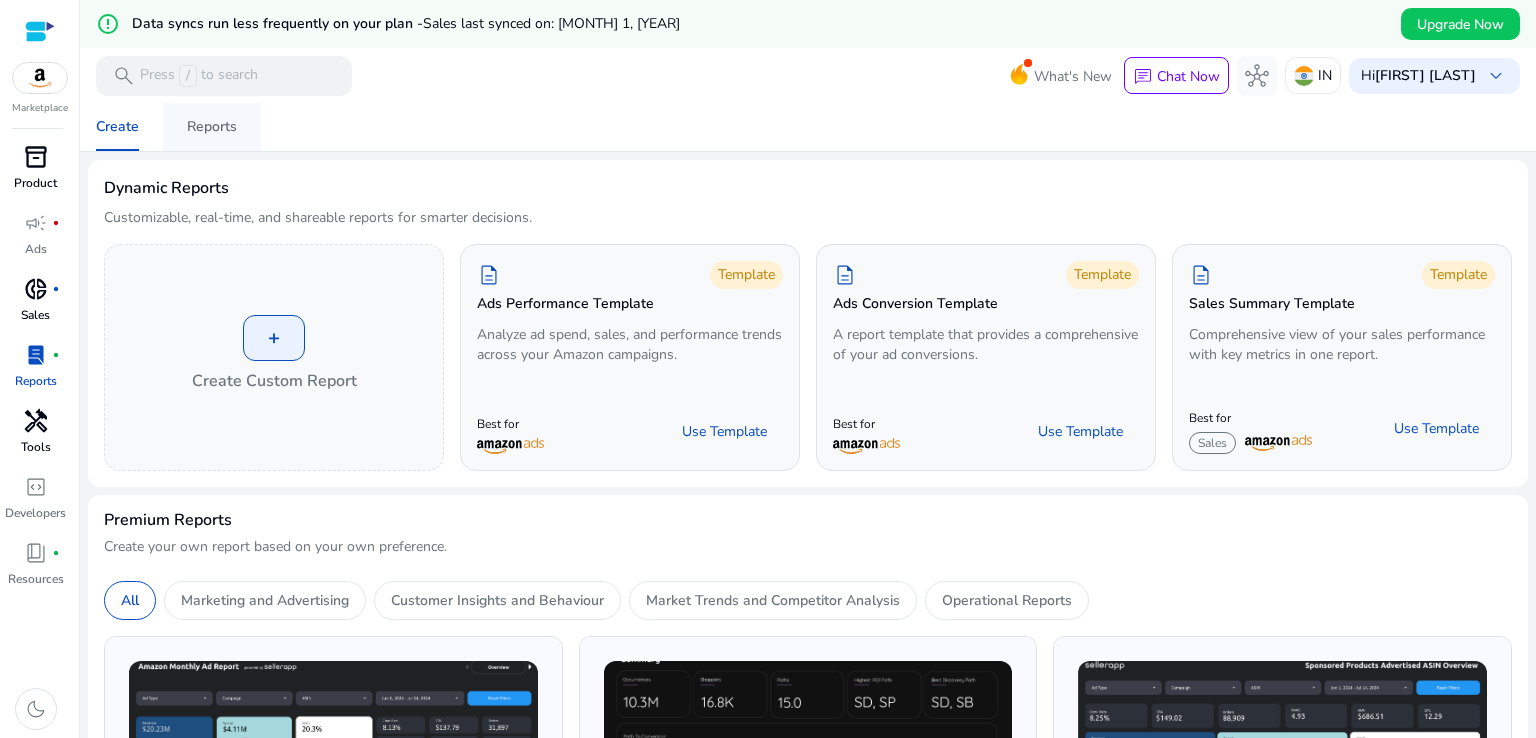 click on "Reports" at bounding box center (212, 127) 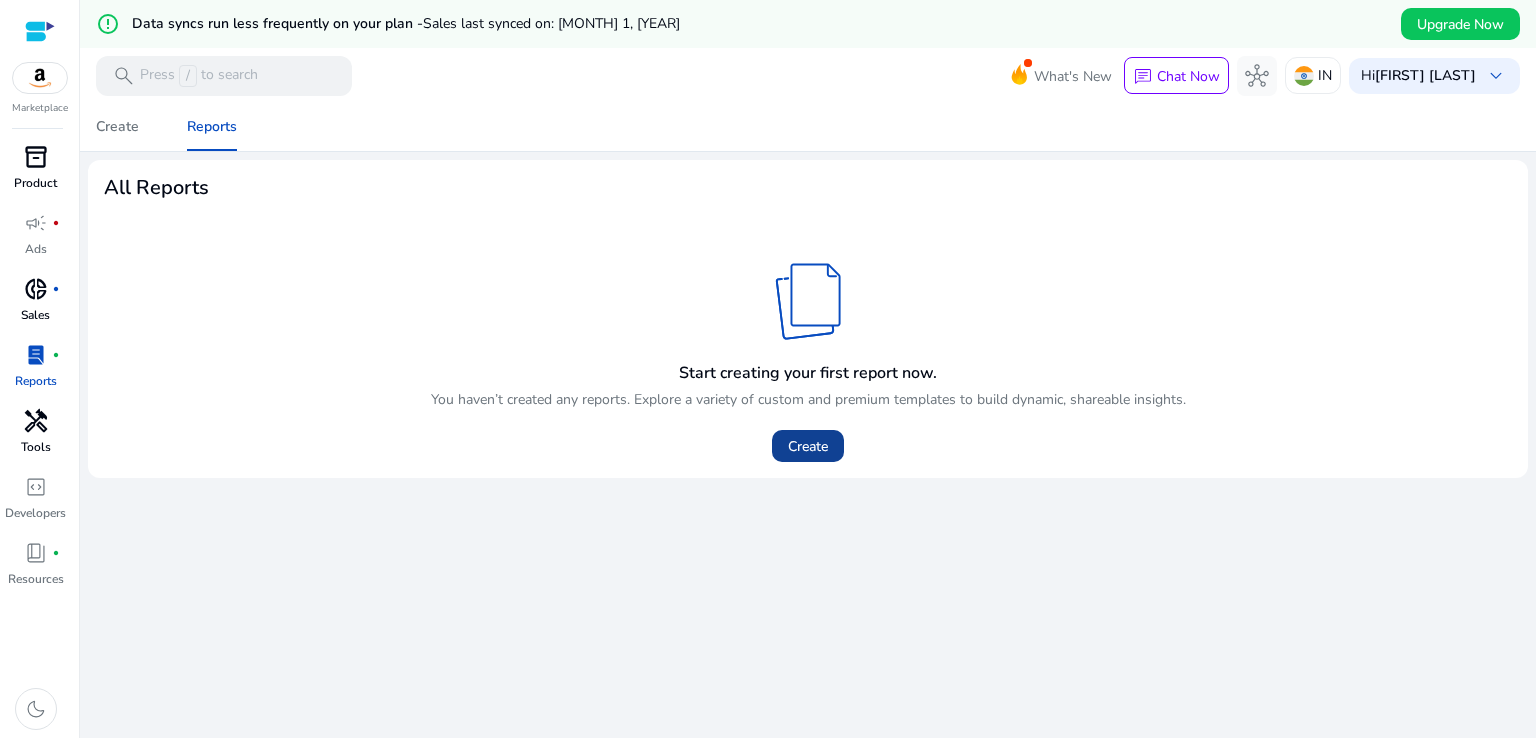 click 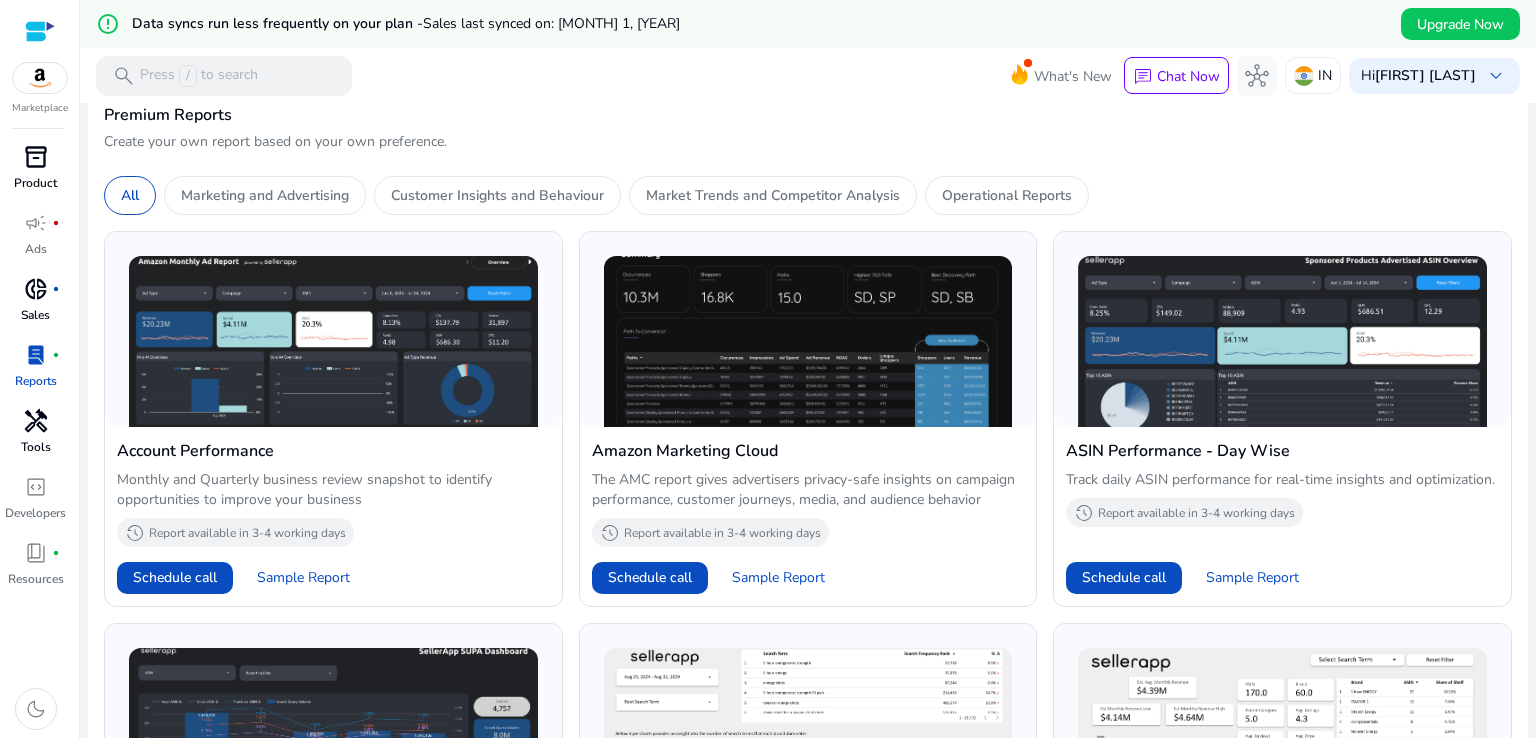 scroll, scrollTop: 406, scrollLeft: 0, axis: vertical 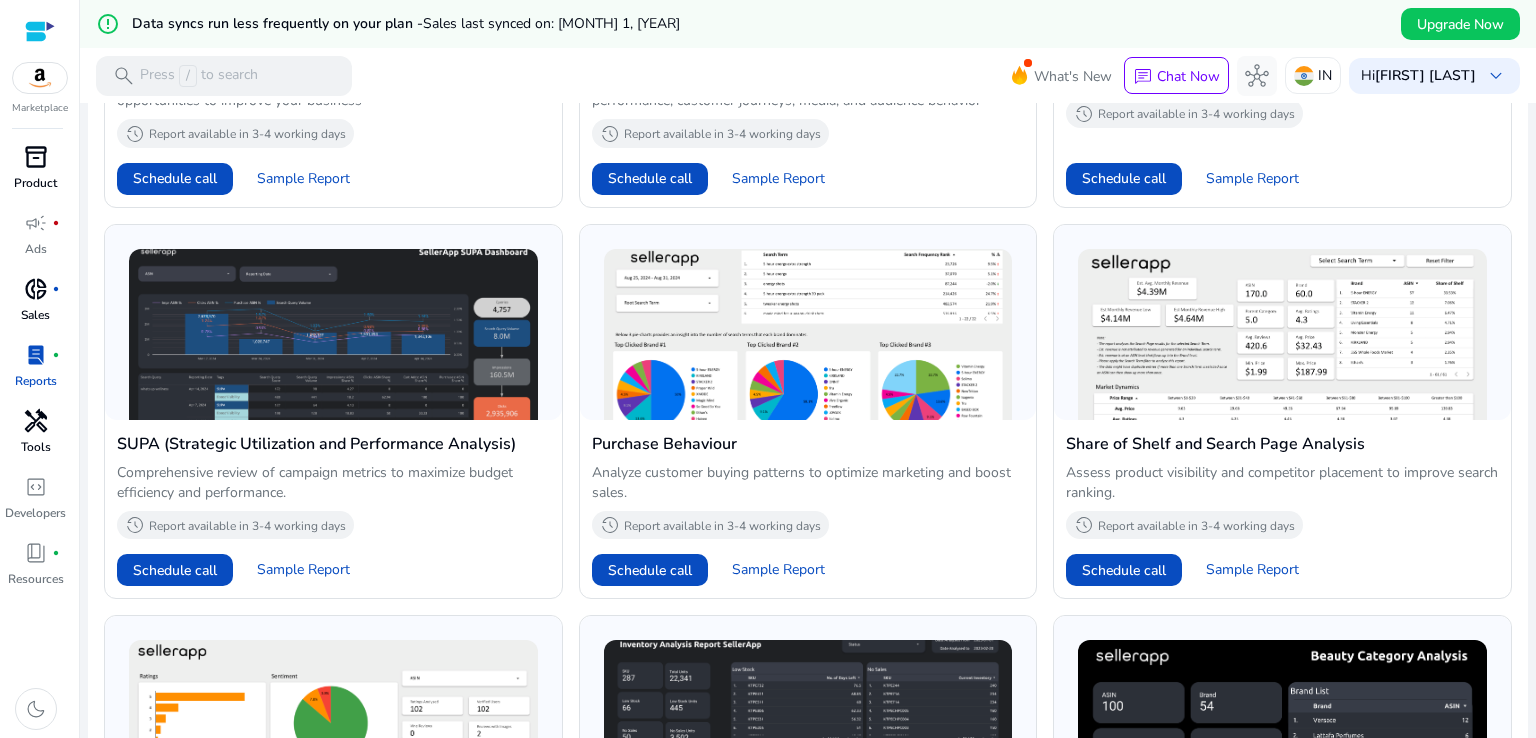 click on "handyman" at bounding box center (36, 421) 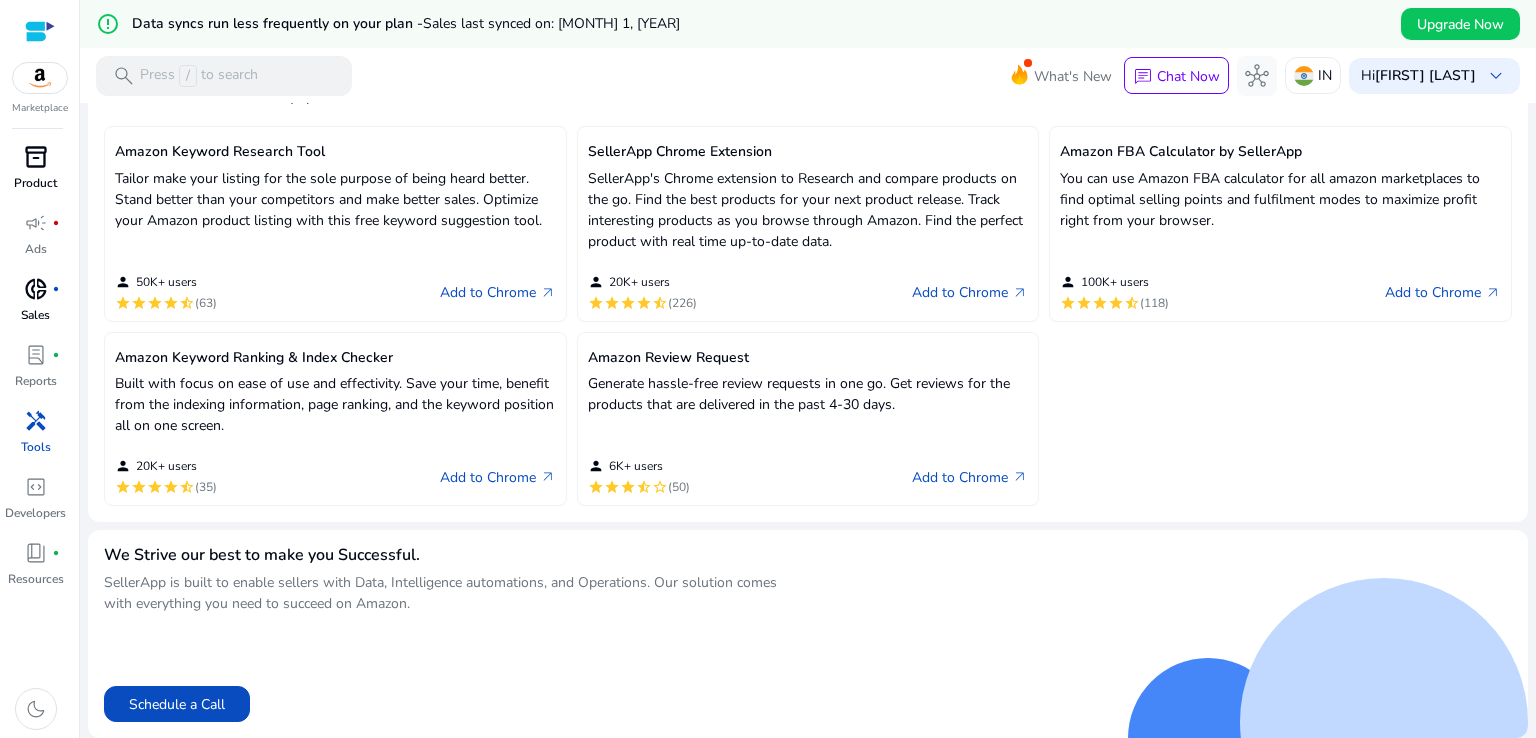 scroll, scrollTop: 0, scrollLeft: 0, axis: both 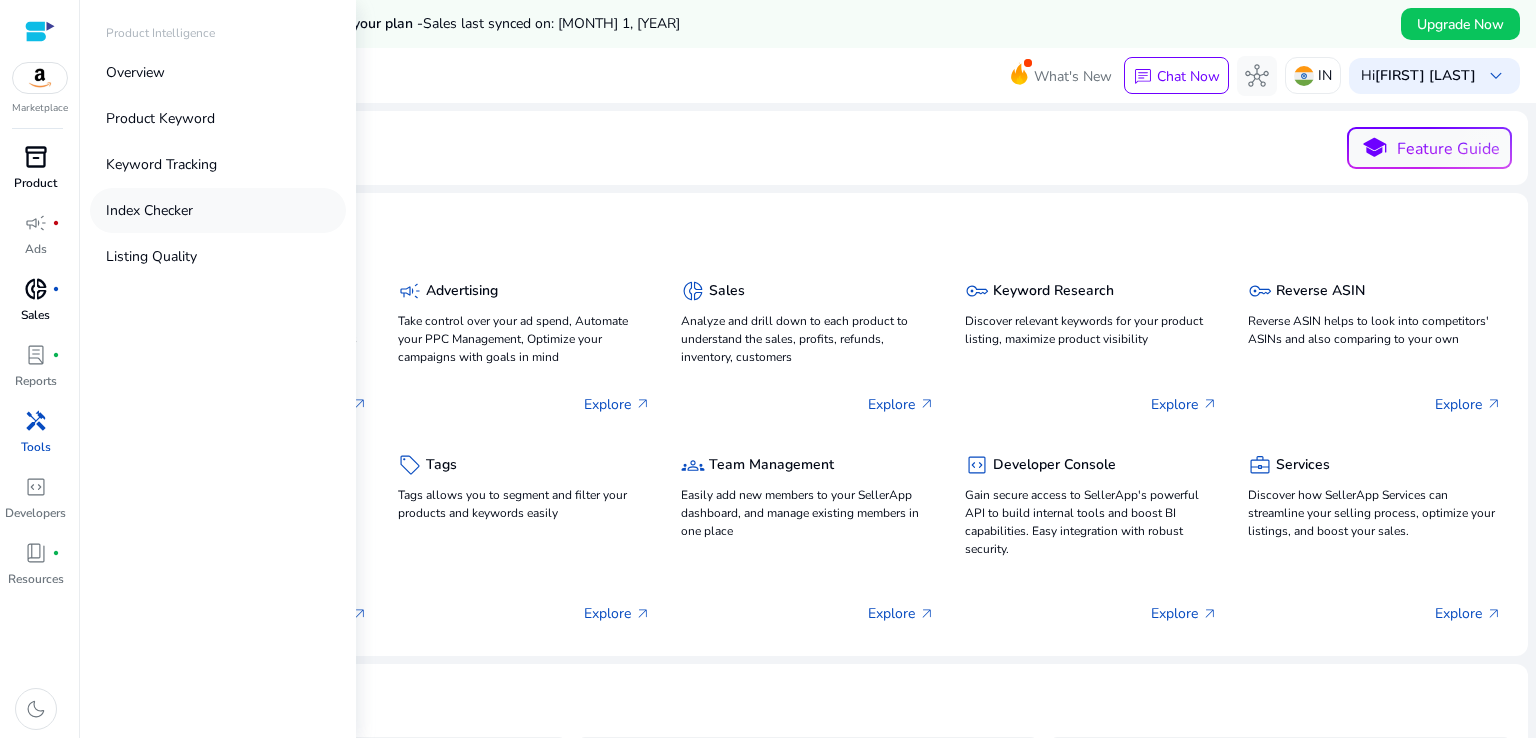 click on "Index Checker" at bounding box center (149, 210) 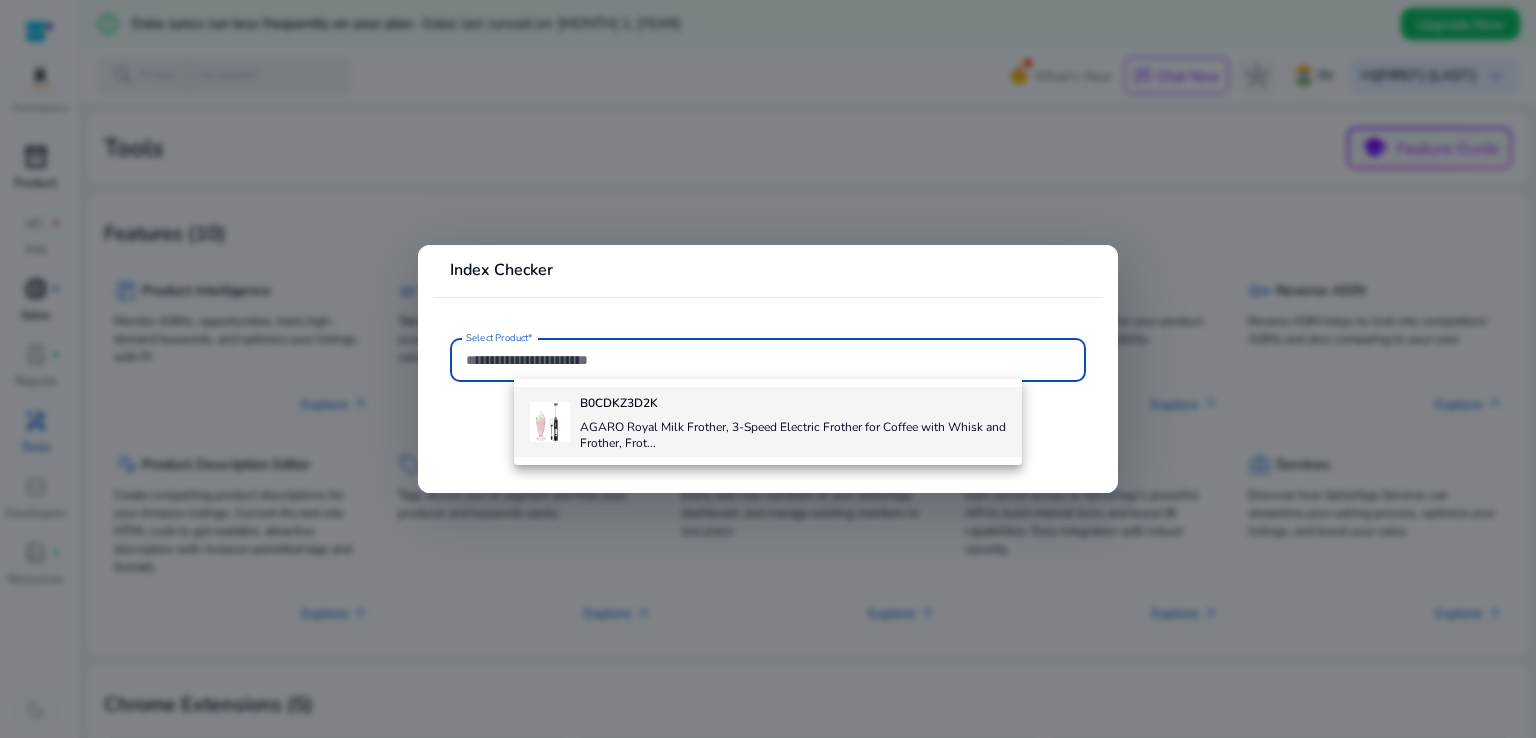 click on "B0CDKZ3D2K  AGARO Royal Milk Frother, 3-Speed Electric Frother for Coffee with Whisk and Frother, Frot..." at bounding box center [793, 422] 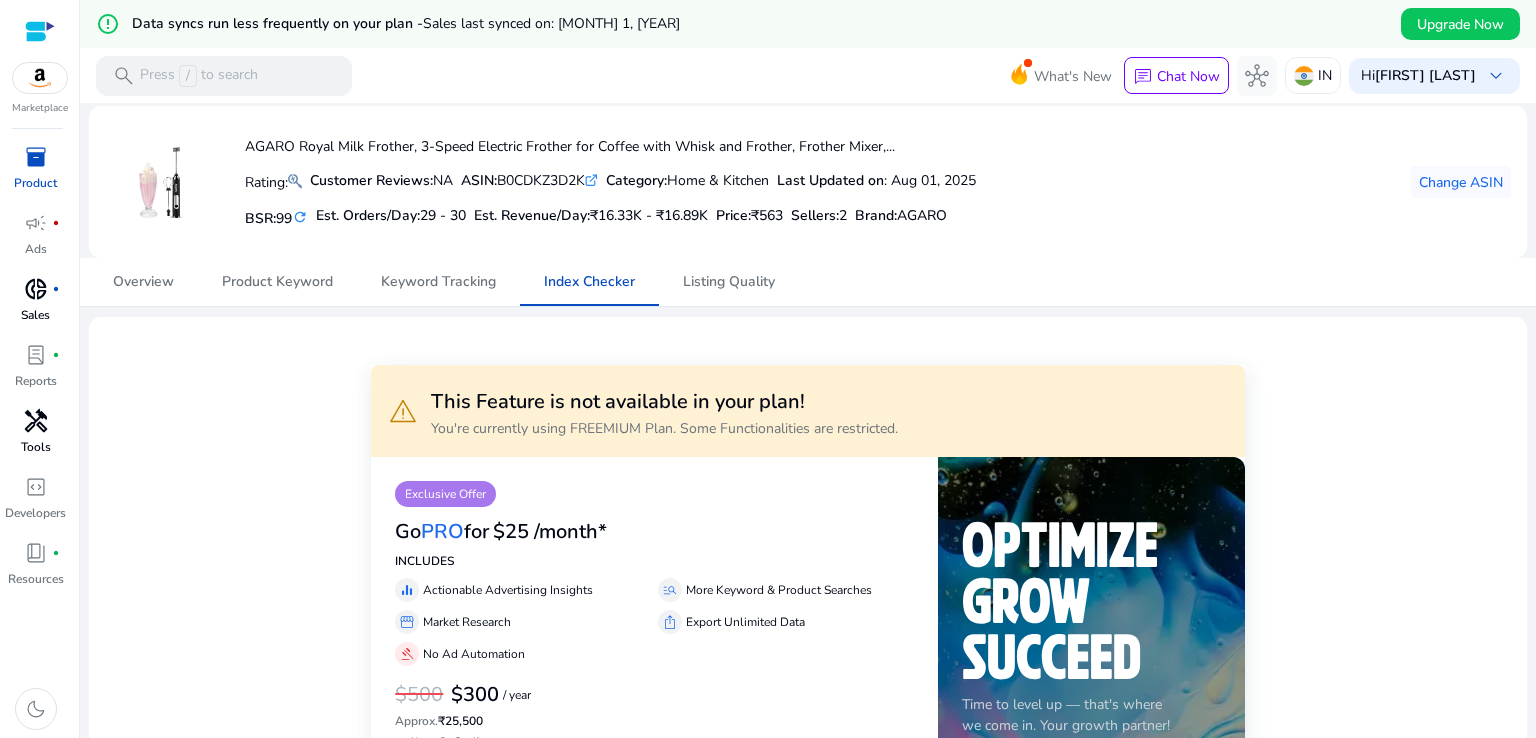 scroll, scrollTop: 69, scrollLeft: 0, axis: vertical 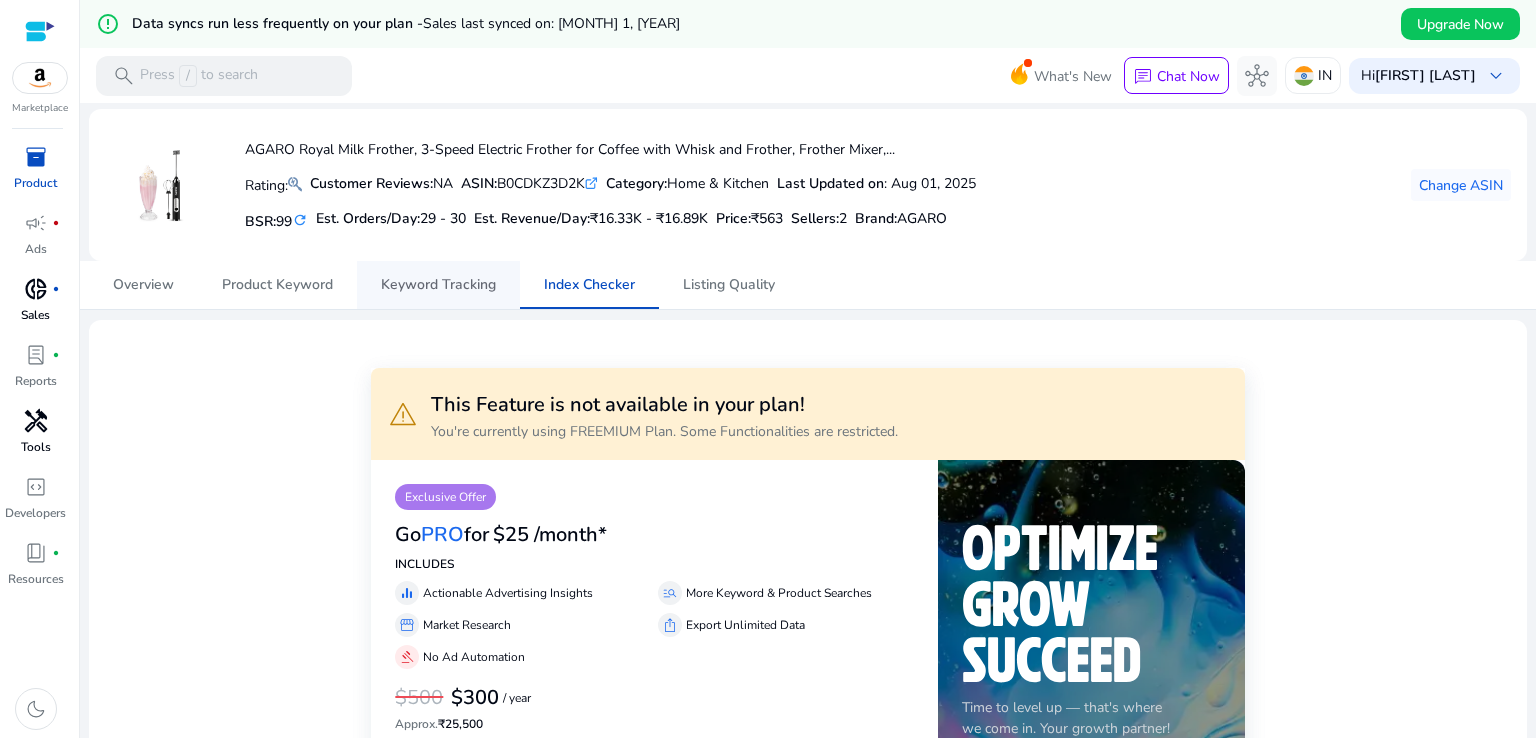 click on "Keyword Tracking" at bounding box center [438, 285] 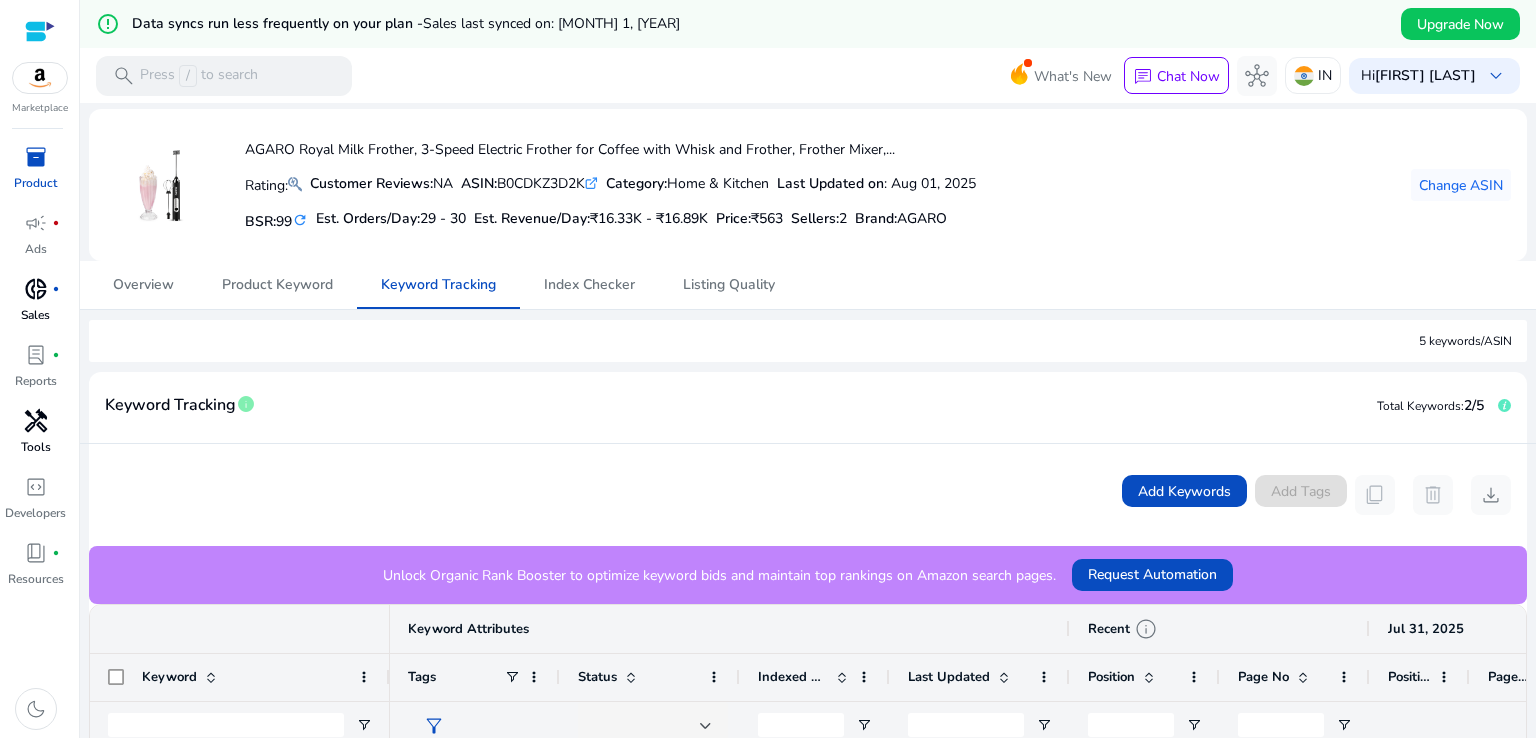 scroll, scrollTop: 0, scrollLeft: 0, axis: both 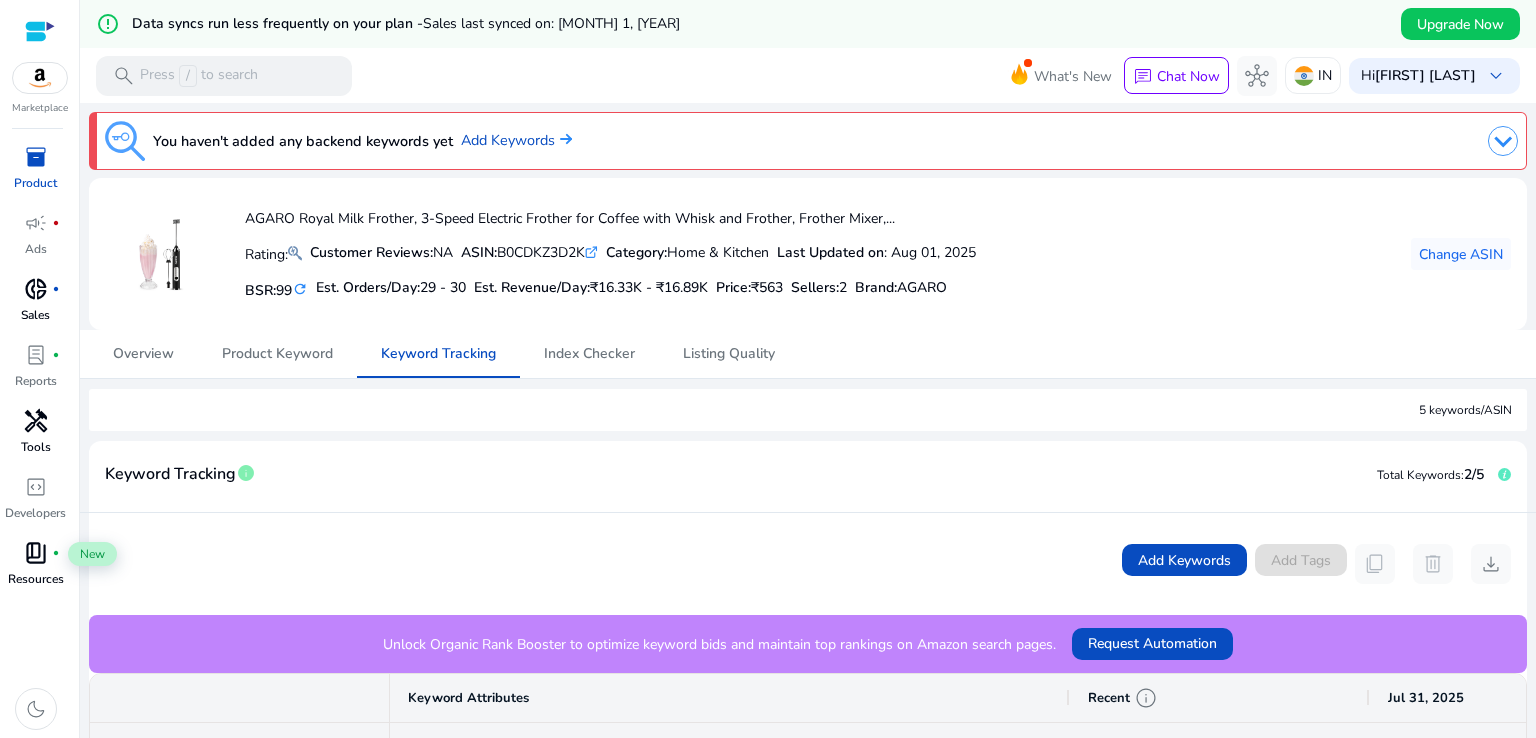 click on "book_4" at bounding box center [36, 553] 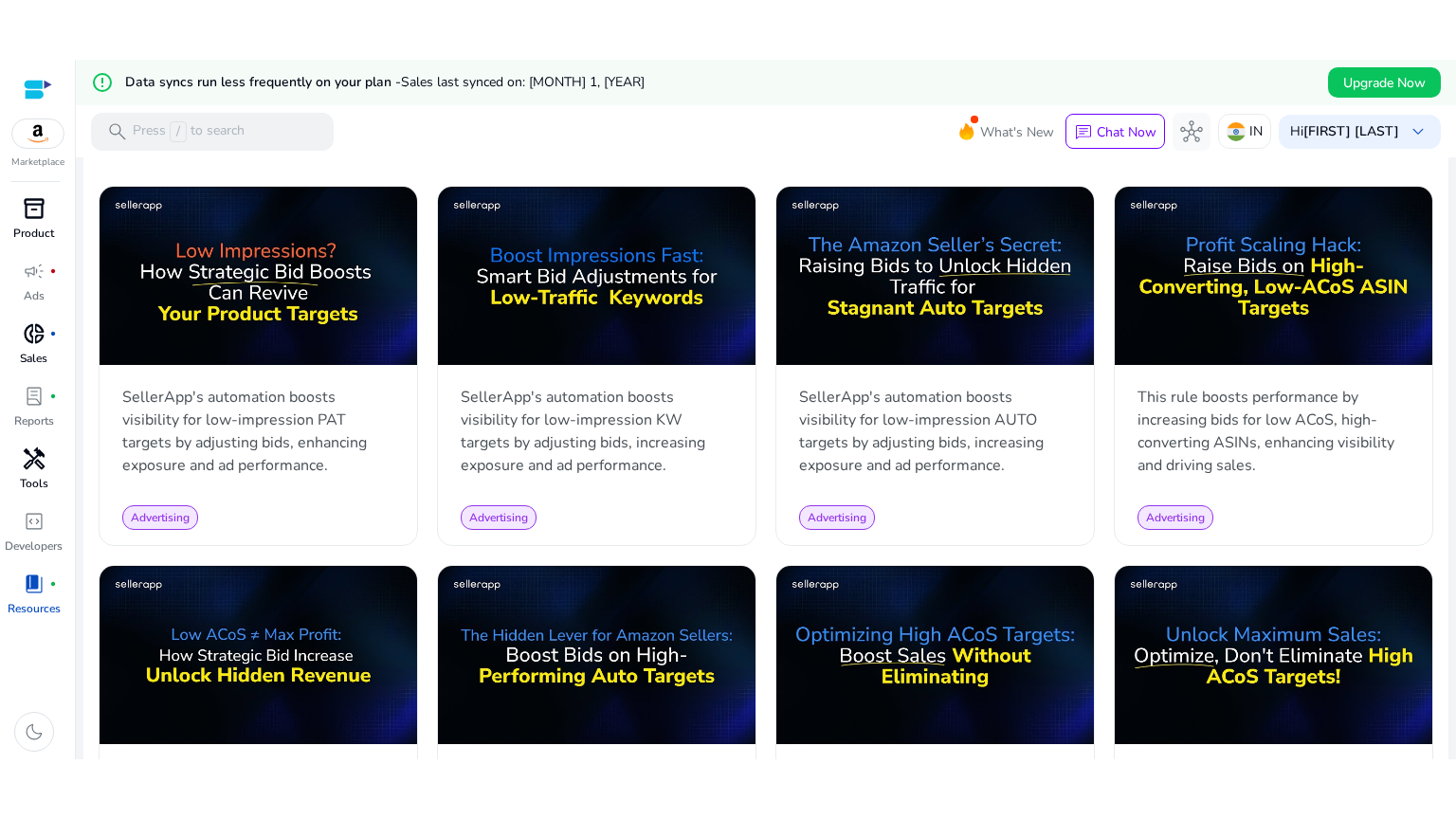 scroll, scrollTop: 914, scrollLeft: 0, axis: vertical 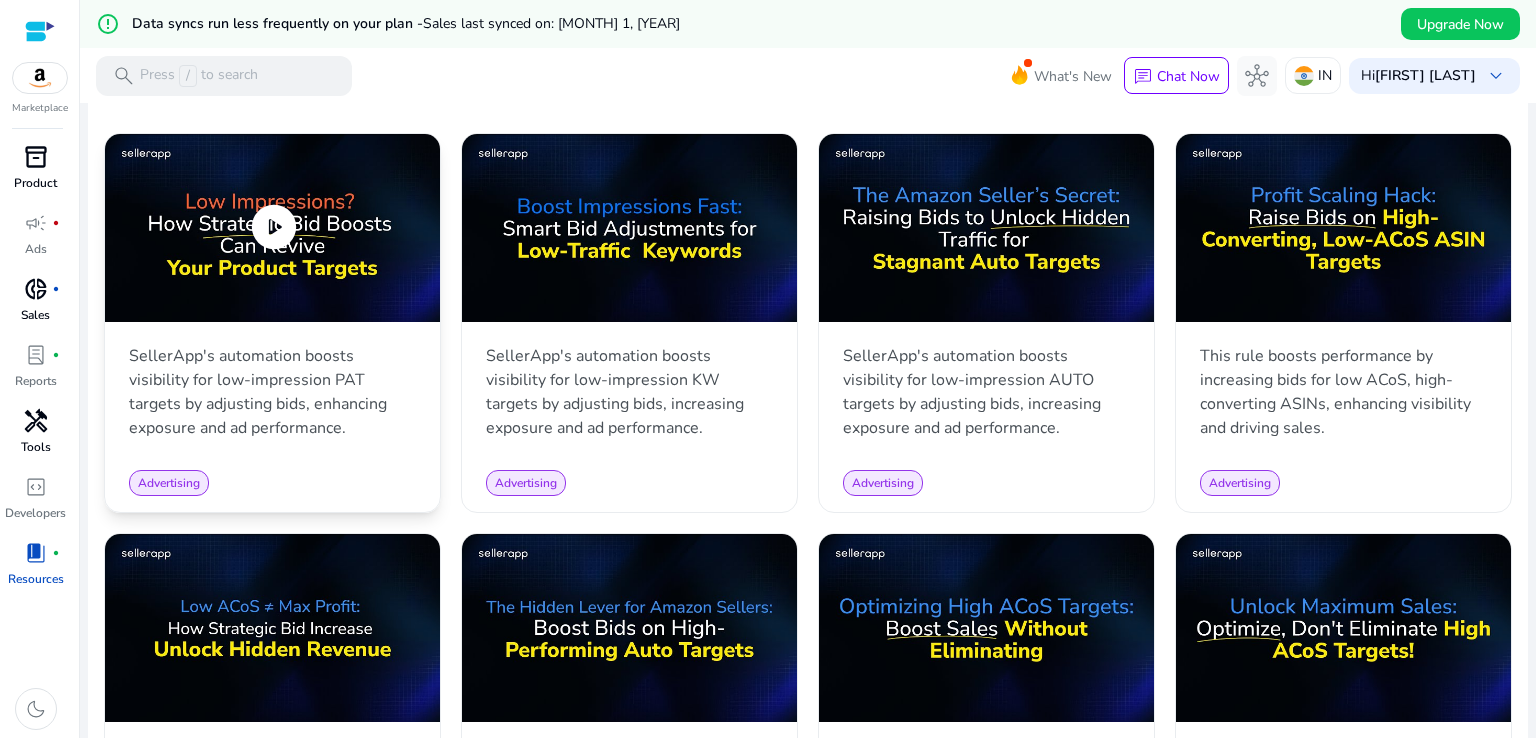 click on "play_circle" 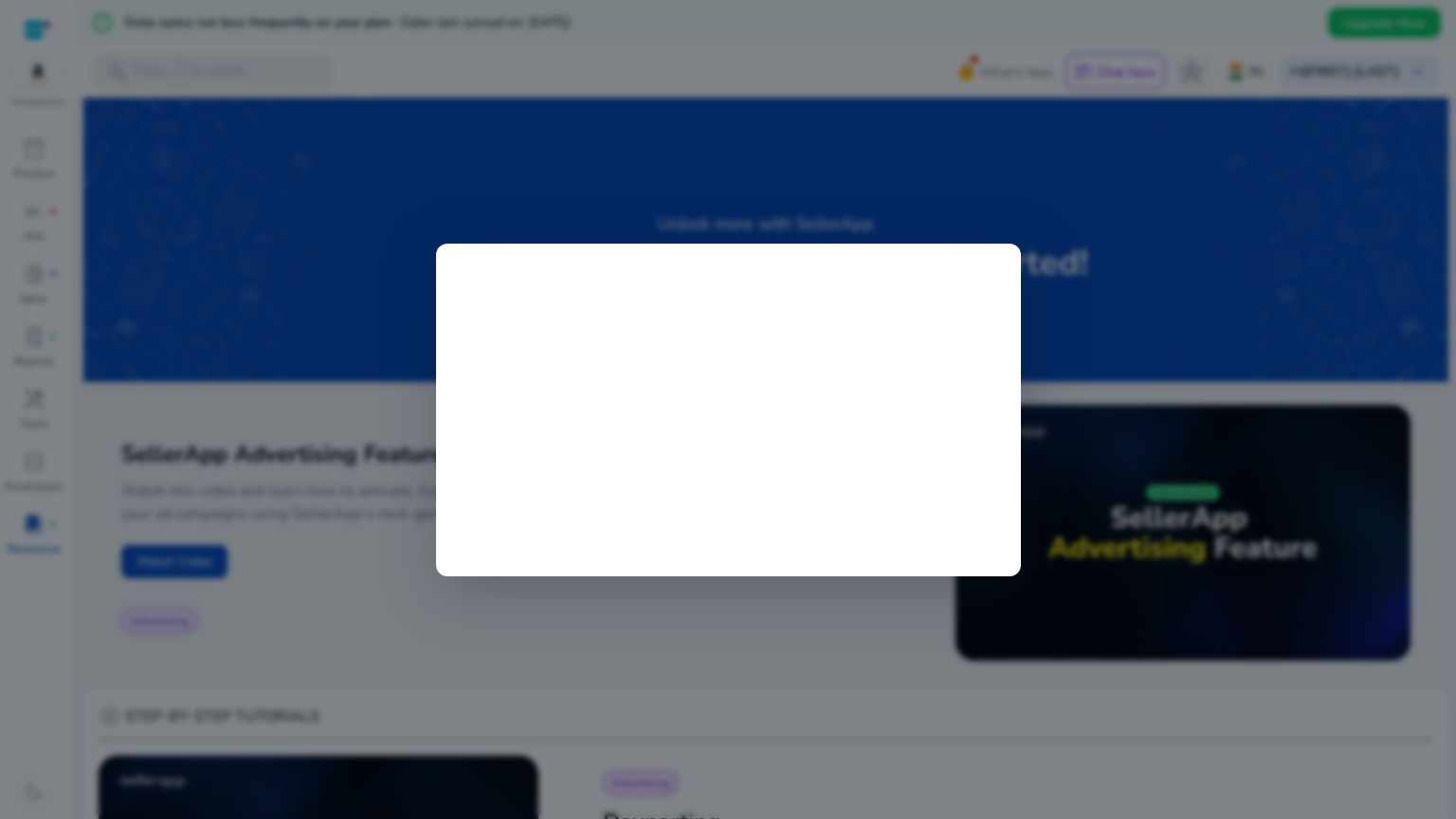 scroll, scrollTop: 0, scrollLeft: 0, axis: both 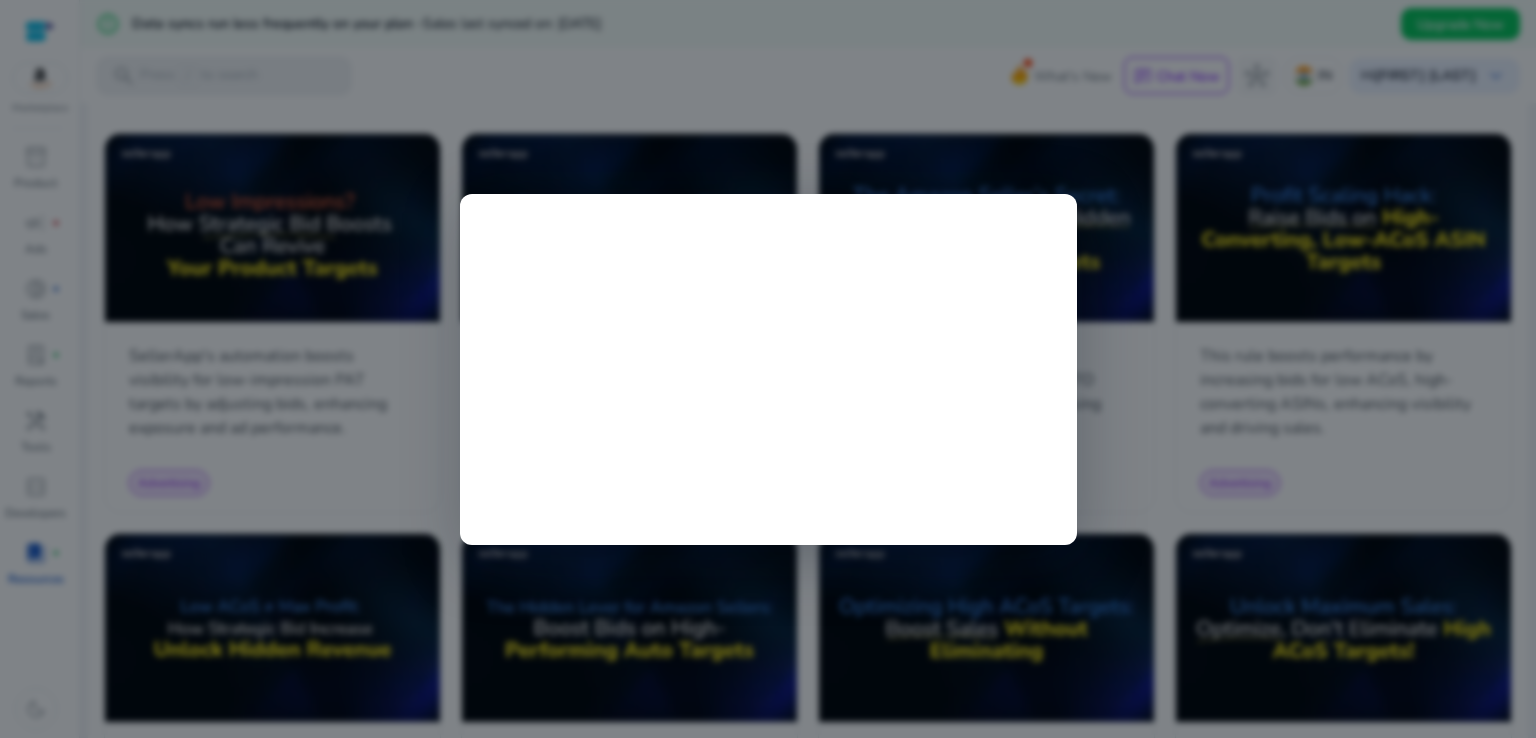 click at bounding box center (768, 369) 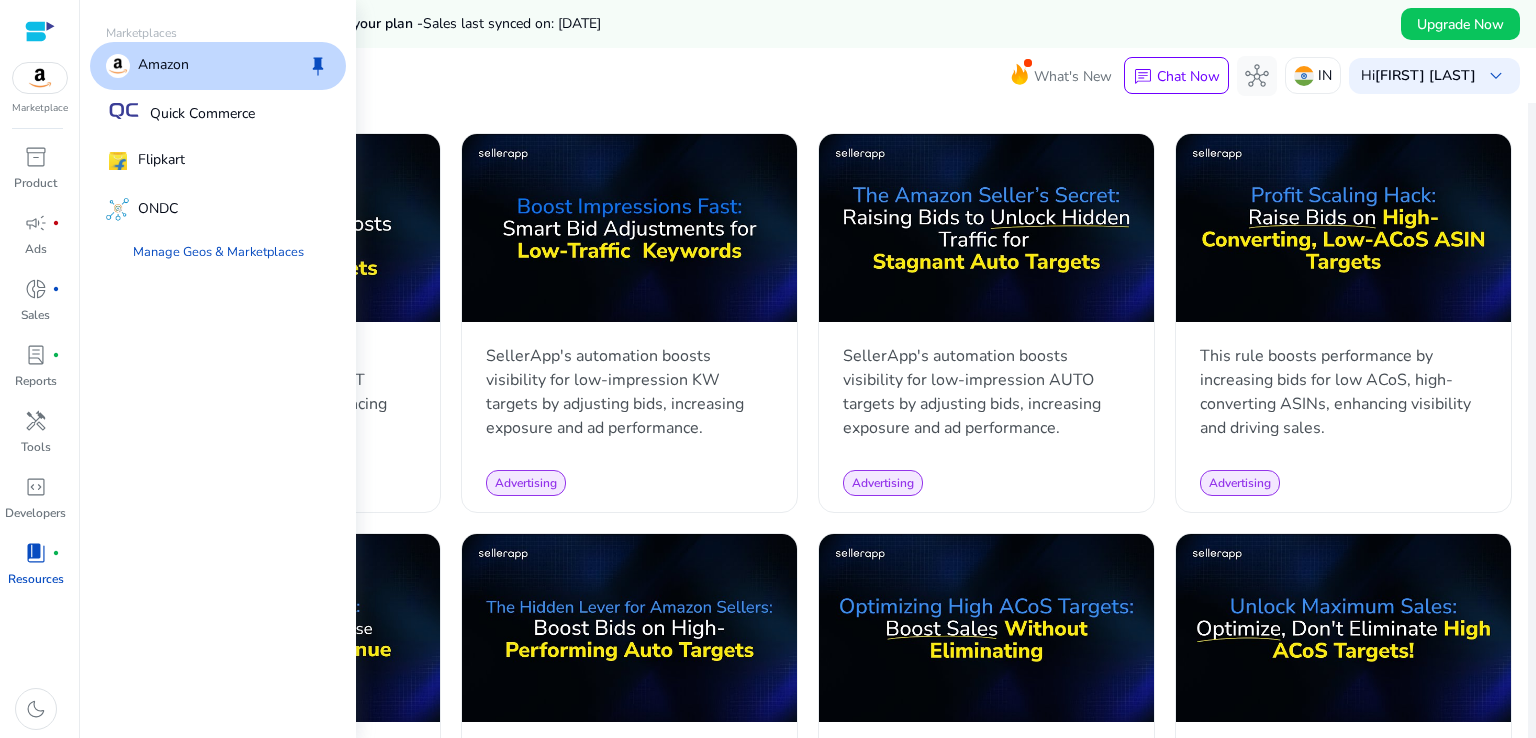 click at bounding box center (40, 78) 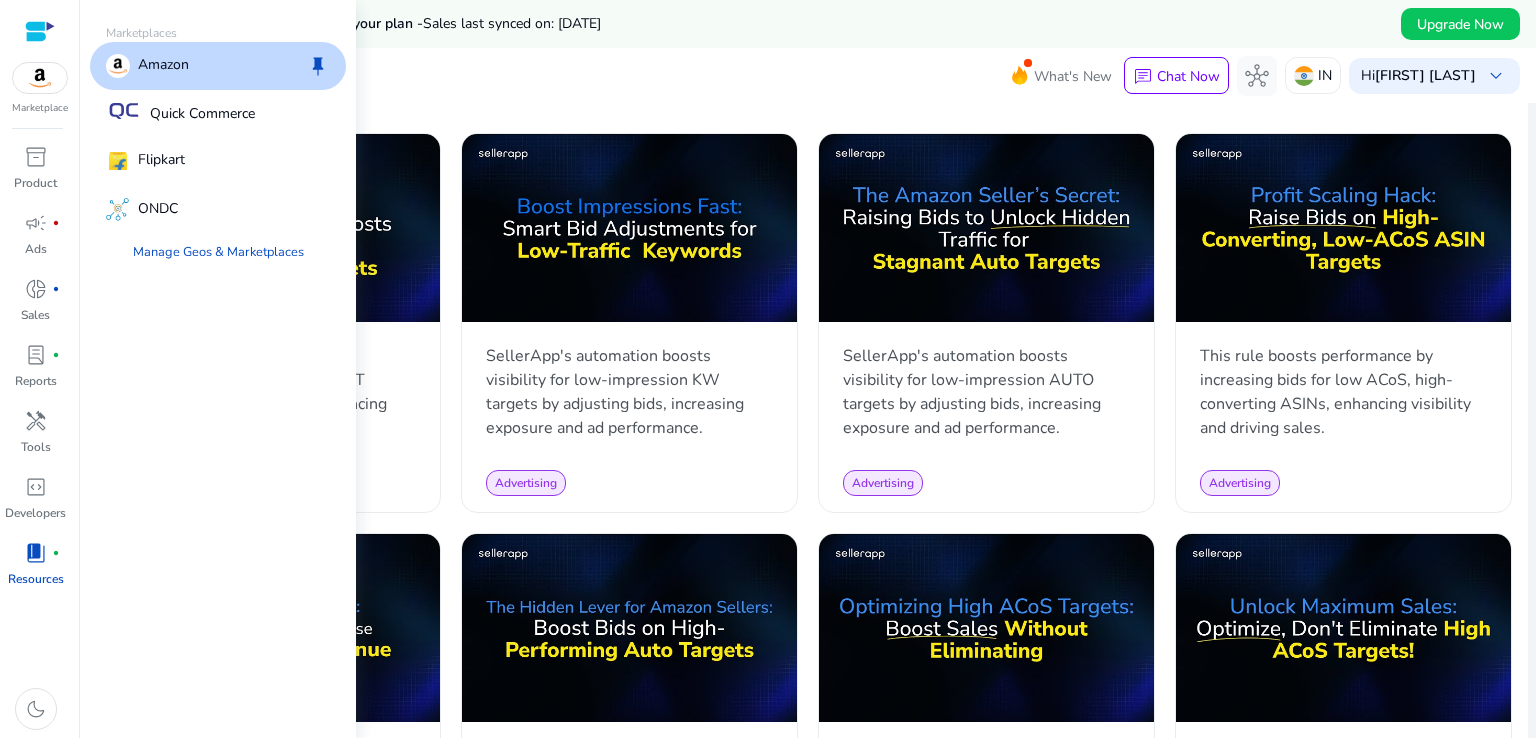 click on "Amazon   keep" at bounding box center [218, 66] 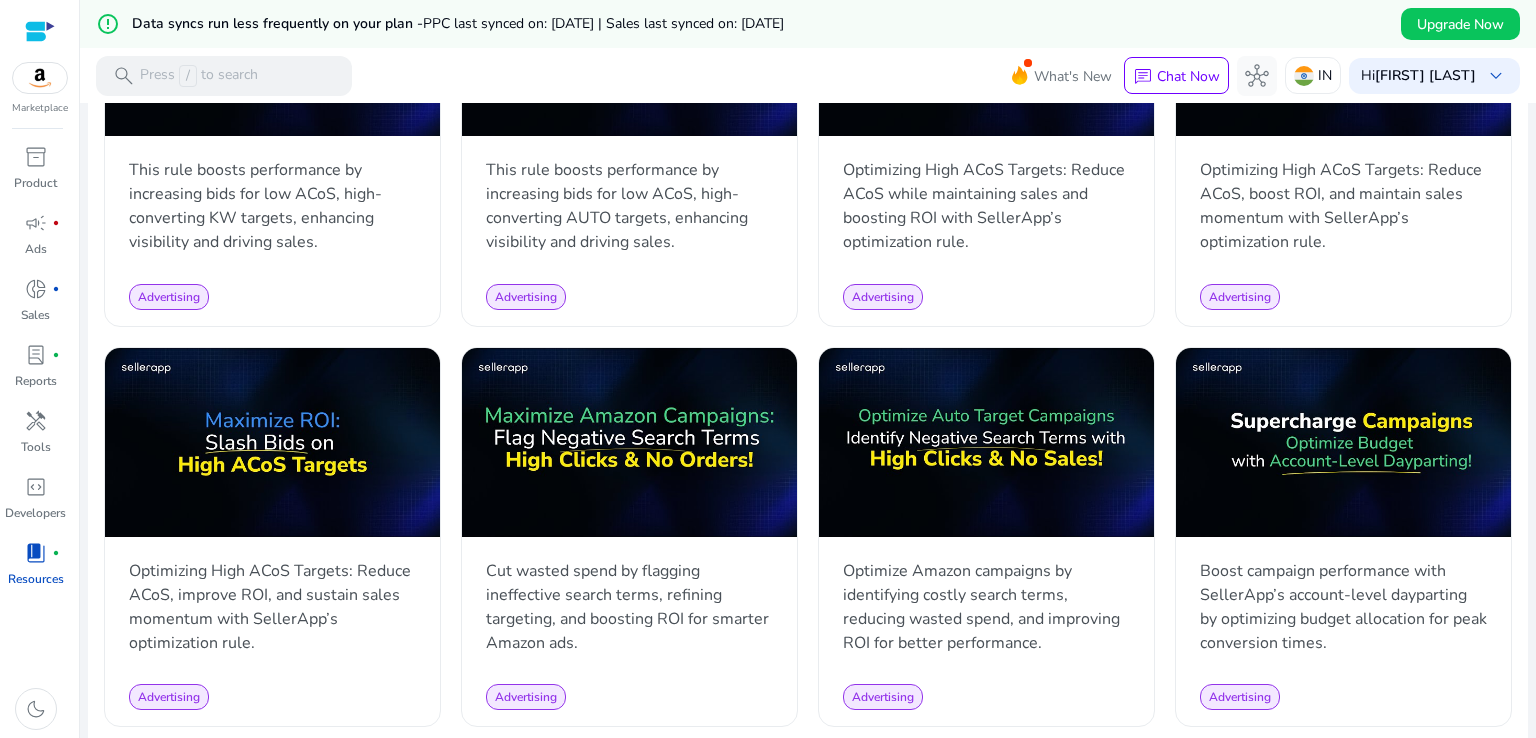 scroll, scrollTop: 1556, scrollLeft: 0, axis: vertical 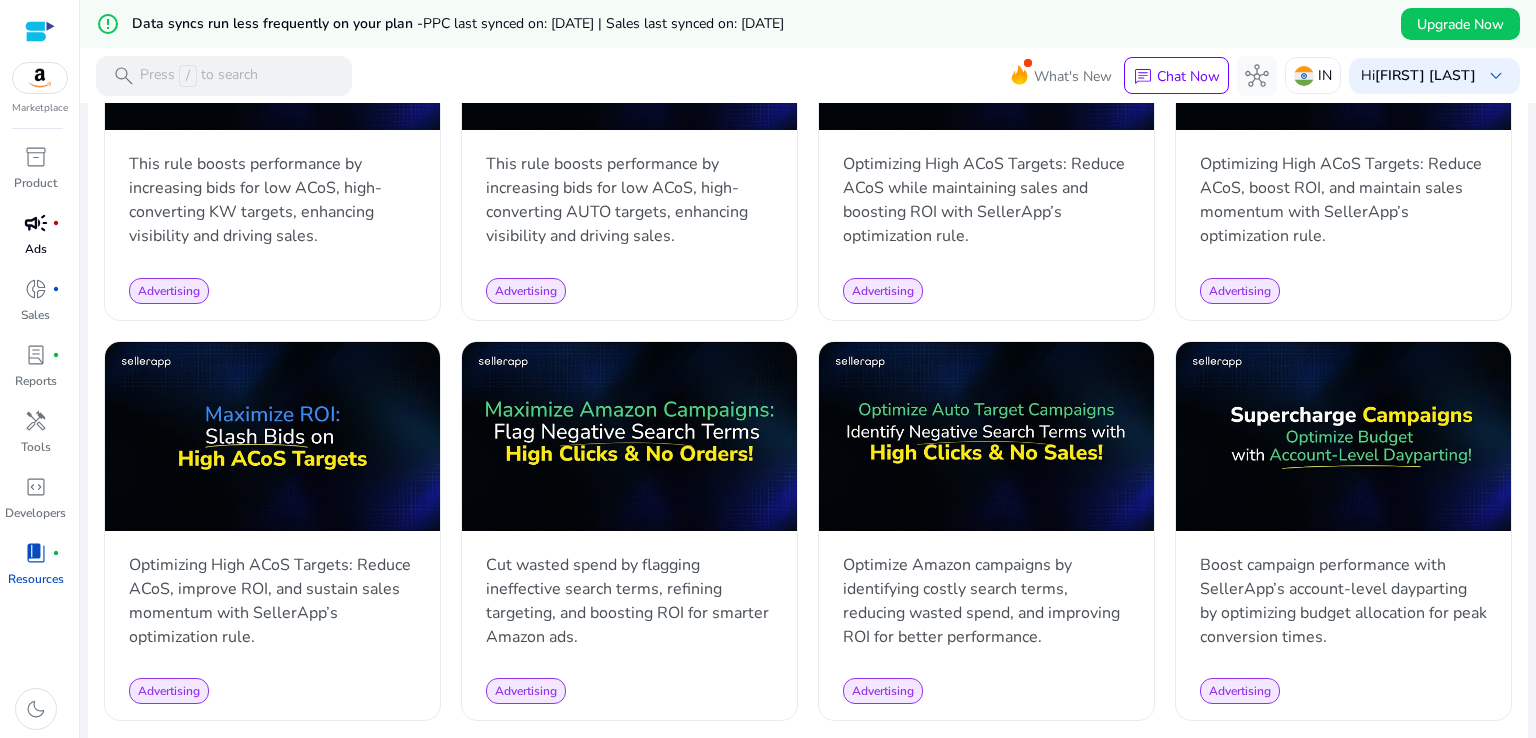 click on "campaign" at bounding box center (36, 223) 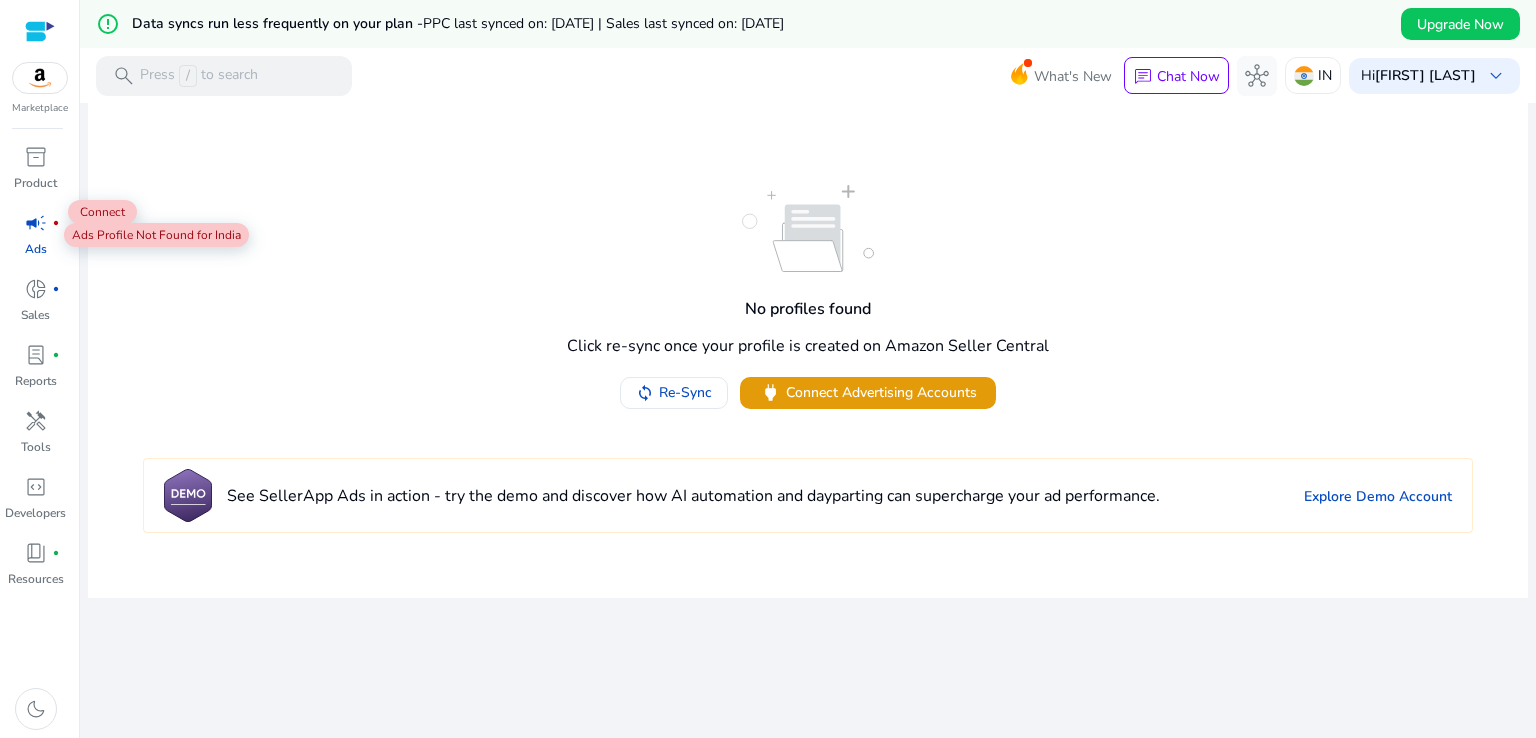 scroll, scrollTop: 0, scrollLeft: 0, axis: both 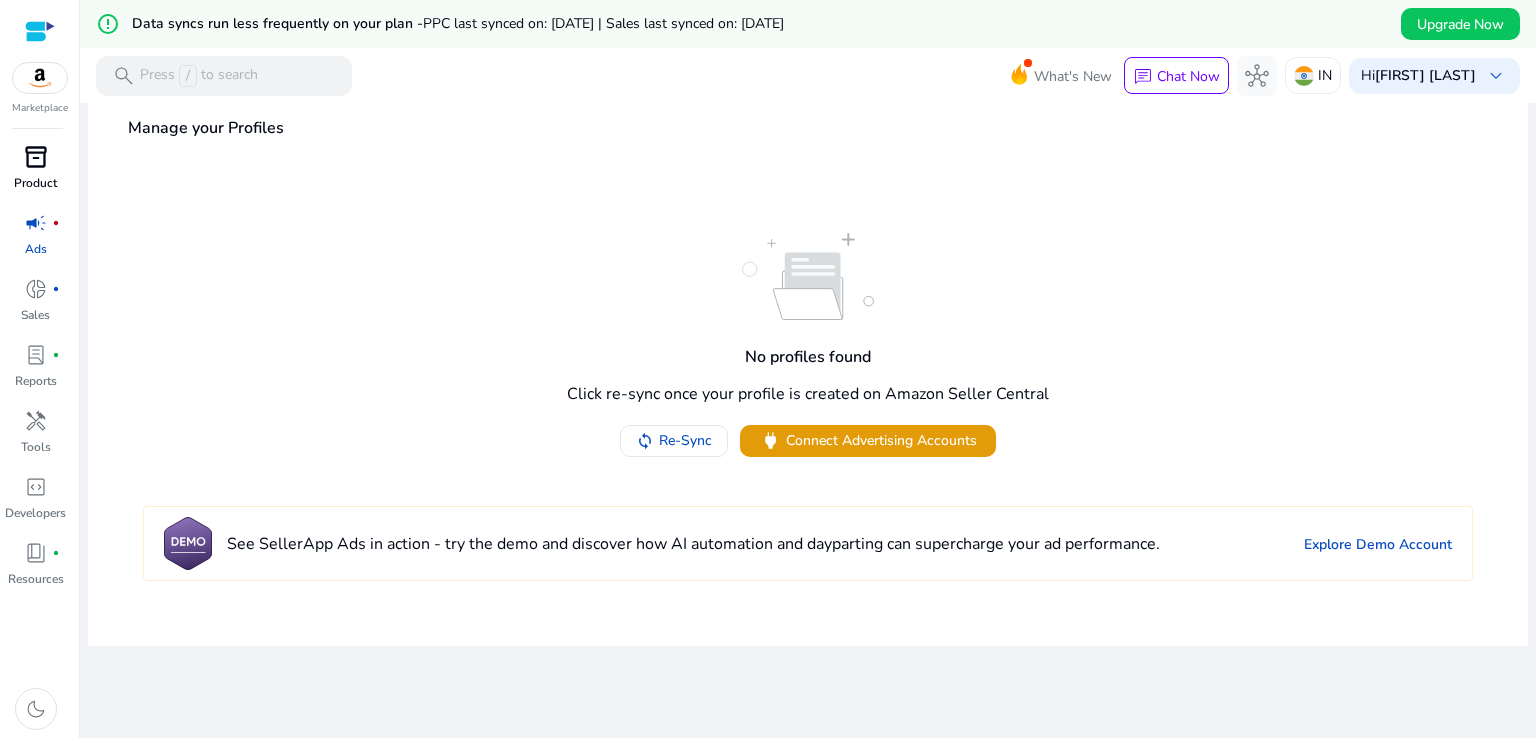 click on "inventory_2" at bounding box center (36, 157) 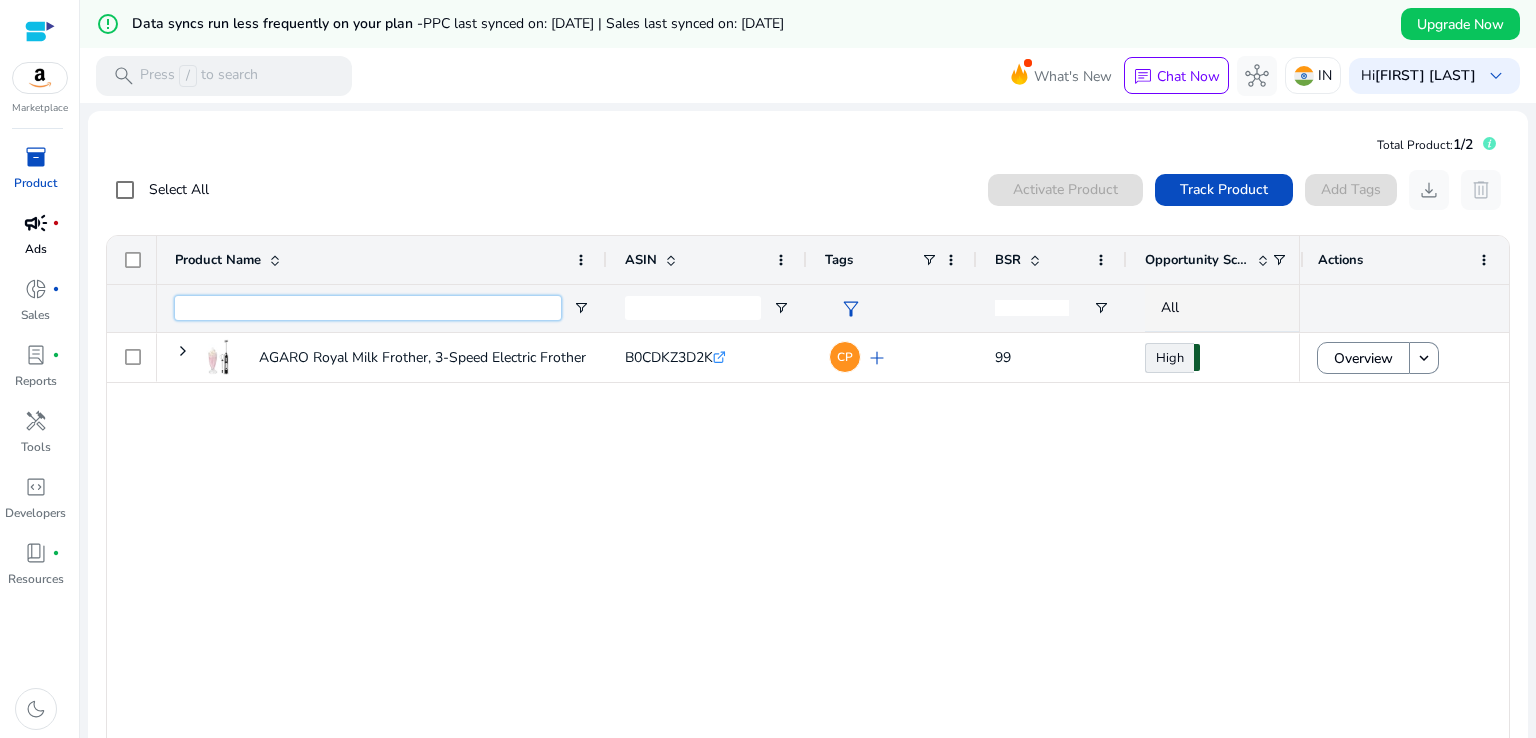 click at bounding box center [368, 308] 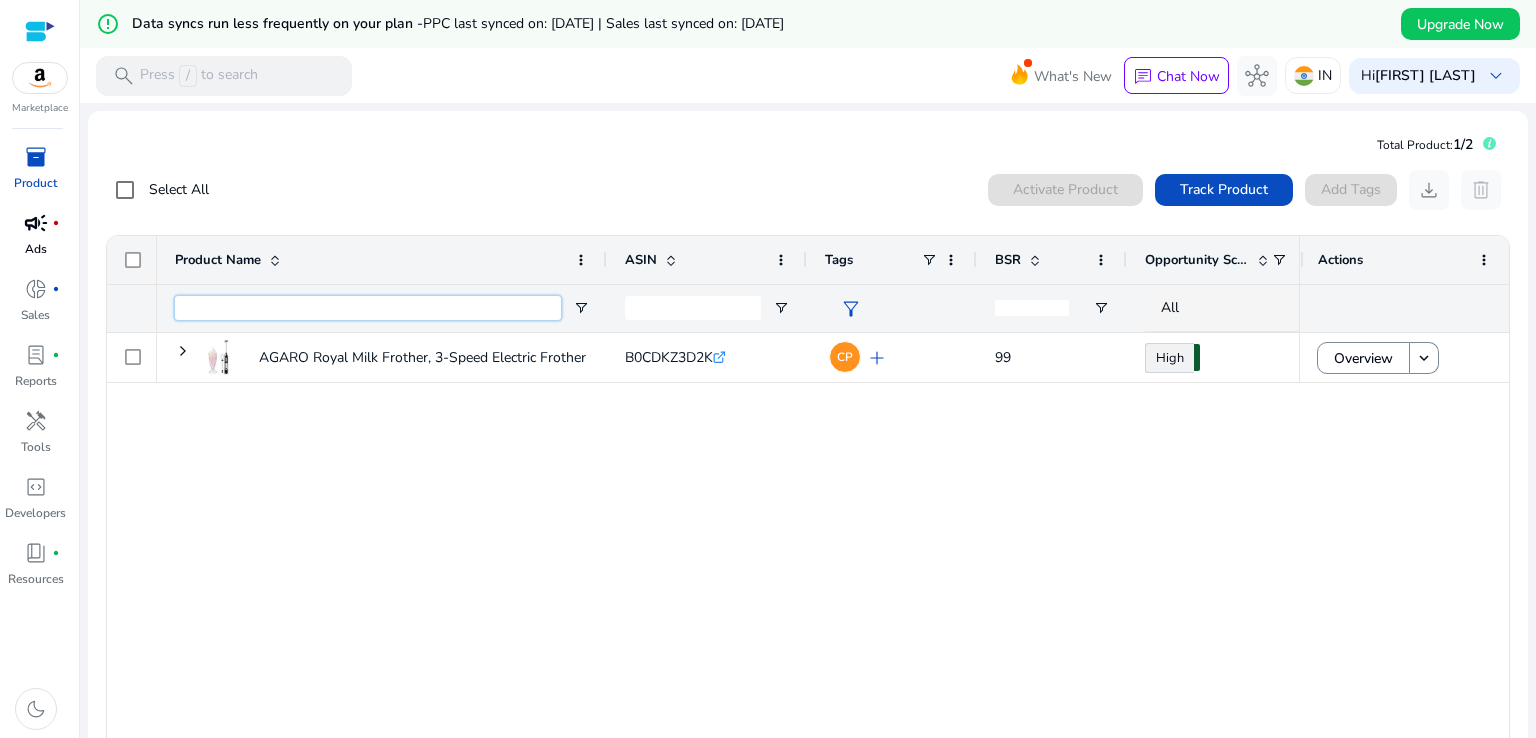 type on "*" 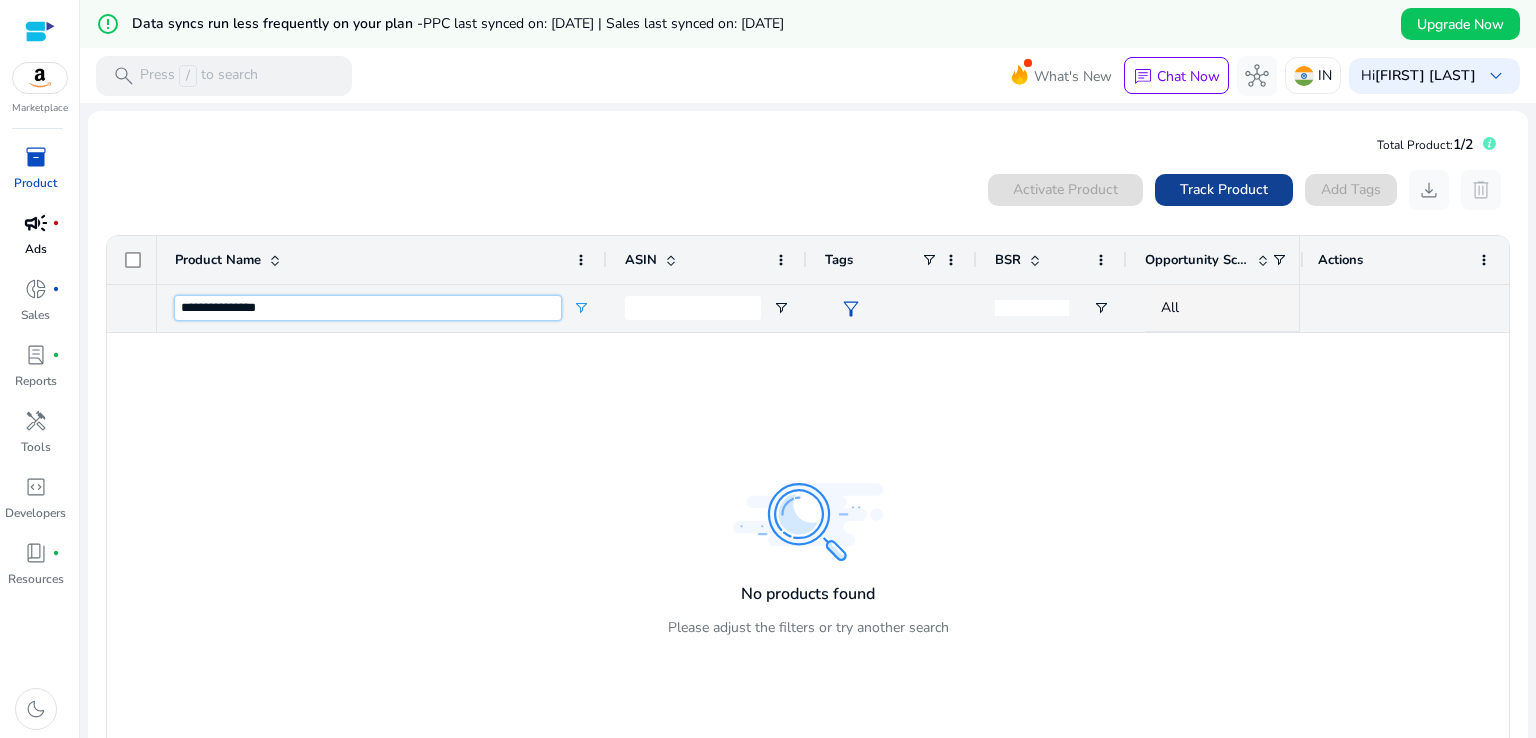 type on "**********" 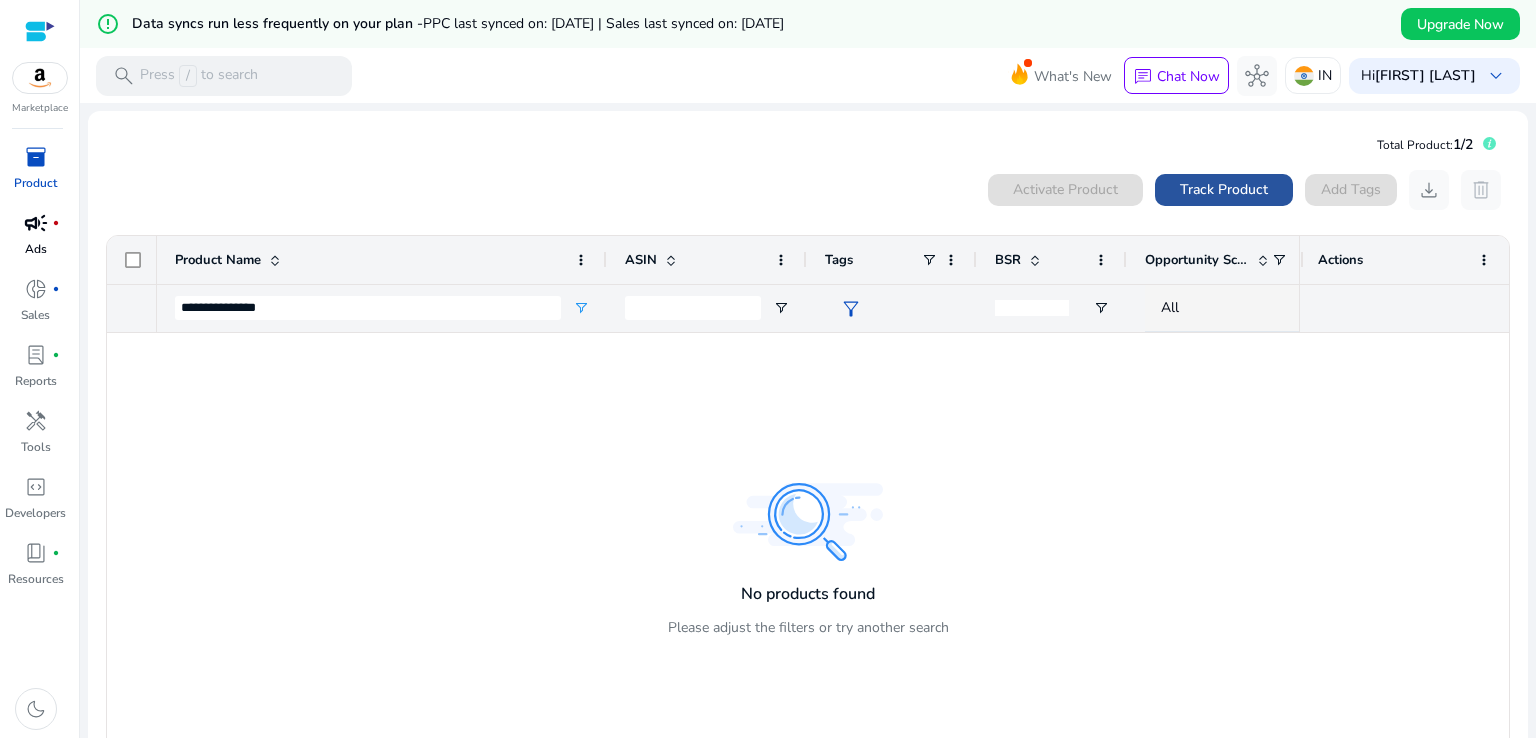 click on "Track Product" 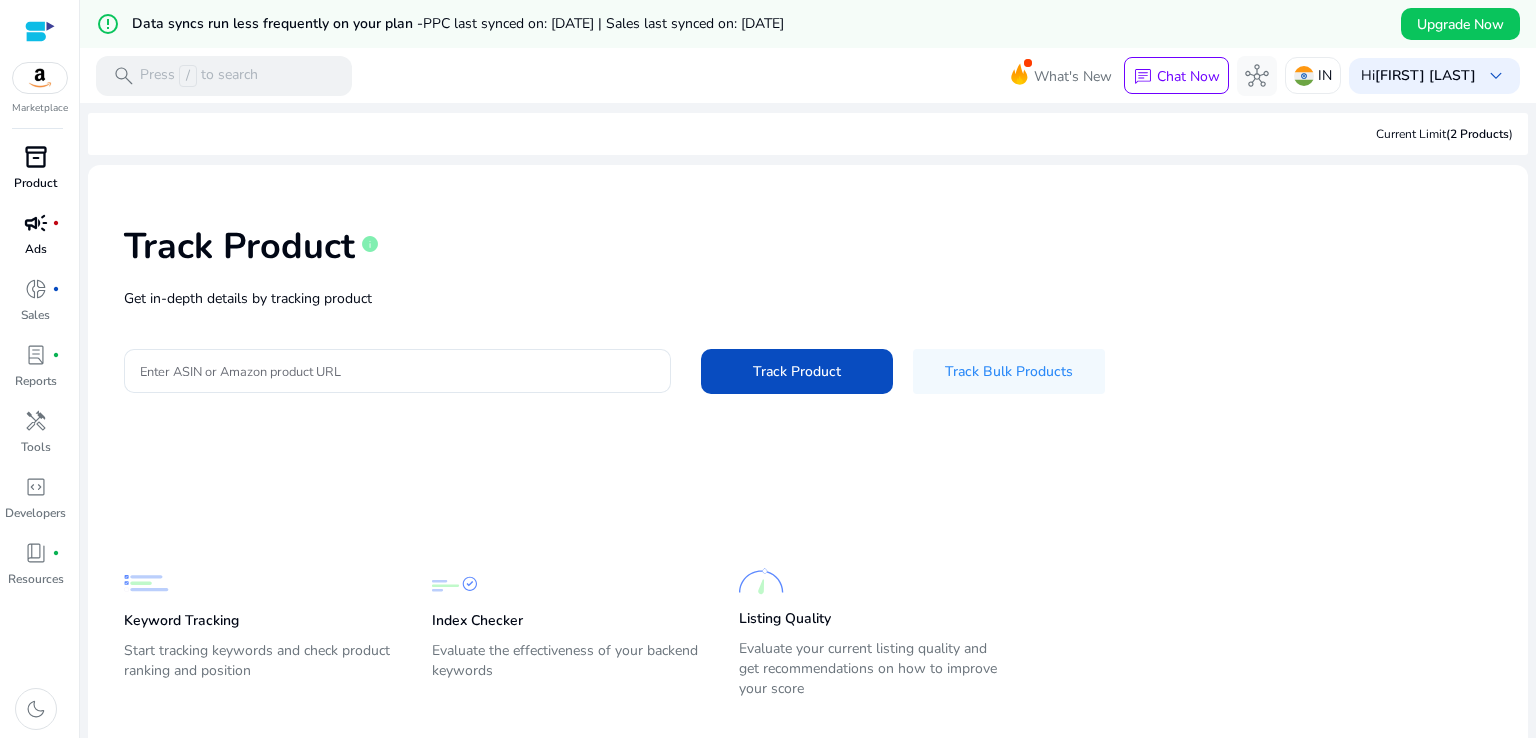 scroll, scrollTop: 48, scrollLeft: 0, axis: vertical 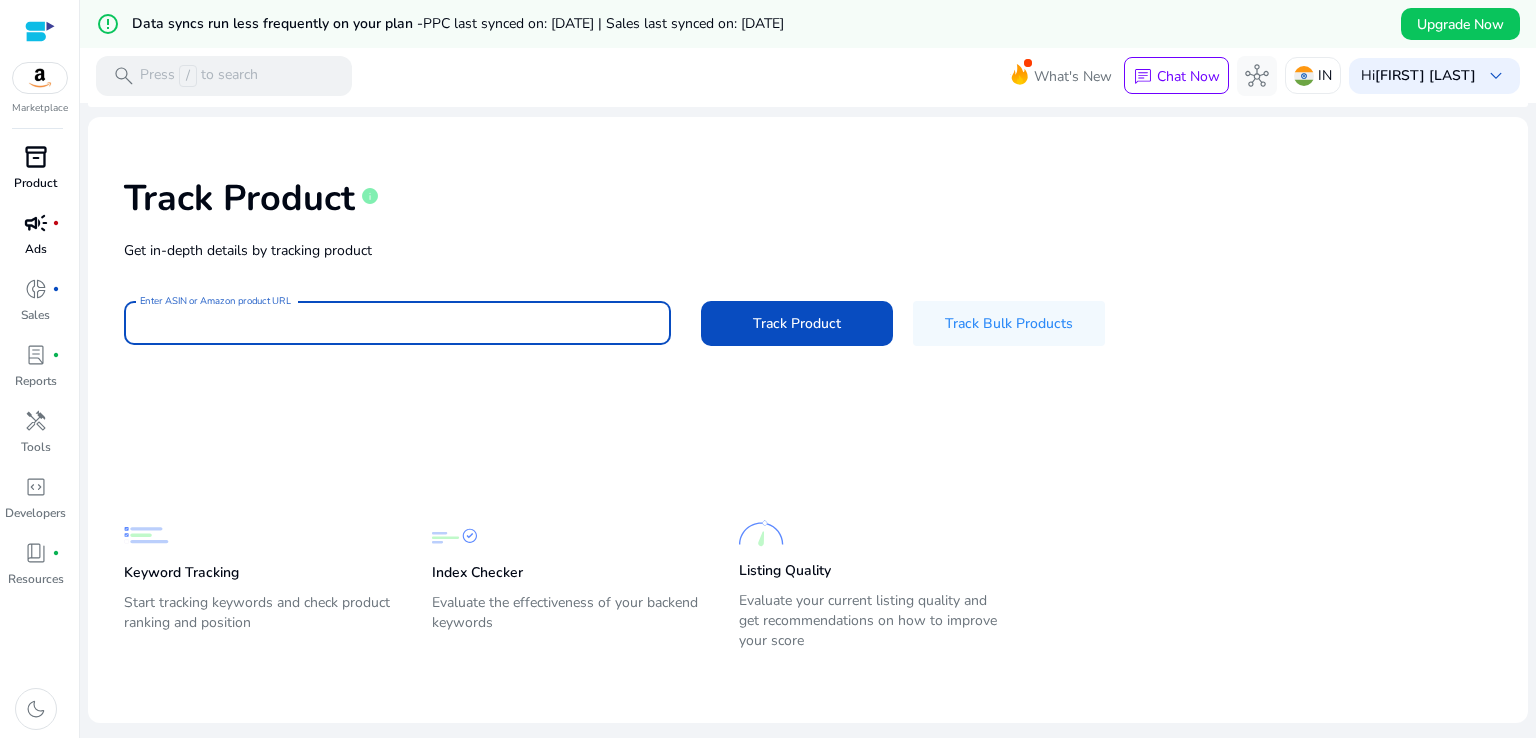 click on "Enter ASIN or Amazon product URL" at bounding box center [397, 323] 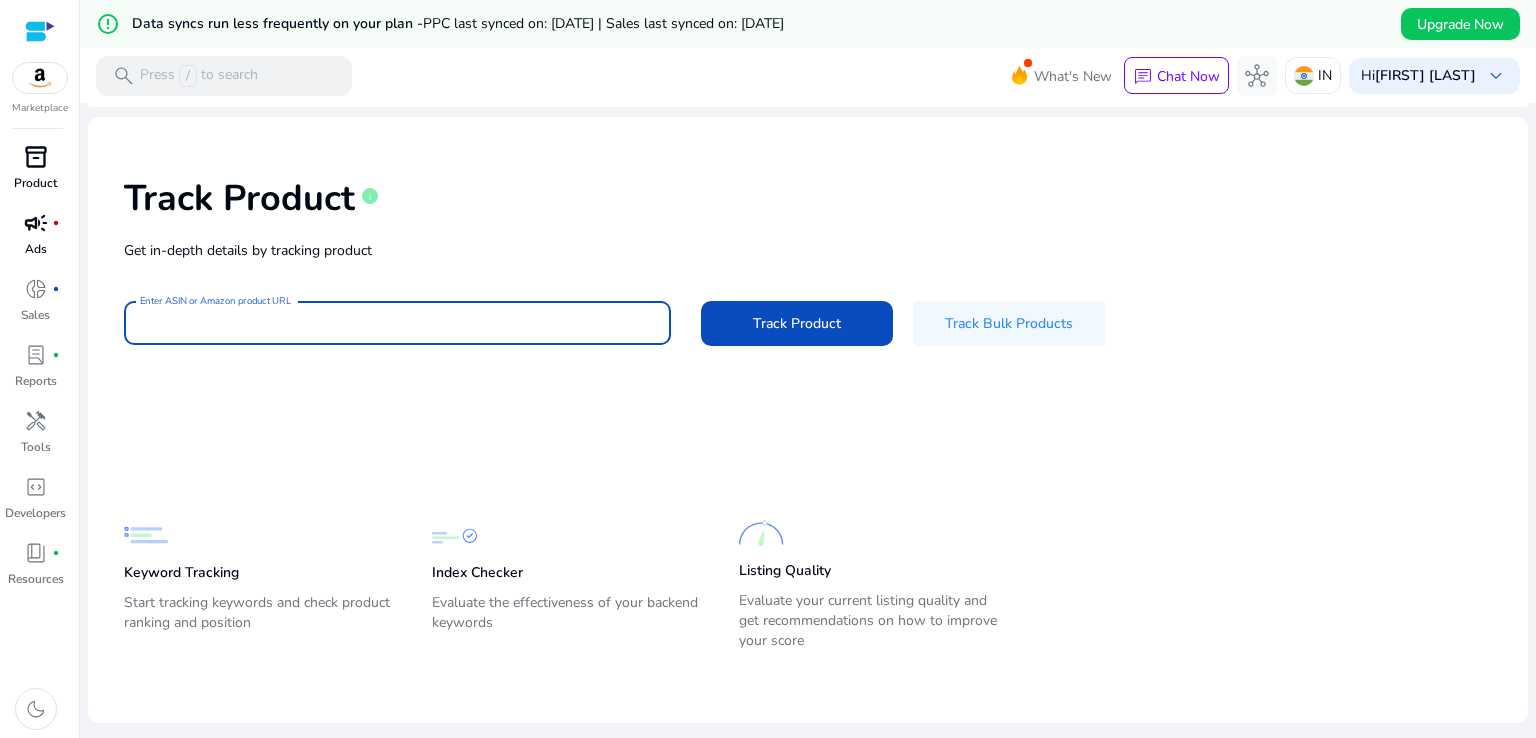 paste on "**********" 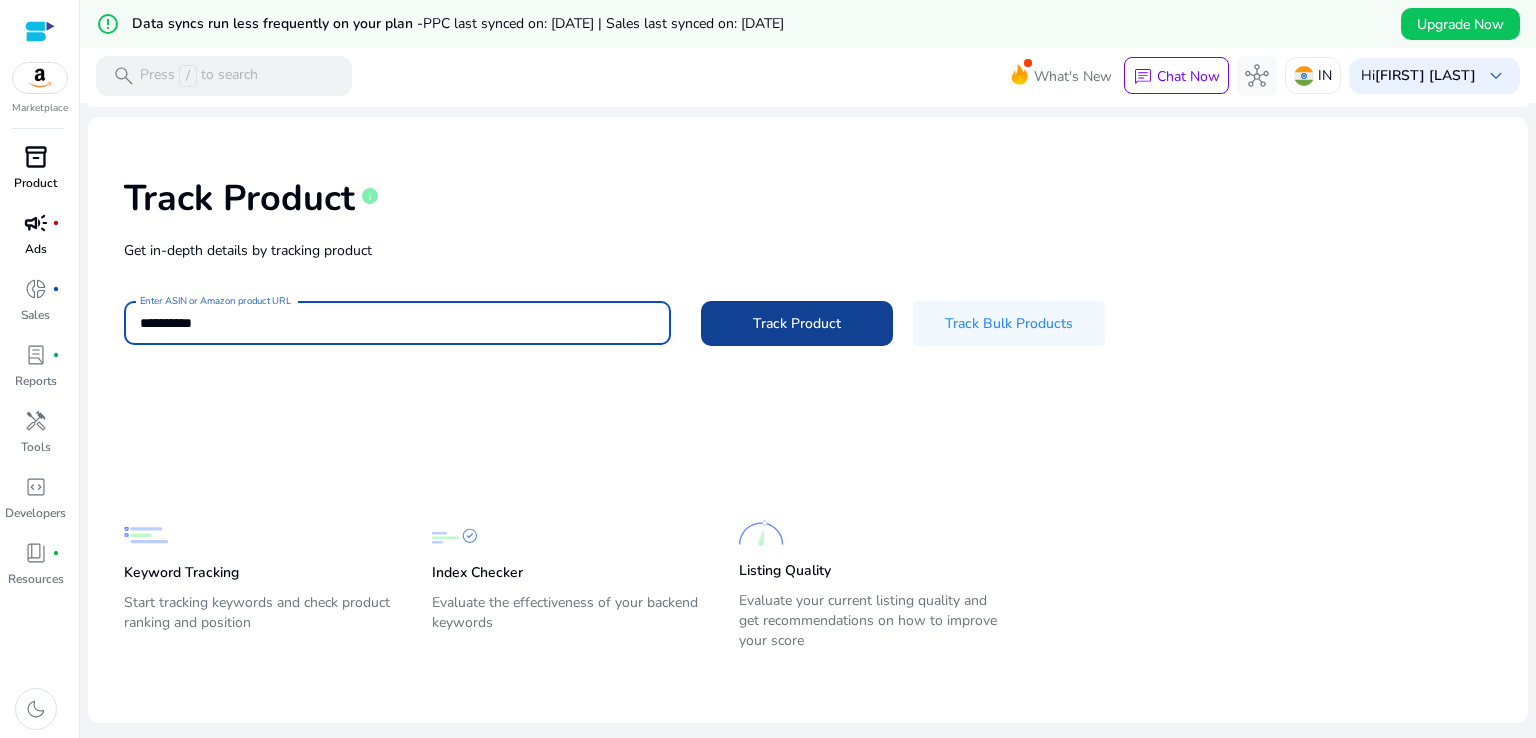 type on "**********" 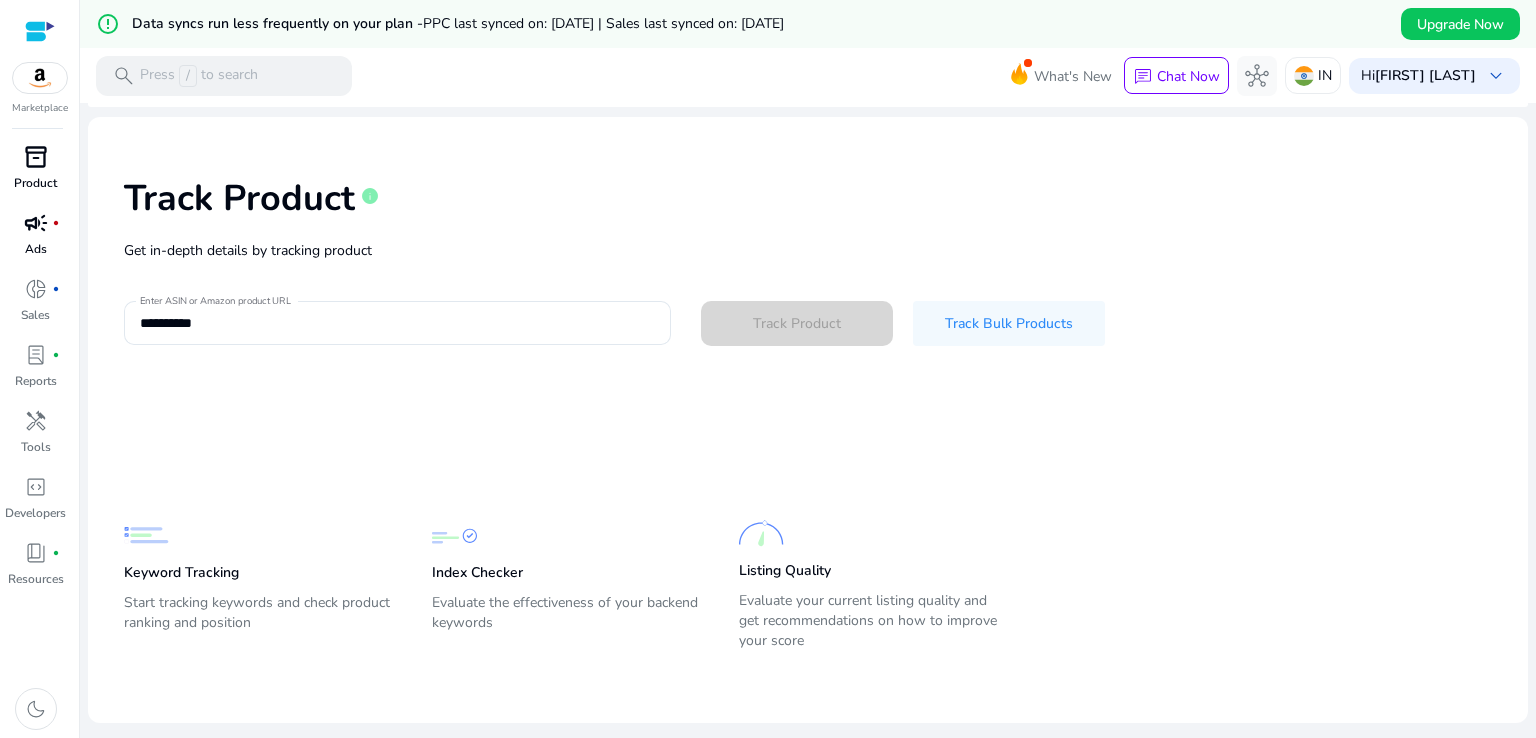 type 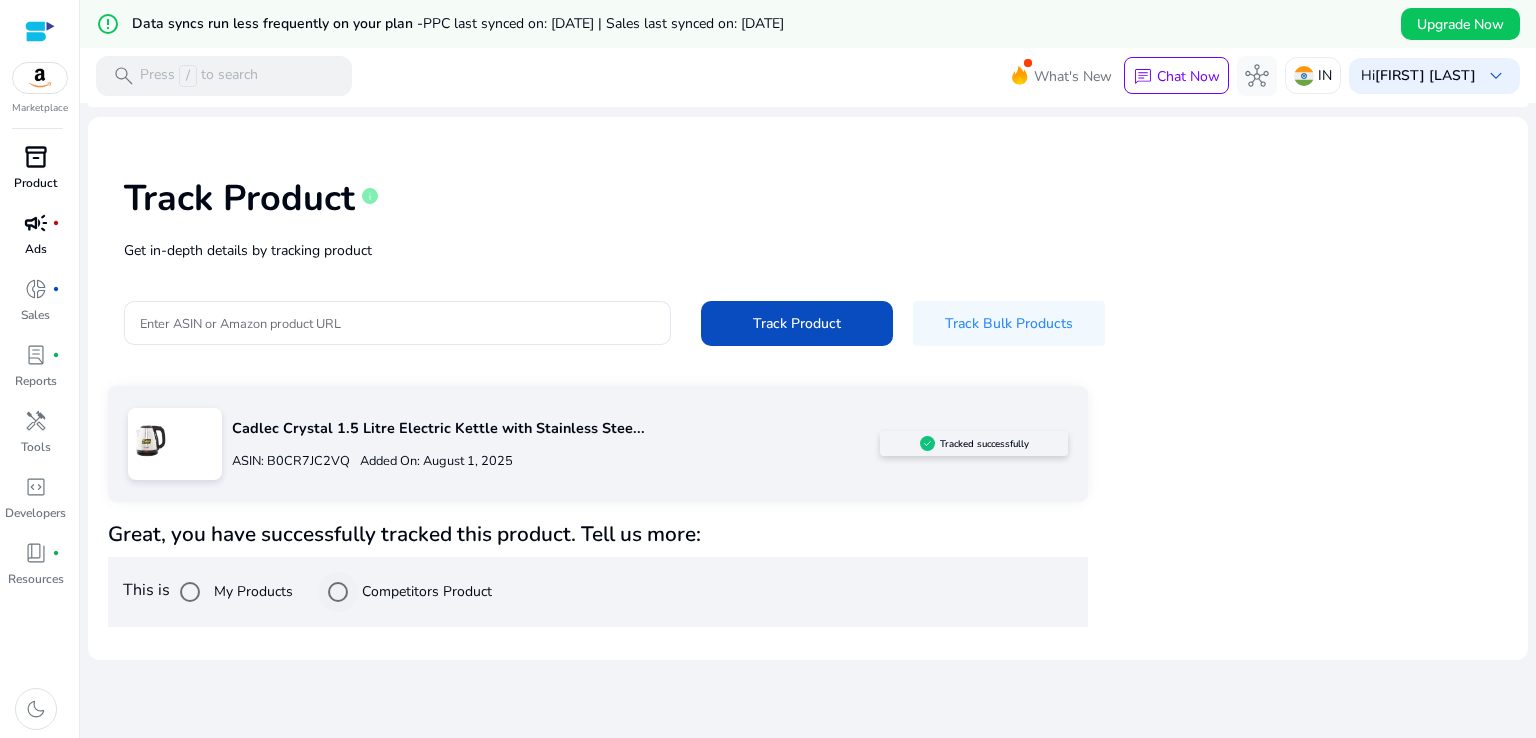 click on "Competitors Product" at bounding box center (425, 591) 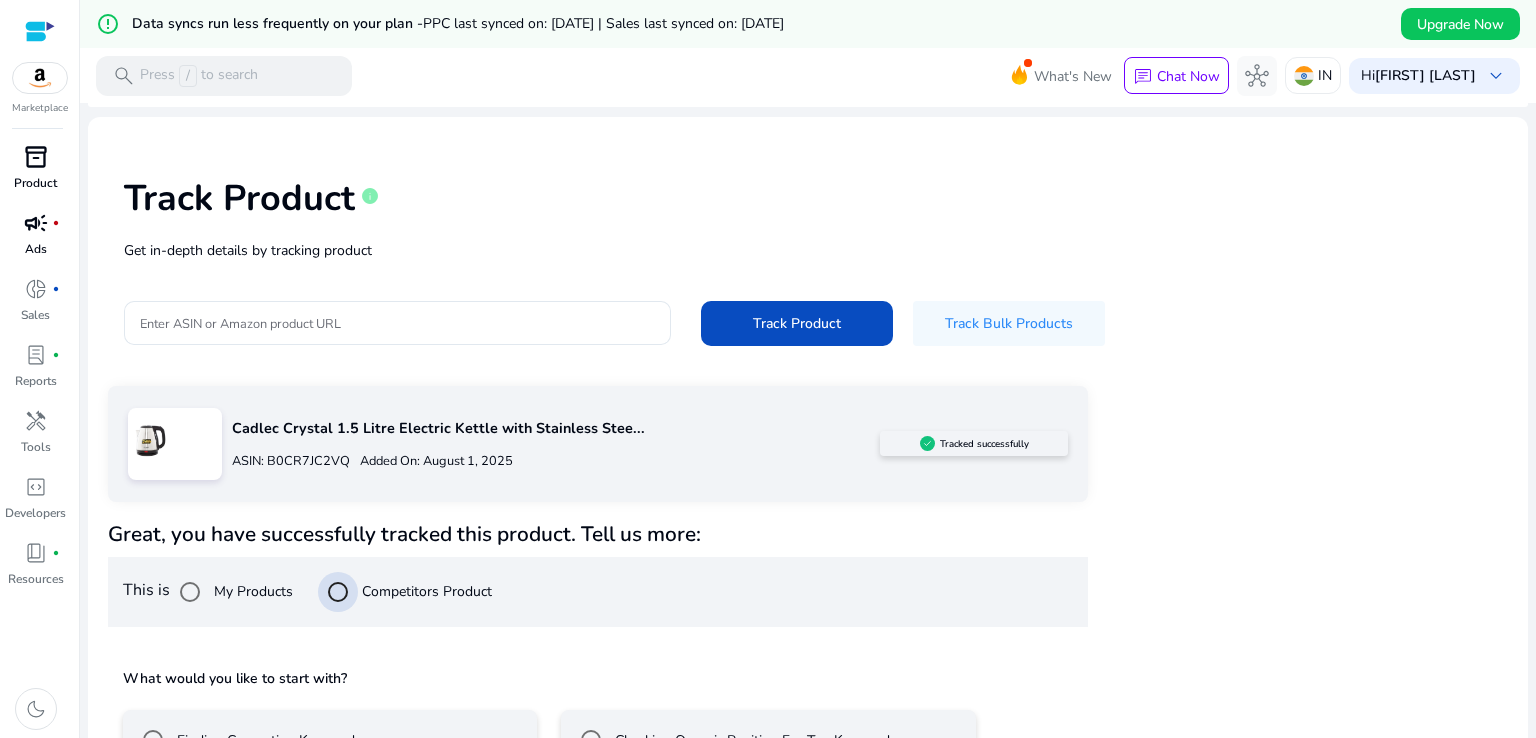 scroll, scrollTop: 184, scrollLeft: 0, axis: vertical 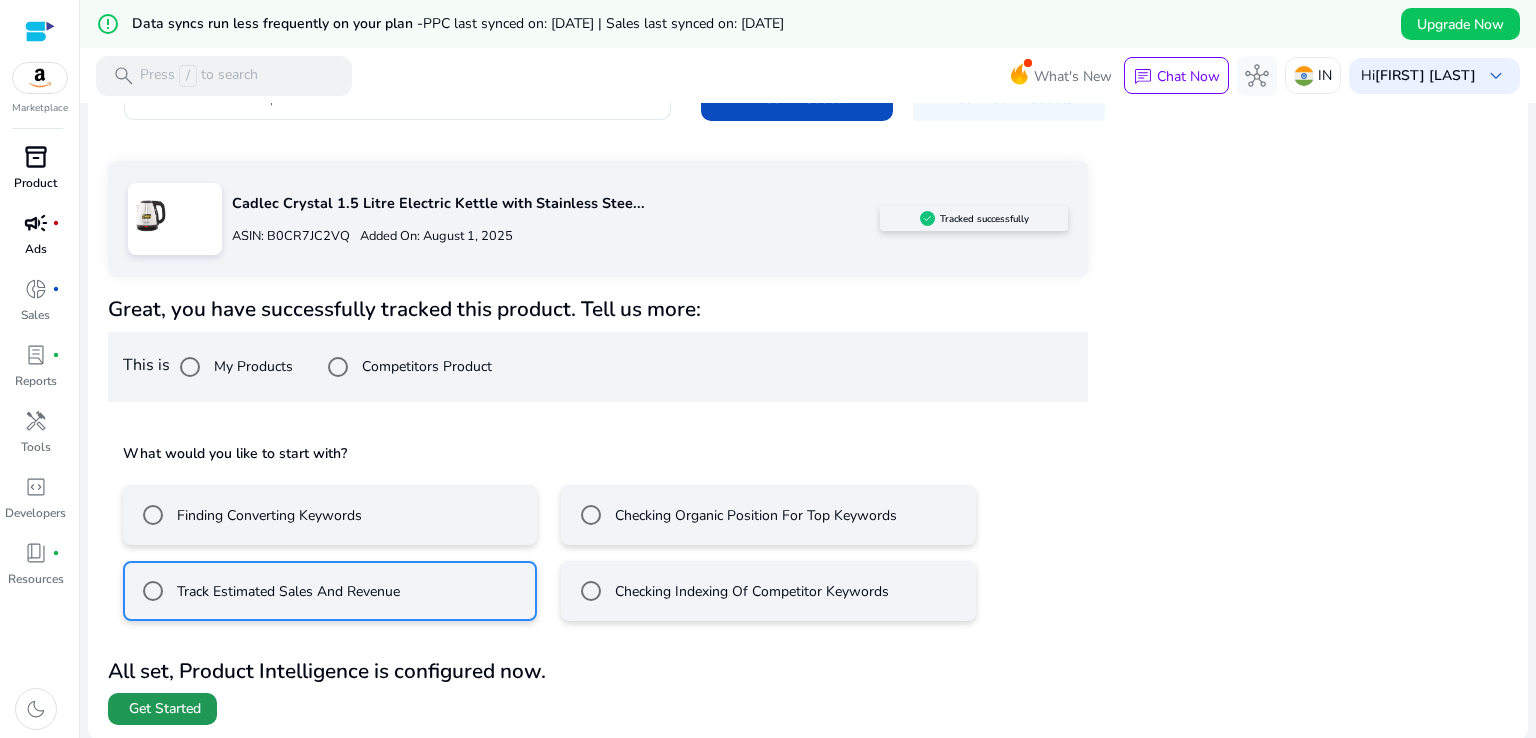 click on "Get Started" at bounding box center (165, 709) 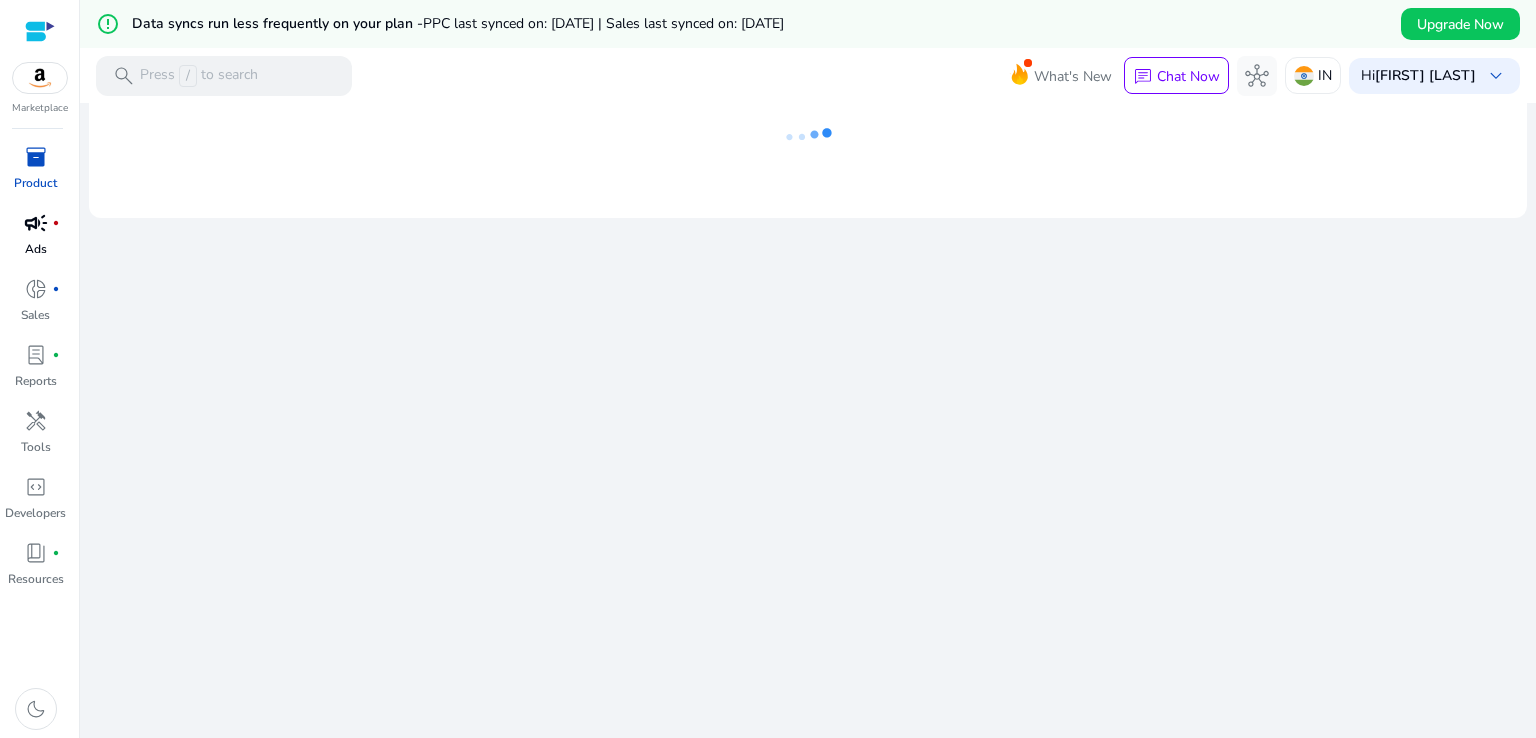 scroll, scrollTop: 0, scrollLeft: 0, axis: both 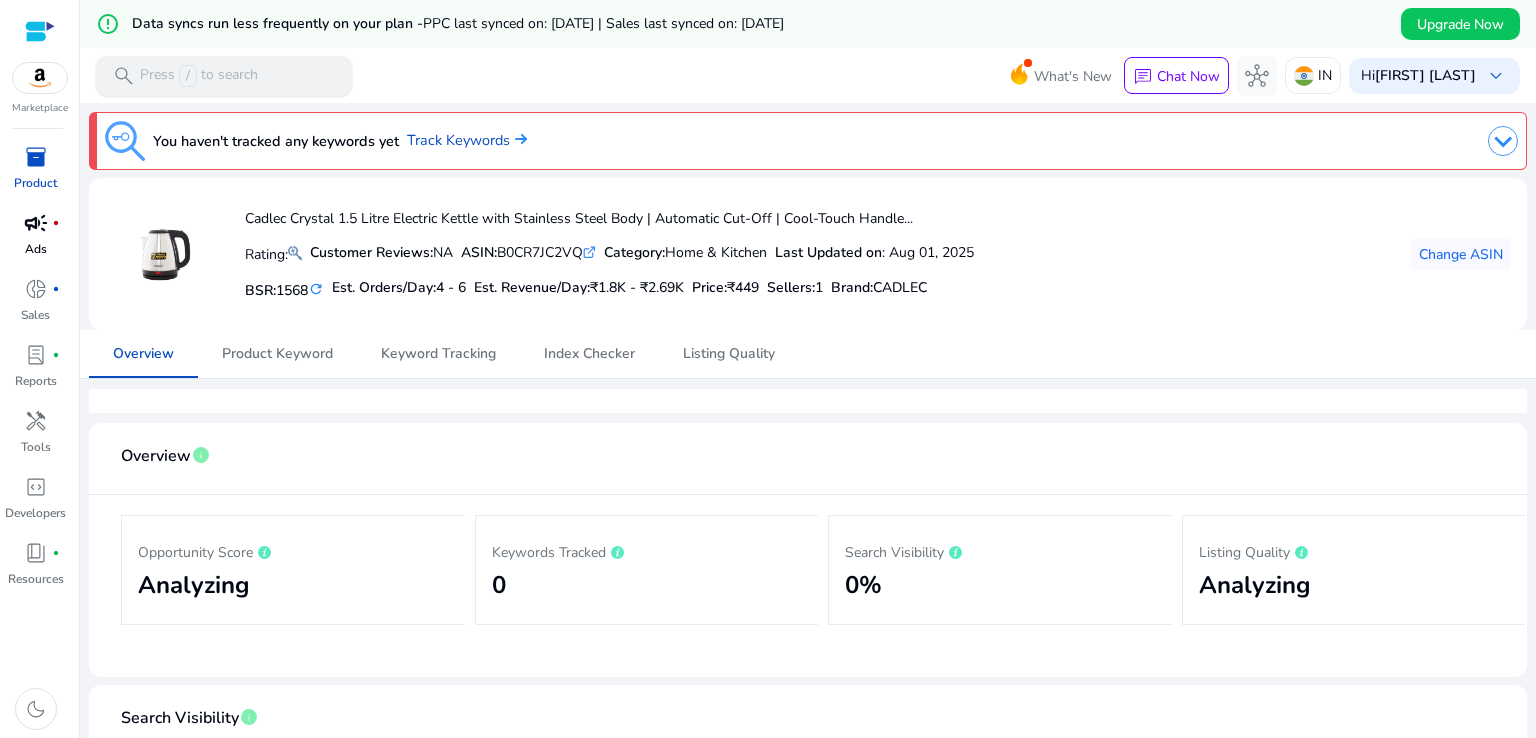 click on "Press  /  to search" at bounding box center [199, 76] 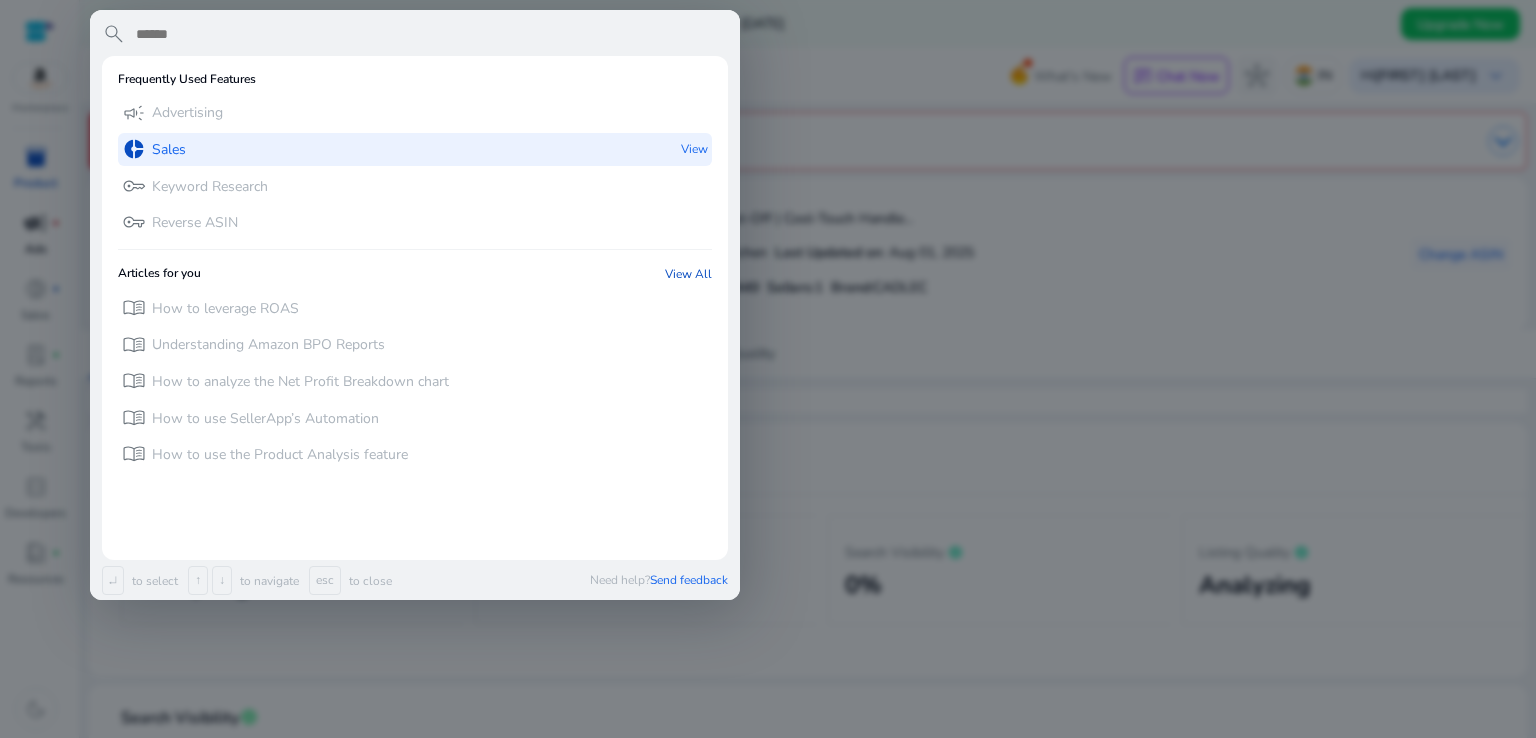 click on "View" at bounding box center [694, 149] 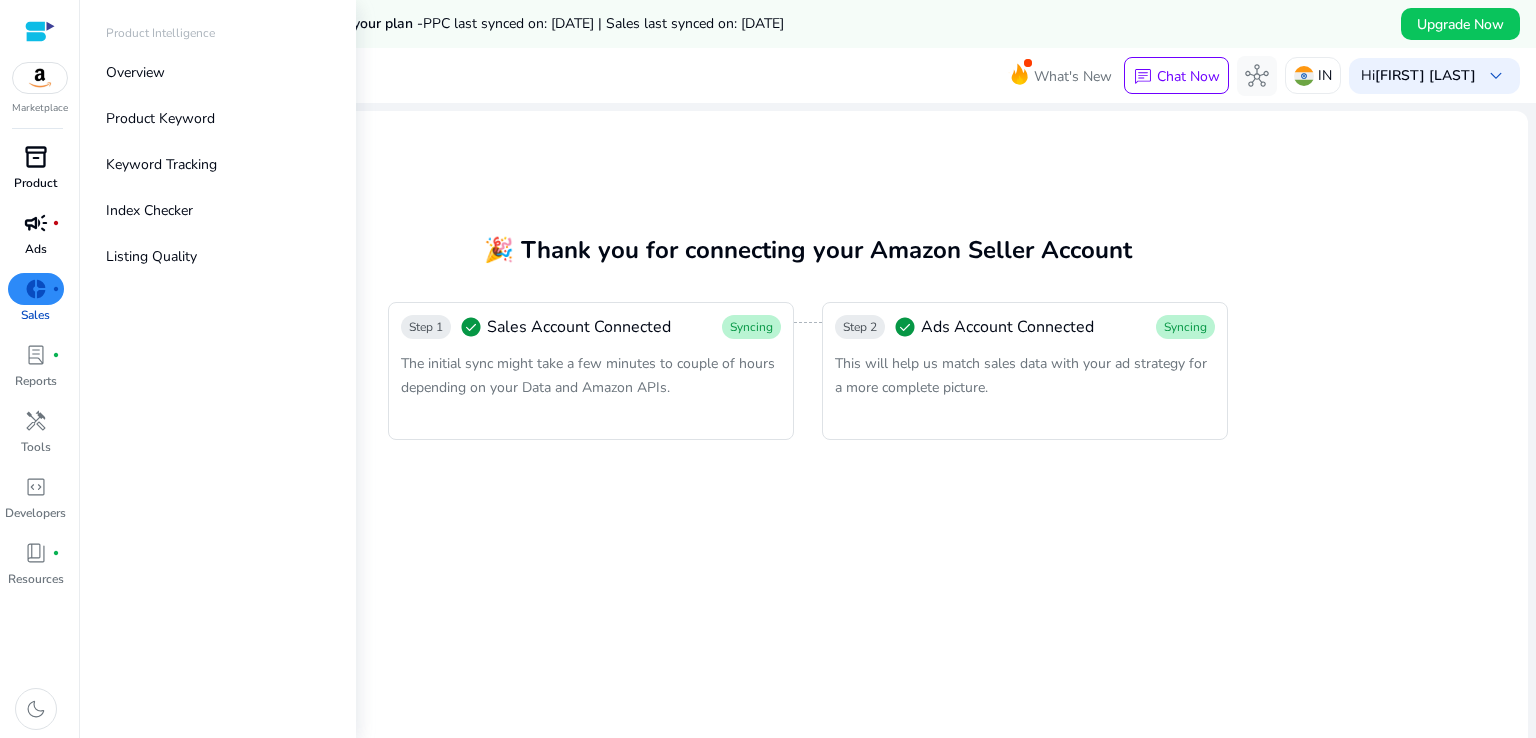 click on "inventory_2" at bounding box center [36, 157] 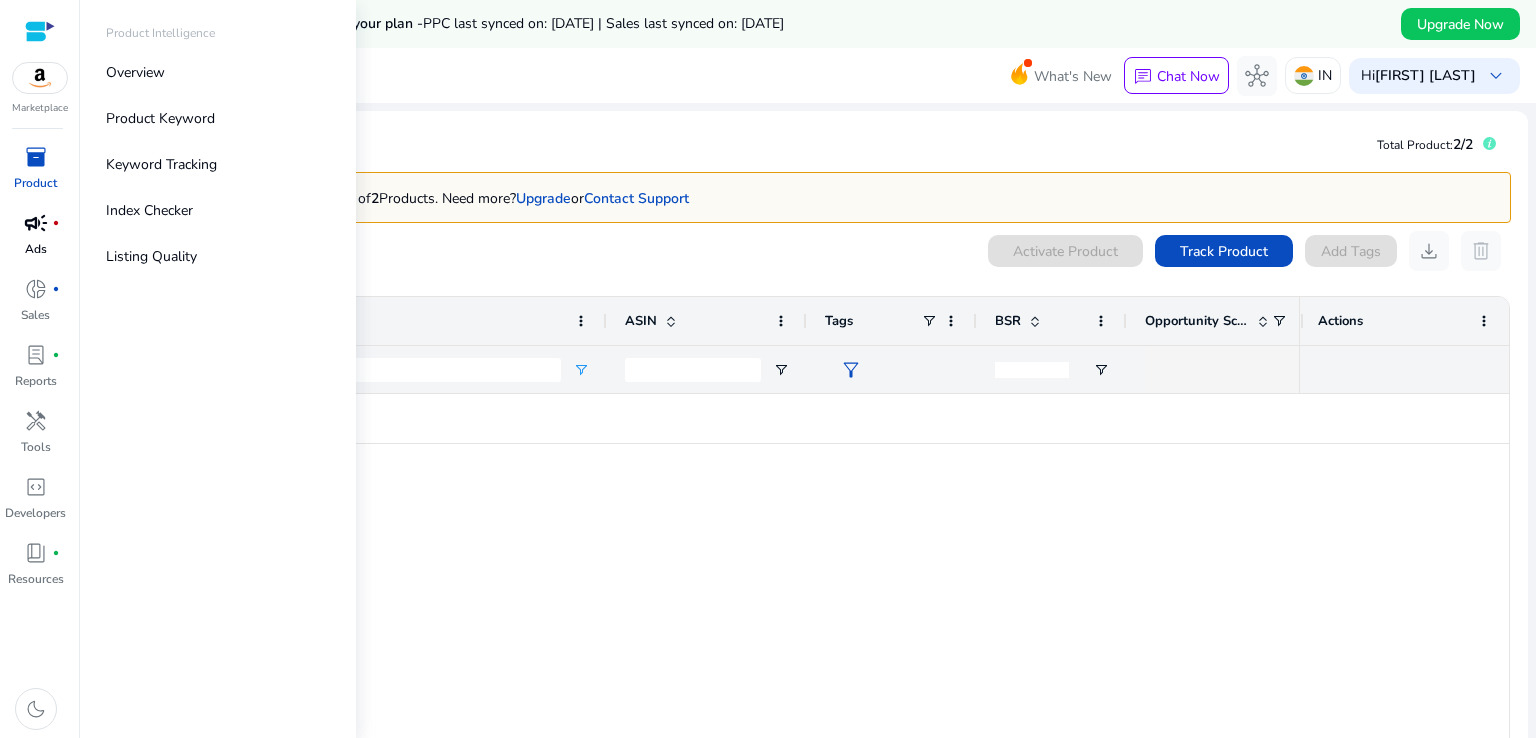 type on "**********" 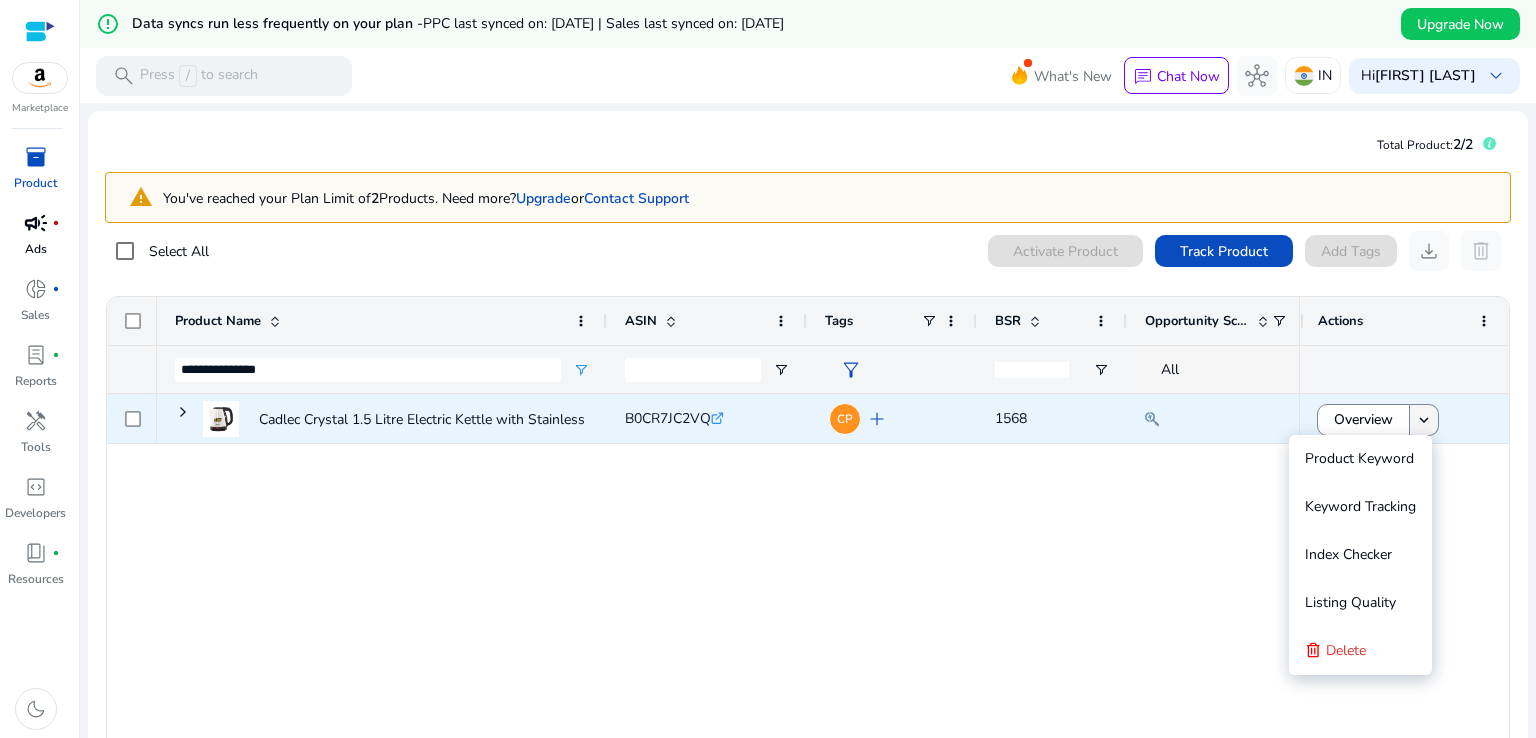 click on "keyboard_arrow_down" 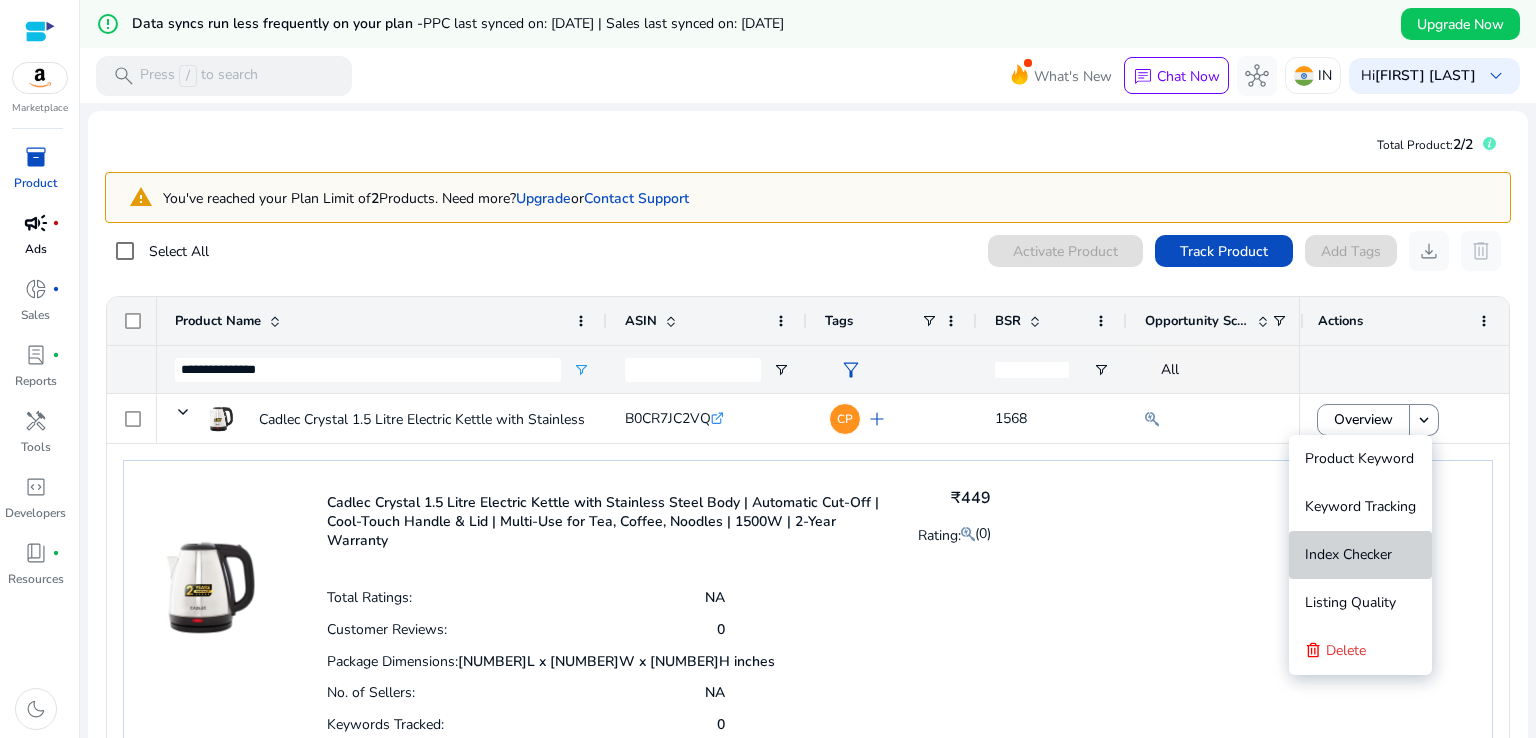 click on "Index Checker" at bounding box center (1348, 554) 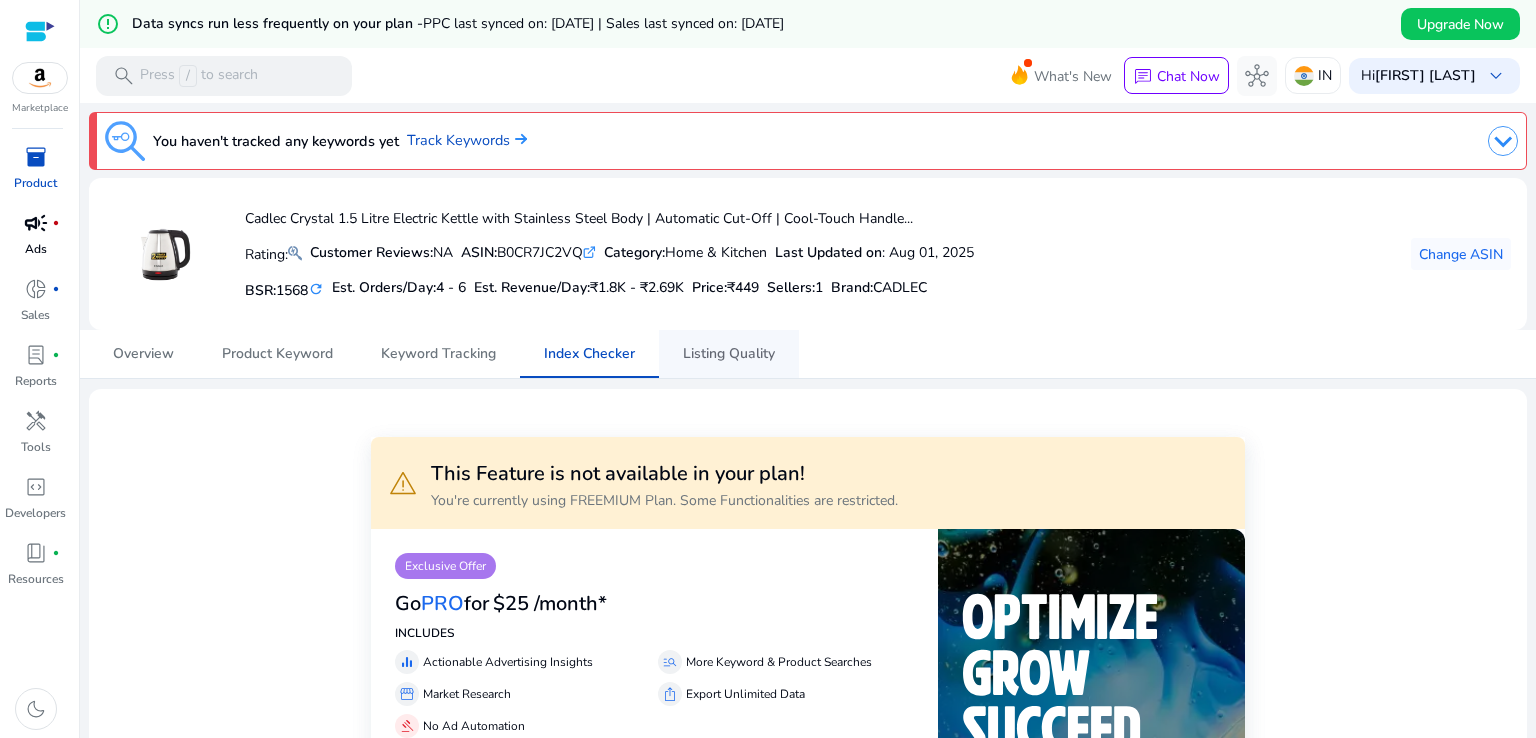 click on "Listing Quality" at bounding box center [729, 354] 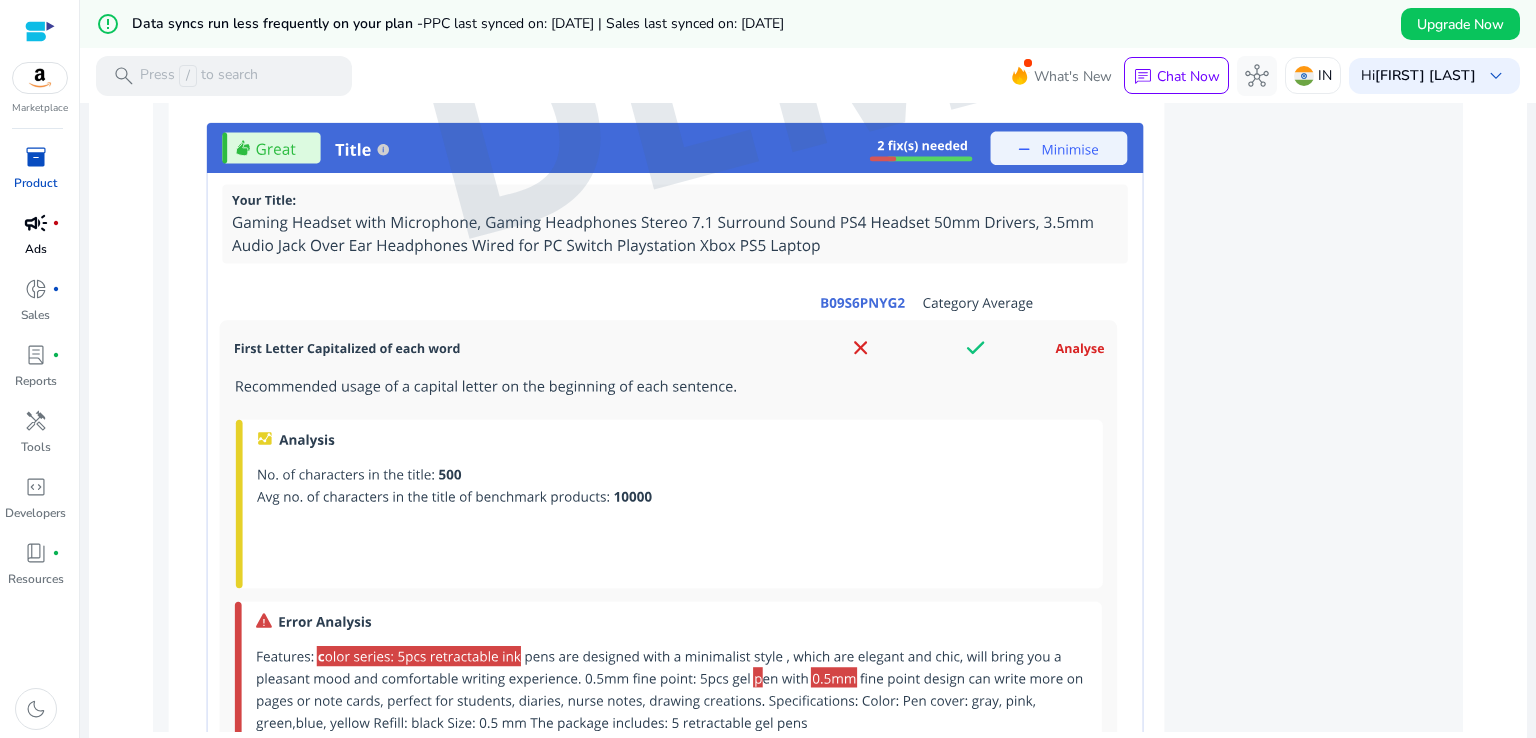 scroll, scrollTop: 1759, scrollLeft: 0, axis: vertical 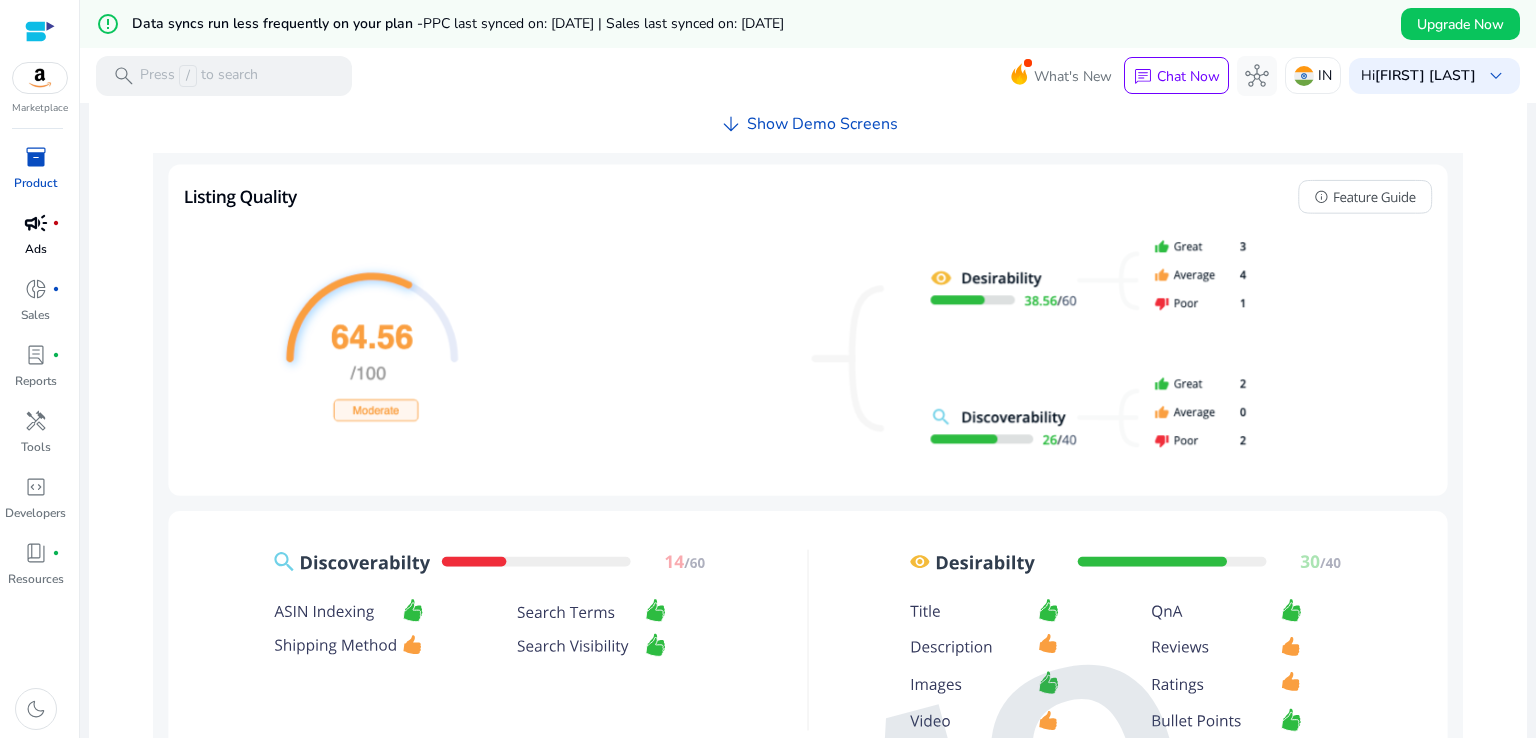 click at bounding box center [808, 836] 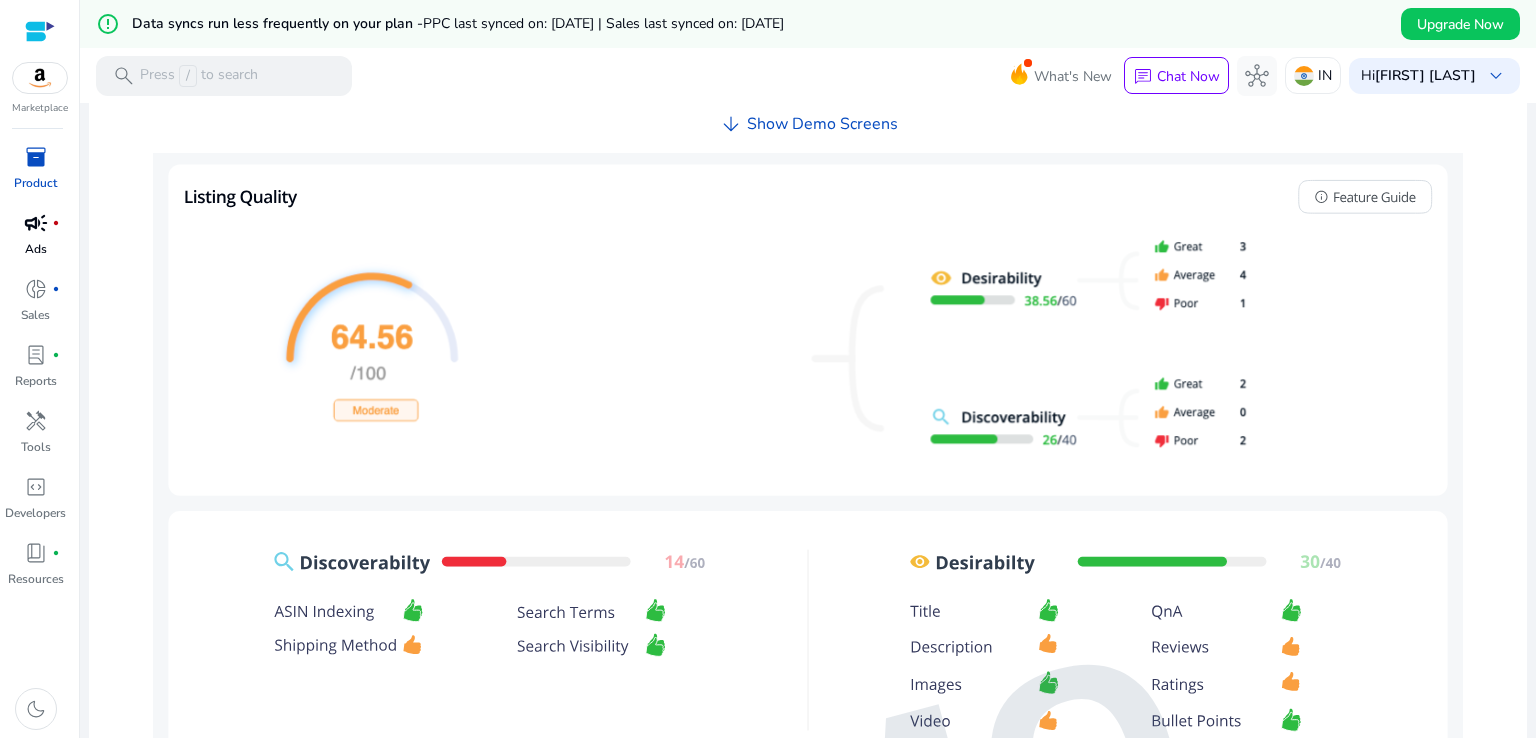 click at bounding box center (808, 836) 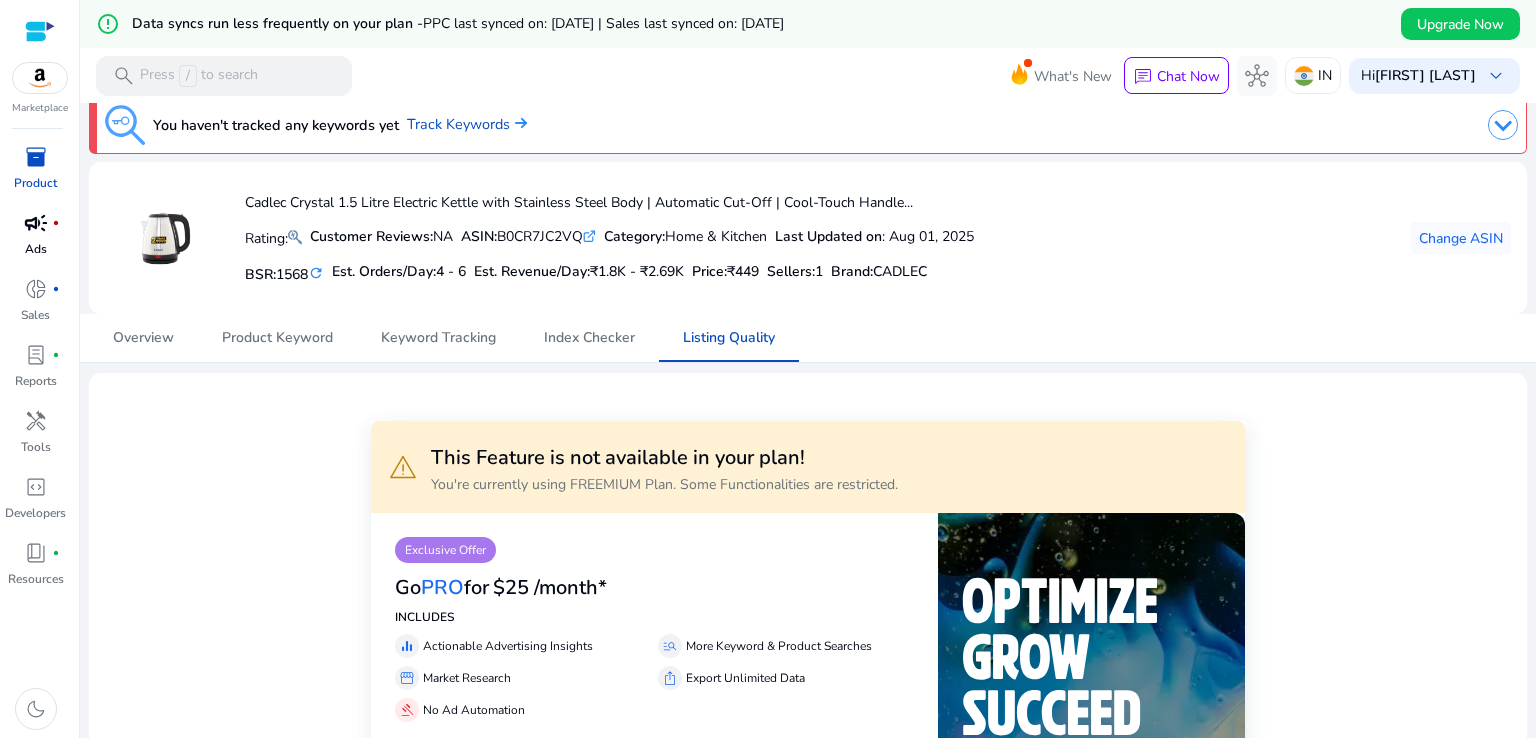 scroll, scrollTop: 0, scrollLeft: 0, axis: both 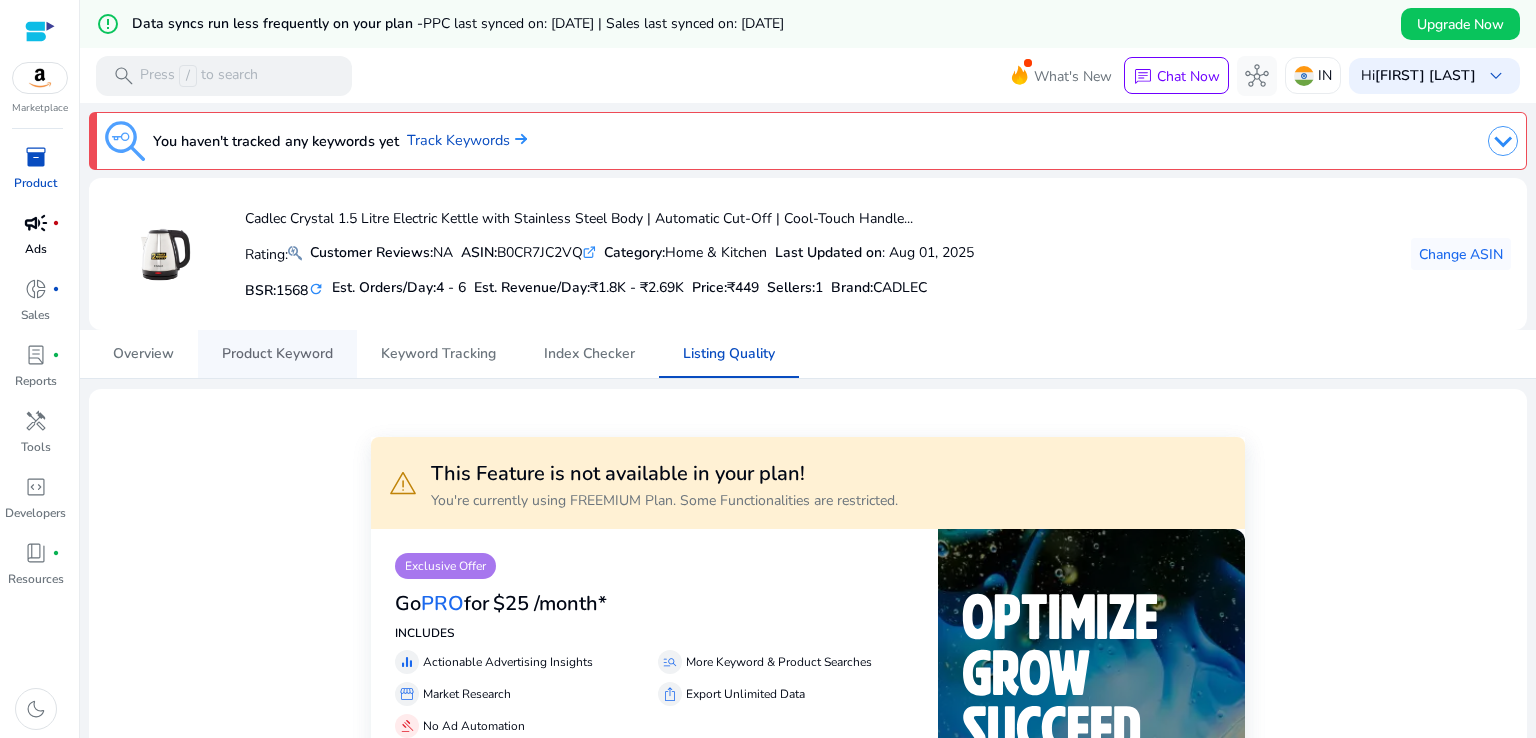 click on "Product Keyword" at bounding box center [277, 354] 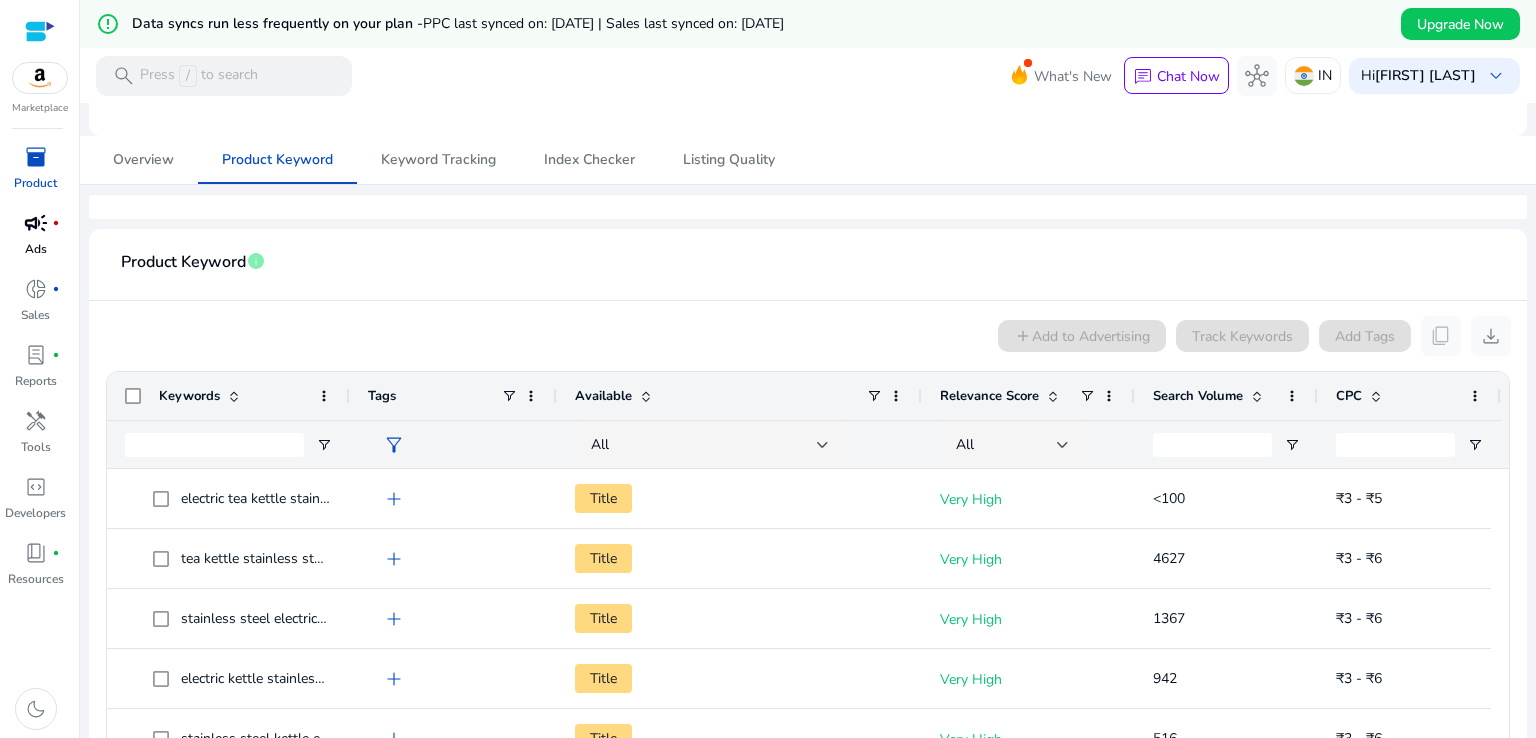 scroll, scrollTop: 190, scrollLeft: 0, axis: vertical 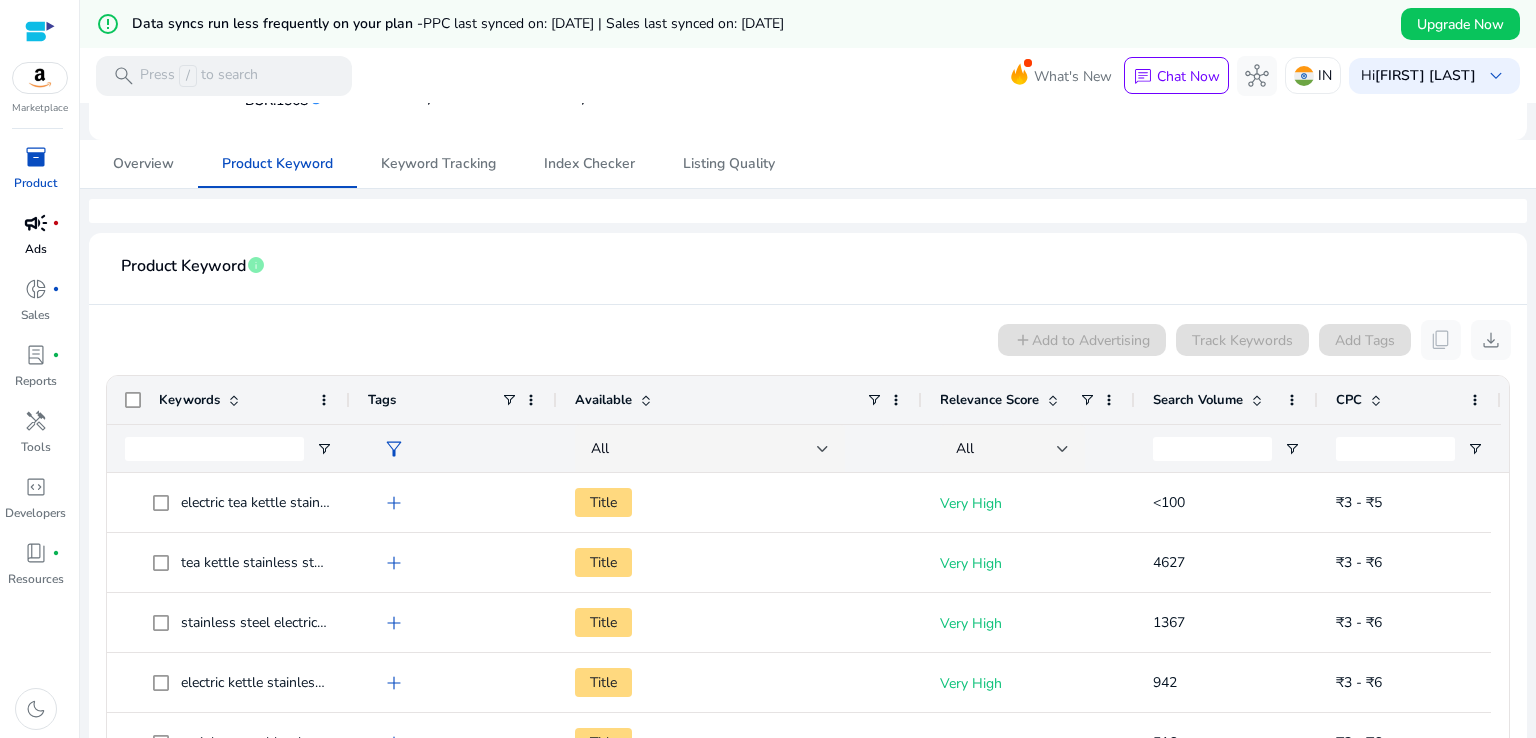 click at bounding box center [40, 31] 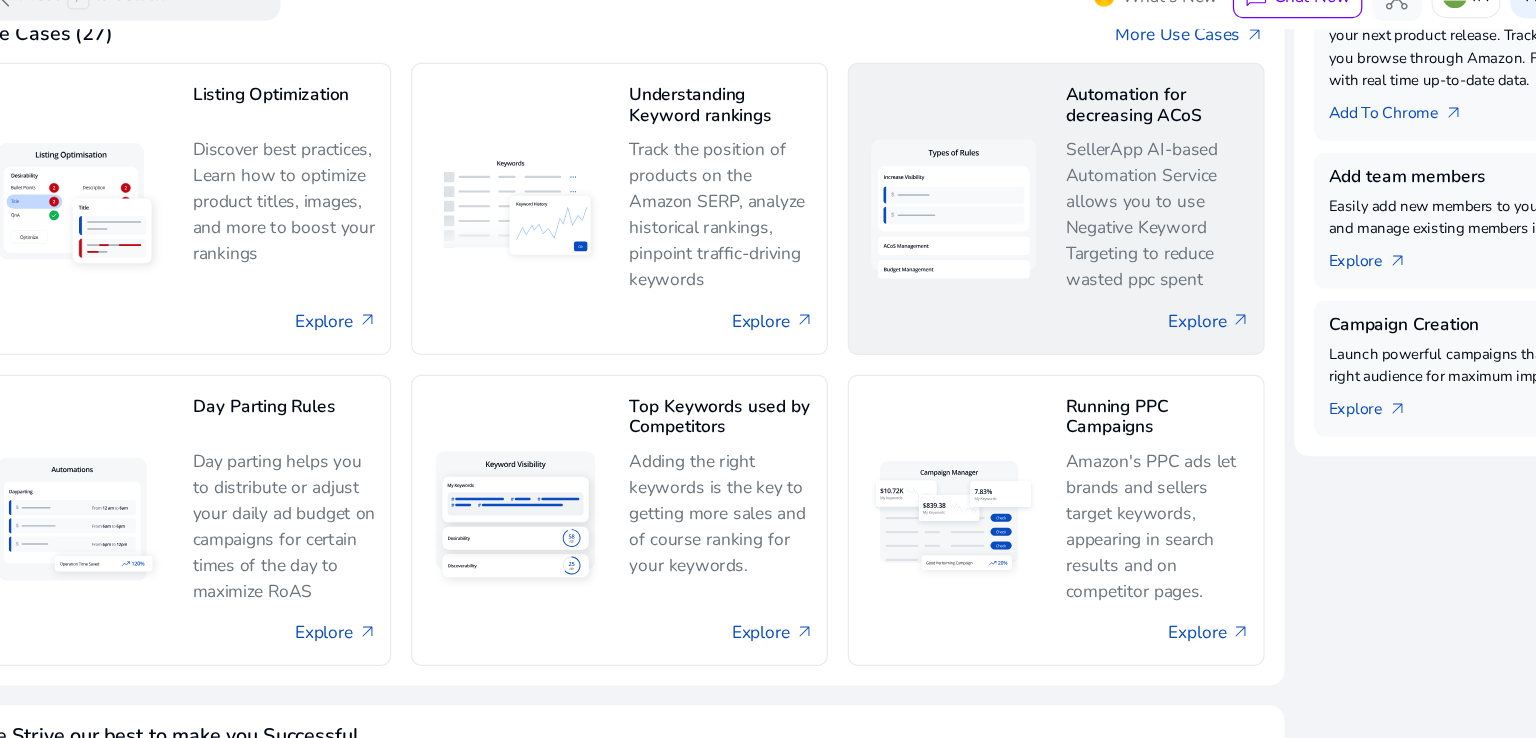 scroll, scrollTop: 526, scrollLeft: 0, axis: vertical 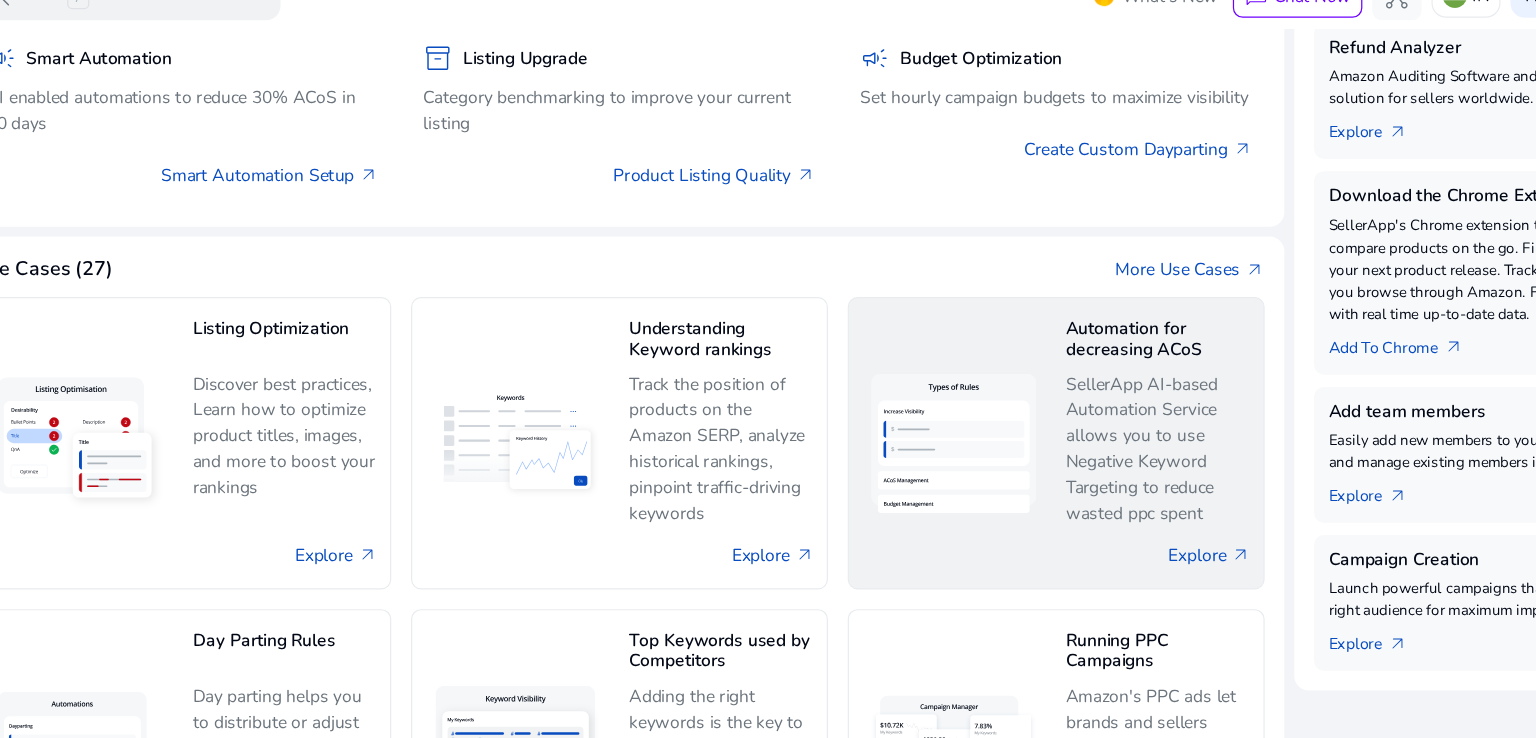 click on "SellerApp AI-based Automation Service allows you to use Negative Keyword Targeting to reduce wasted ppc spent" 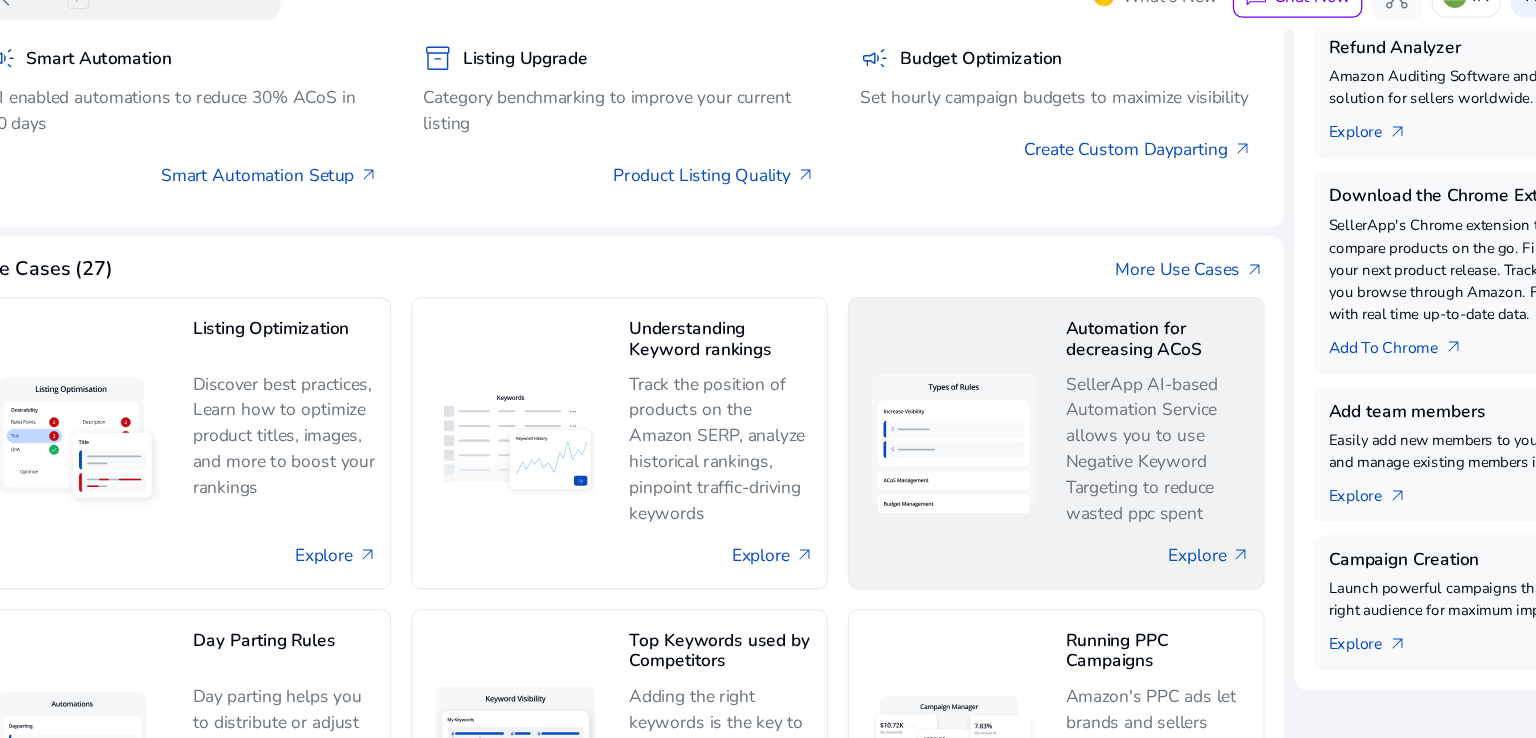 click on "SellerApp AI-based Automation Service allows you to use Negative Keyword Targeting to reduce wasted ppc spent" 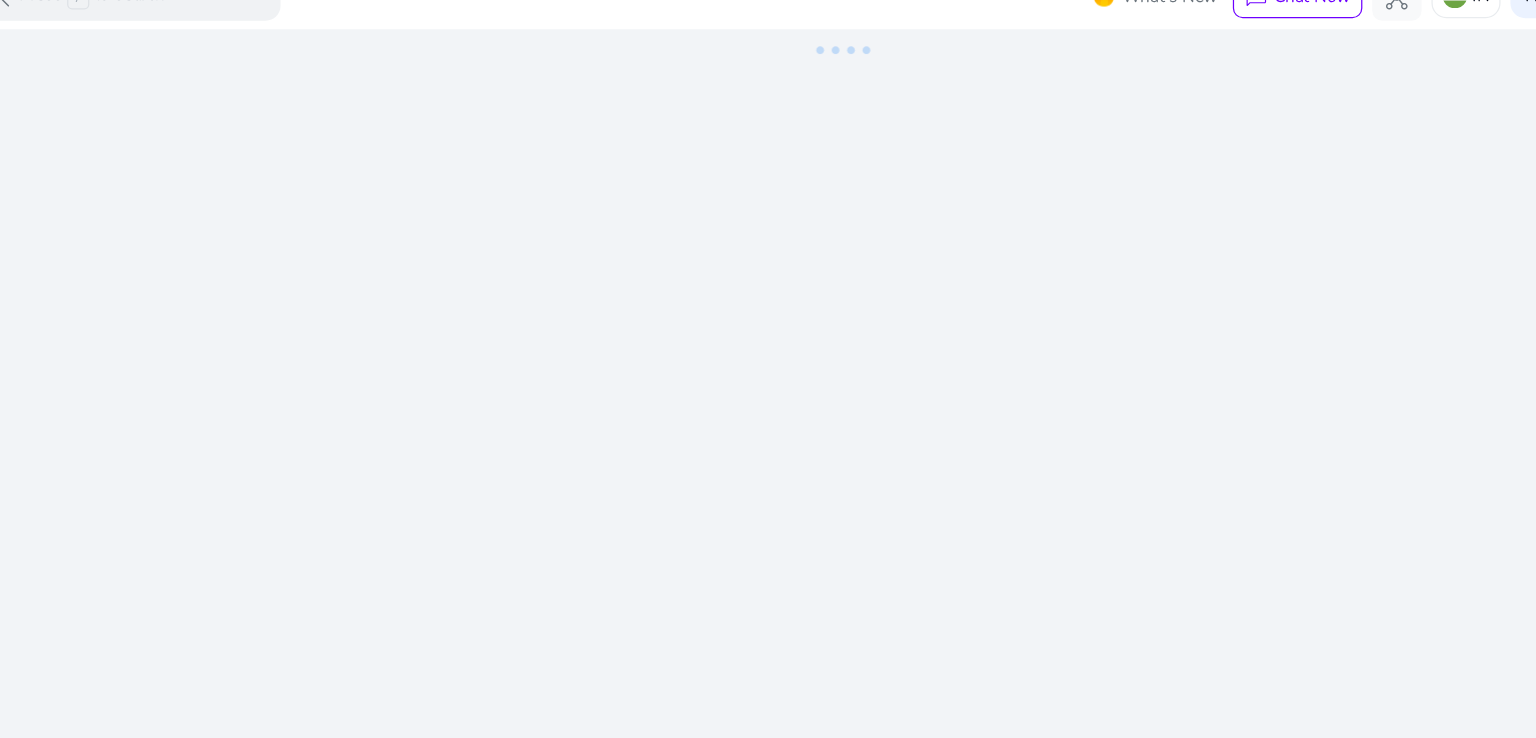 scroll, scrollTop: 0, scrollLeft: 0, axis: both 